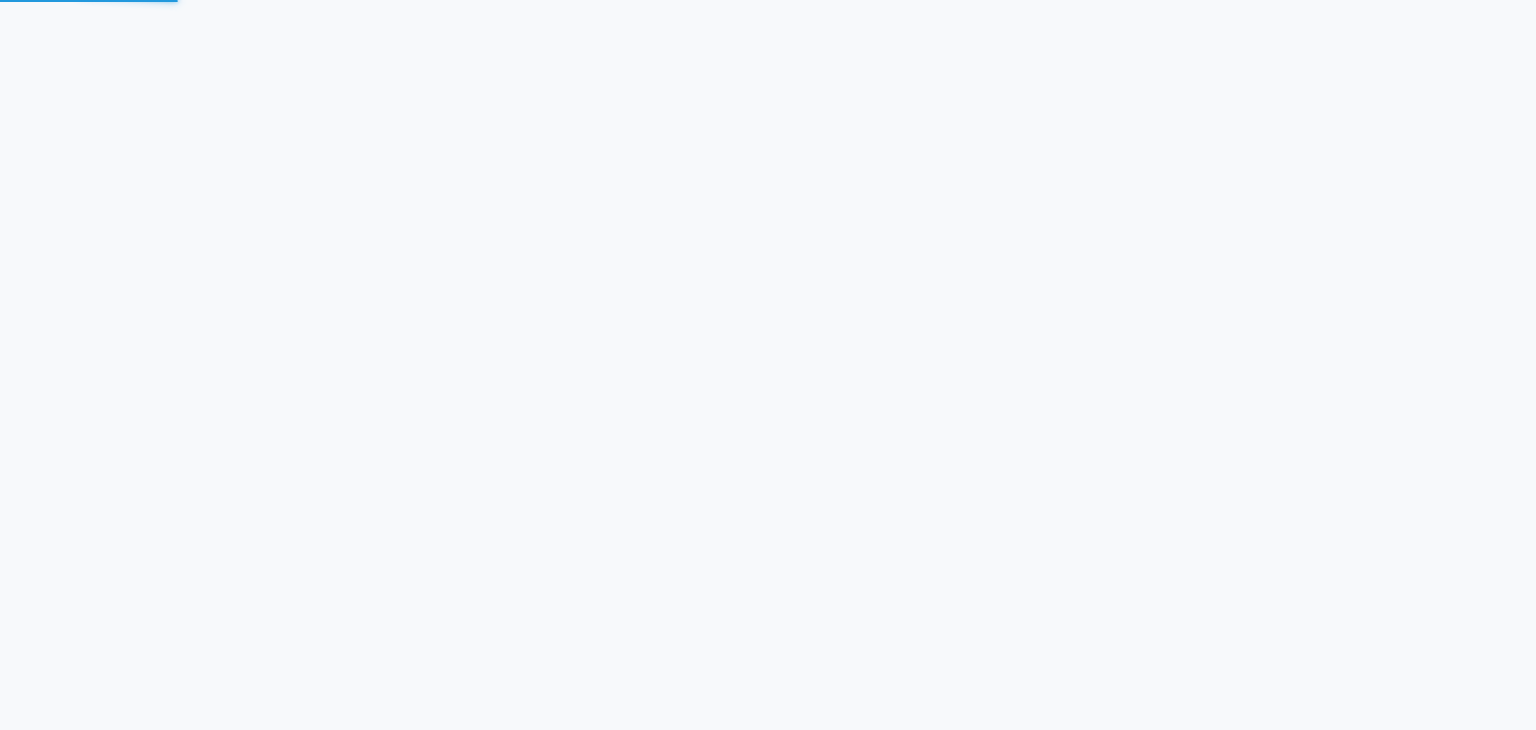 scroll, scrollTop: 0, scrollLeft: 0, axis: both 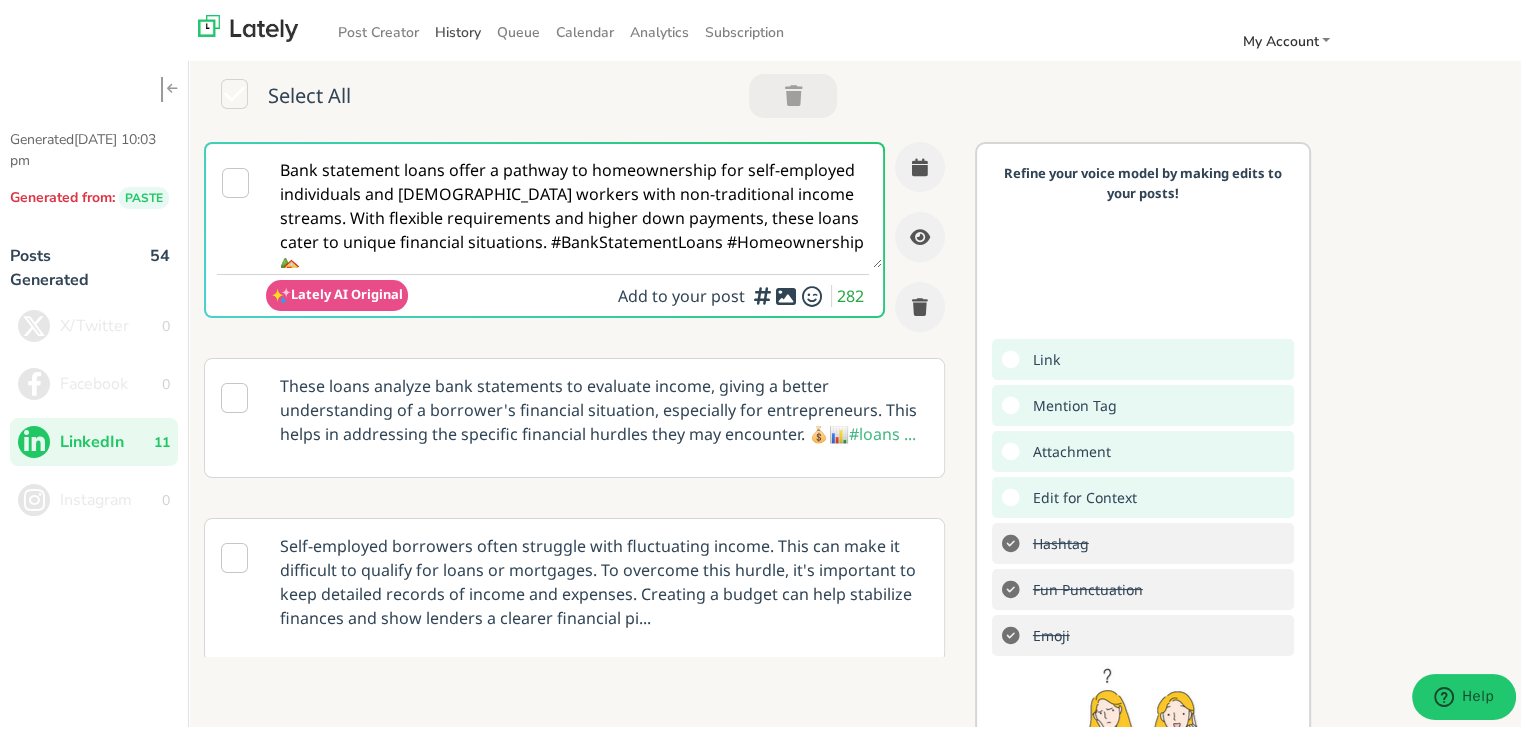 click on "History" at bounding box center (458, 28) 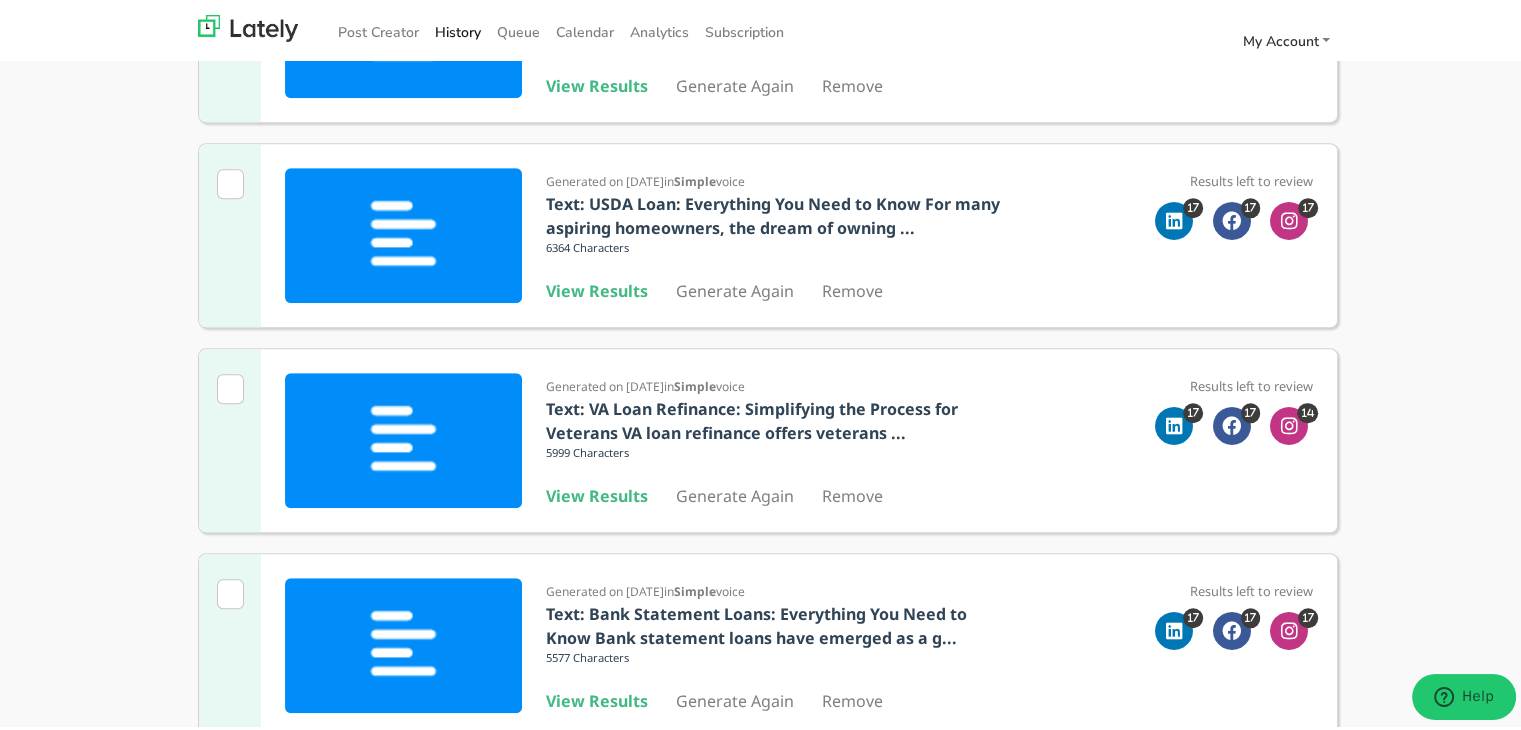 scroll, scrollTop: 1200, scrollLeft: 0, axis: vertical 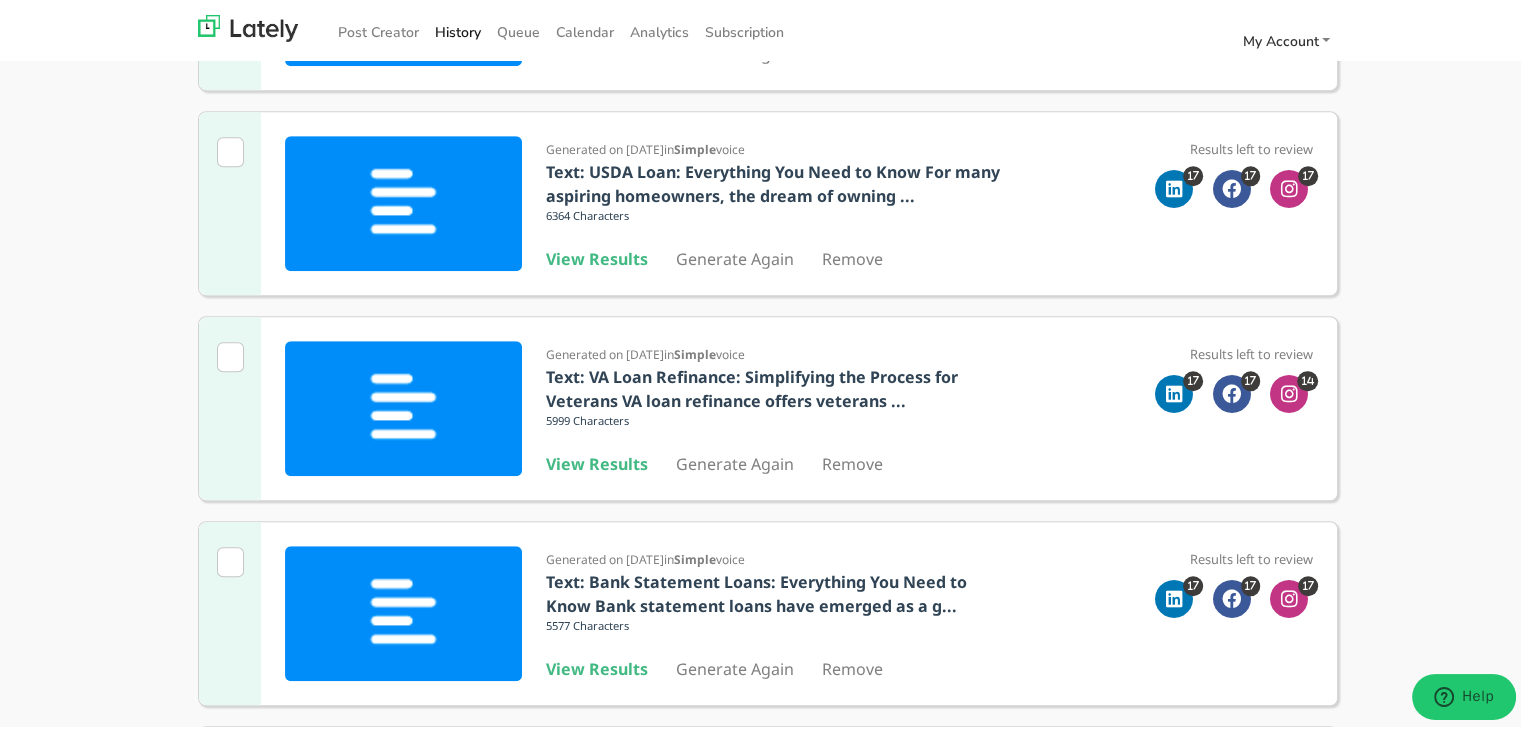 click on "View Results" at bounding box center [597, 460] 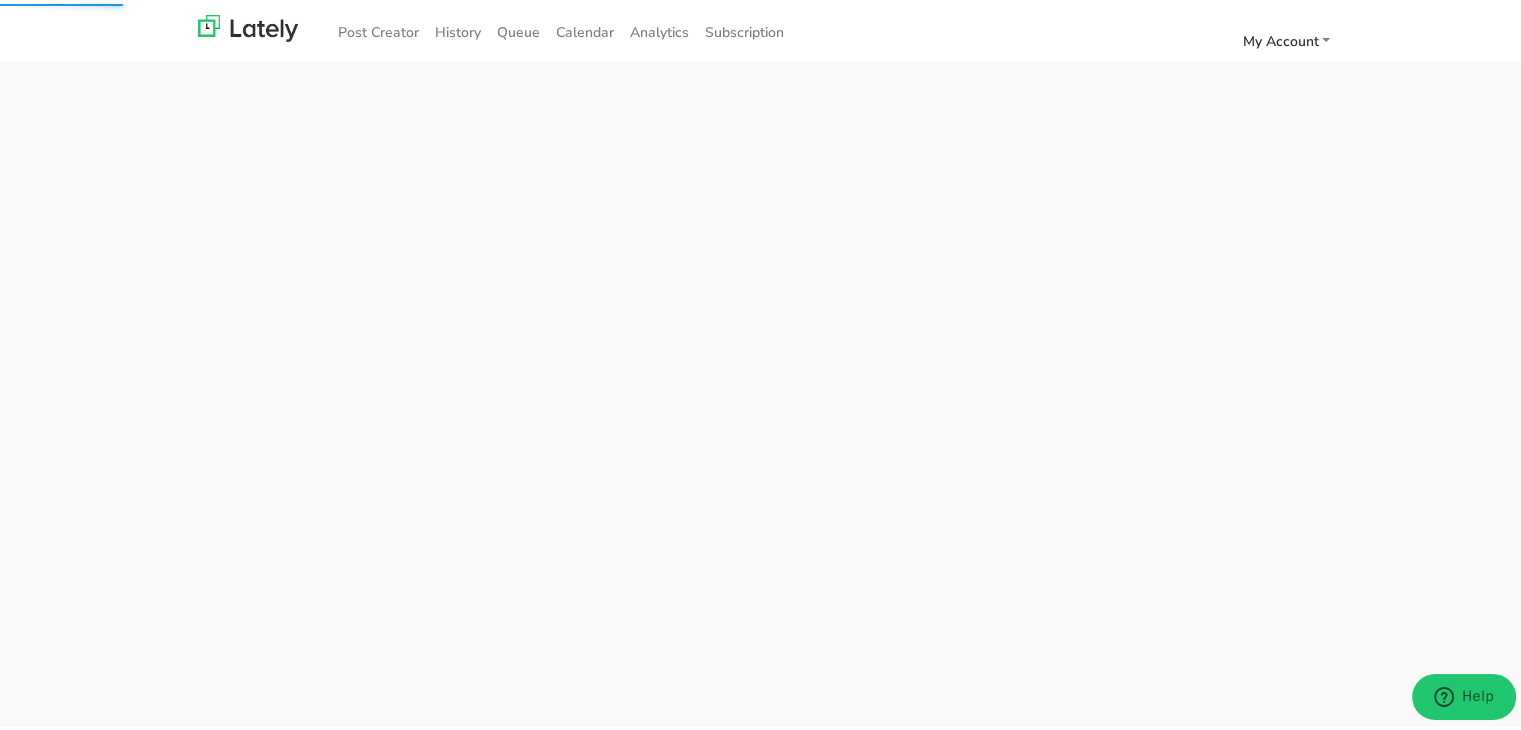 scroll, scrollTop: 0, scrollLeft: 0, axis: both 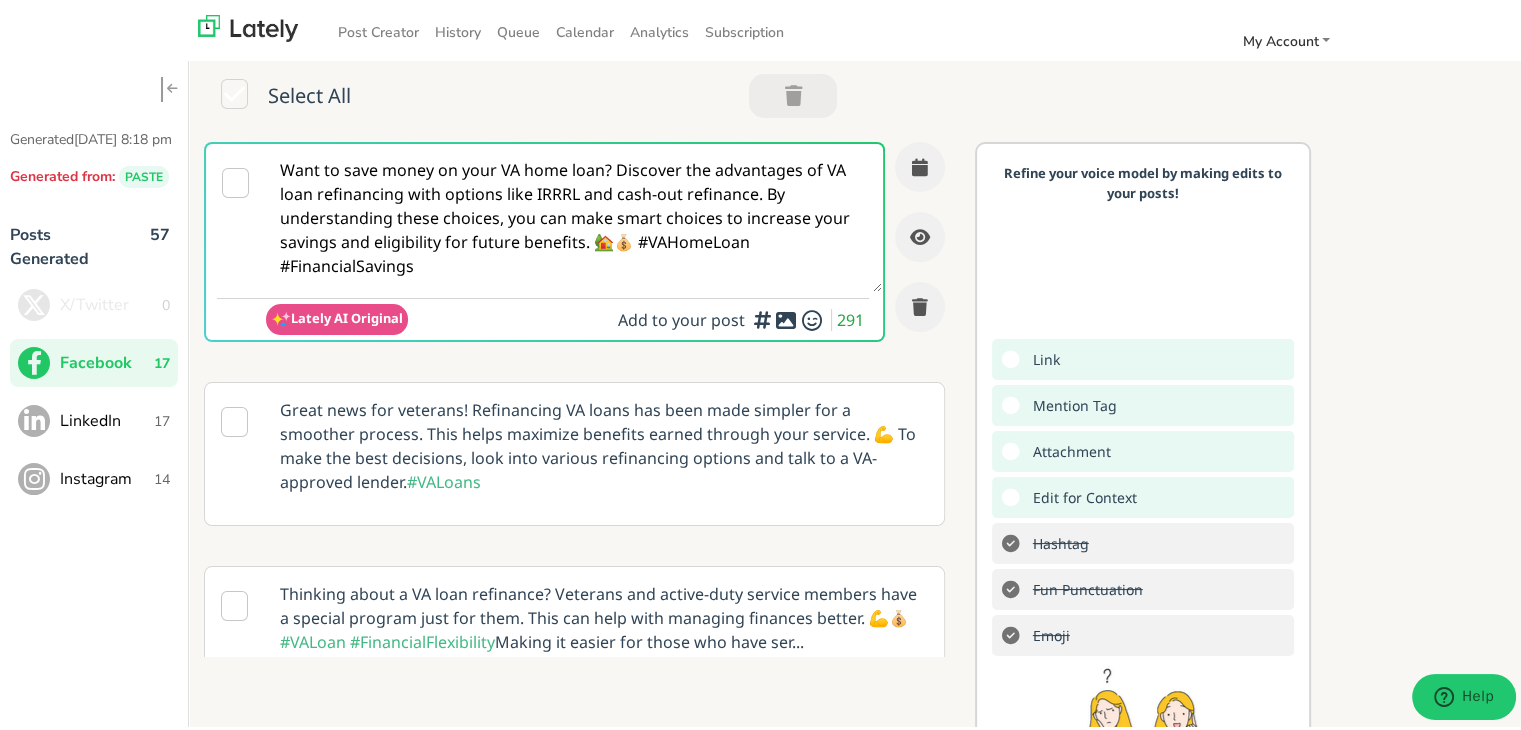 click on "Want to save money on your VA home loan? Discover the advantages of VA loan refinancing with options like IRRRL and cash-out refinance. By understanding these choices, you can make smart choices to increase your savings and eligibility for future benefits. 🏡💰 #VAHomeLoan #FinancialSavings" at bounding box center [574, 214] 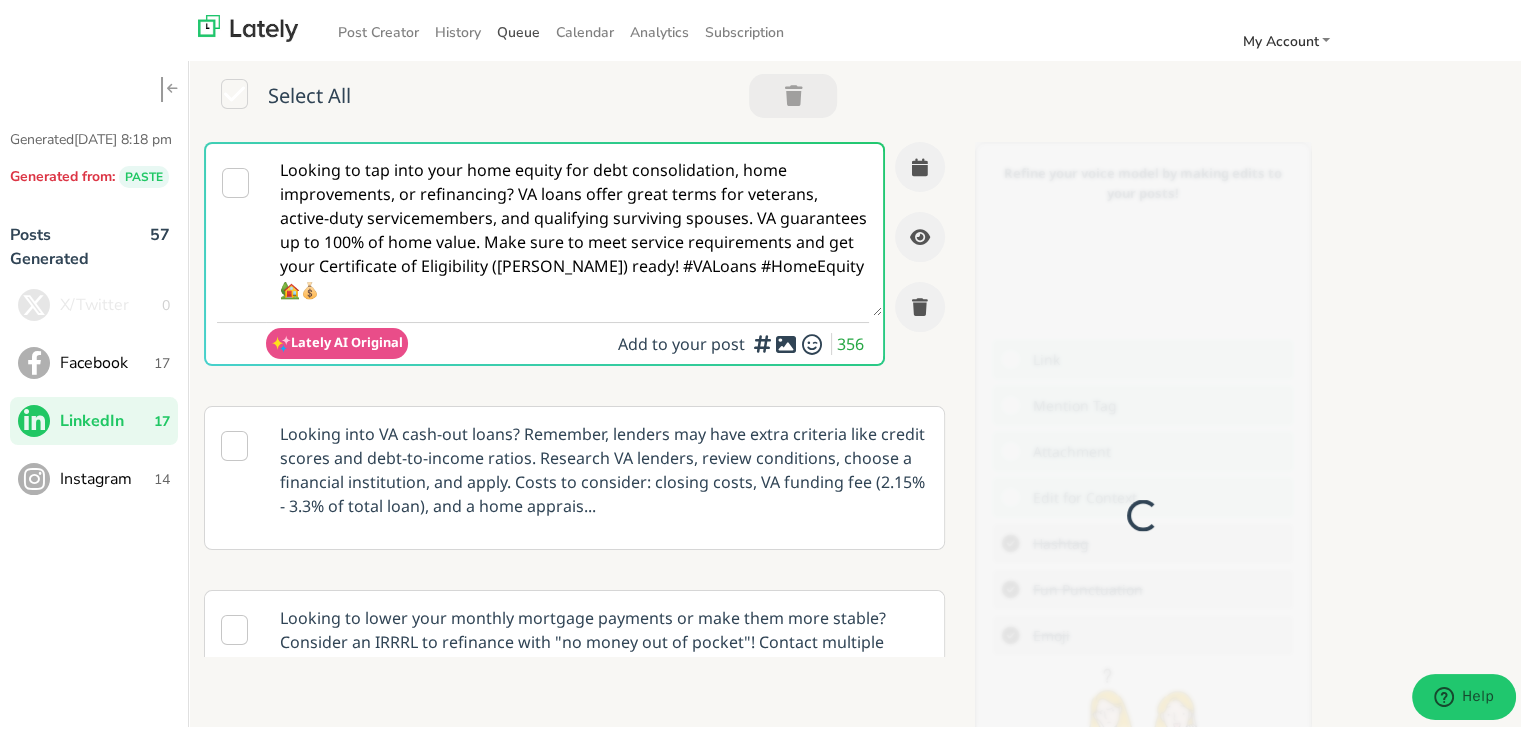 scroll, scrollTop: 0, scrollLeft: 0, axis: both 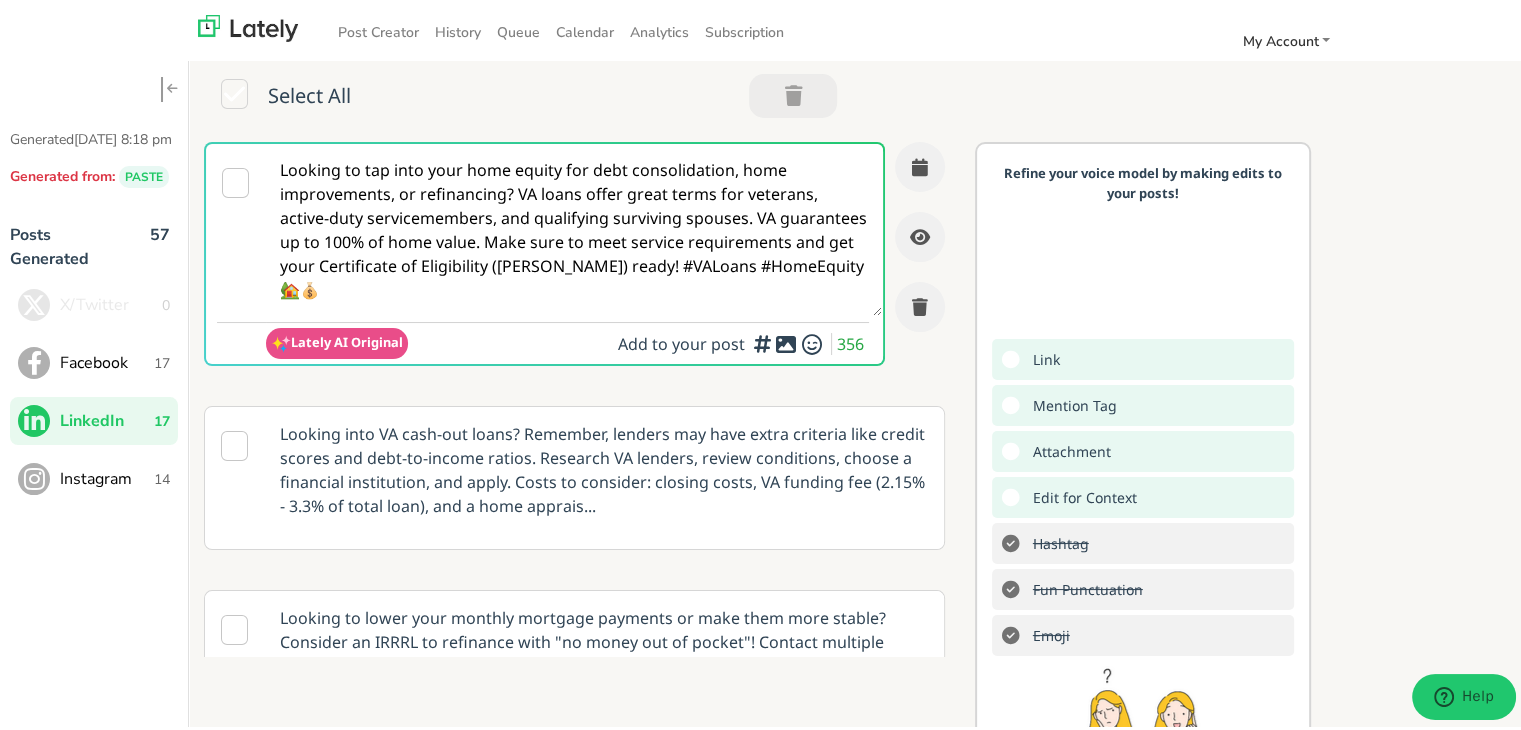 click on "Looking to tap into your home equity for debt consolidation, home improvements, or refinancing? VA loans offer great terms for veterans, active-duty servicemembers, and qualifying surviving spouses. VA guarantees up to 100% of home value. Make sure to meet service requirements and get your Certificate of Eligibility ([PERSON_NAME]) ready! #VALoans #HomeEquity 🏡💰" at bounding box center (574, 226) 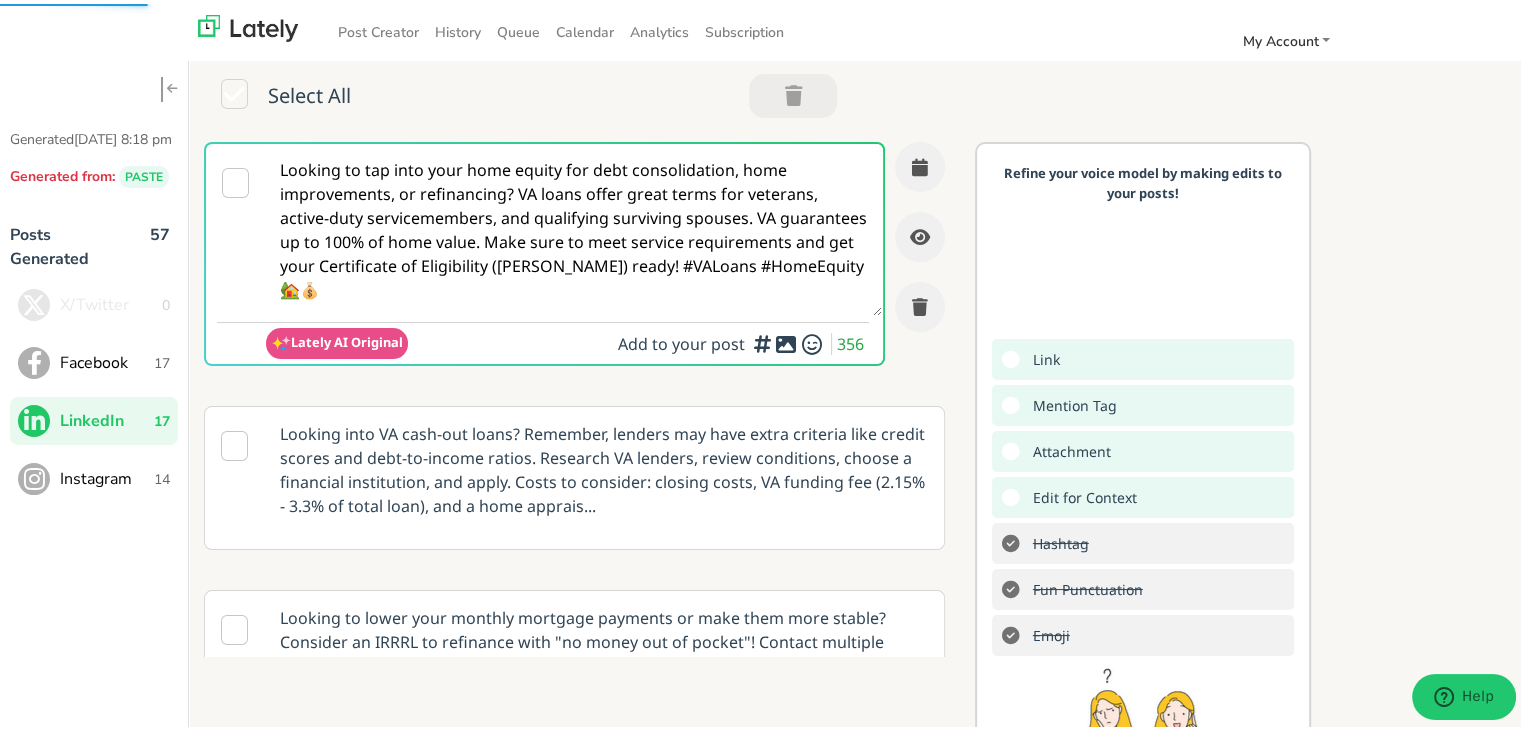 click on "Instagram" at bounding box center (107, 475) 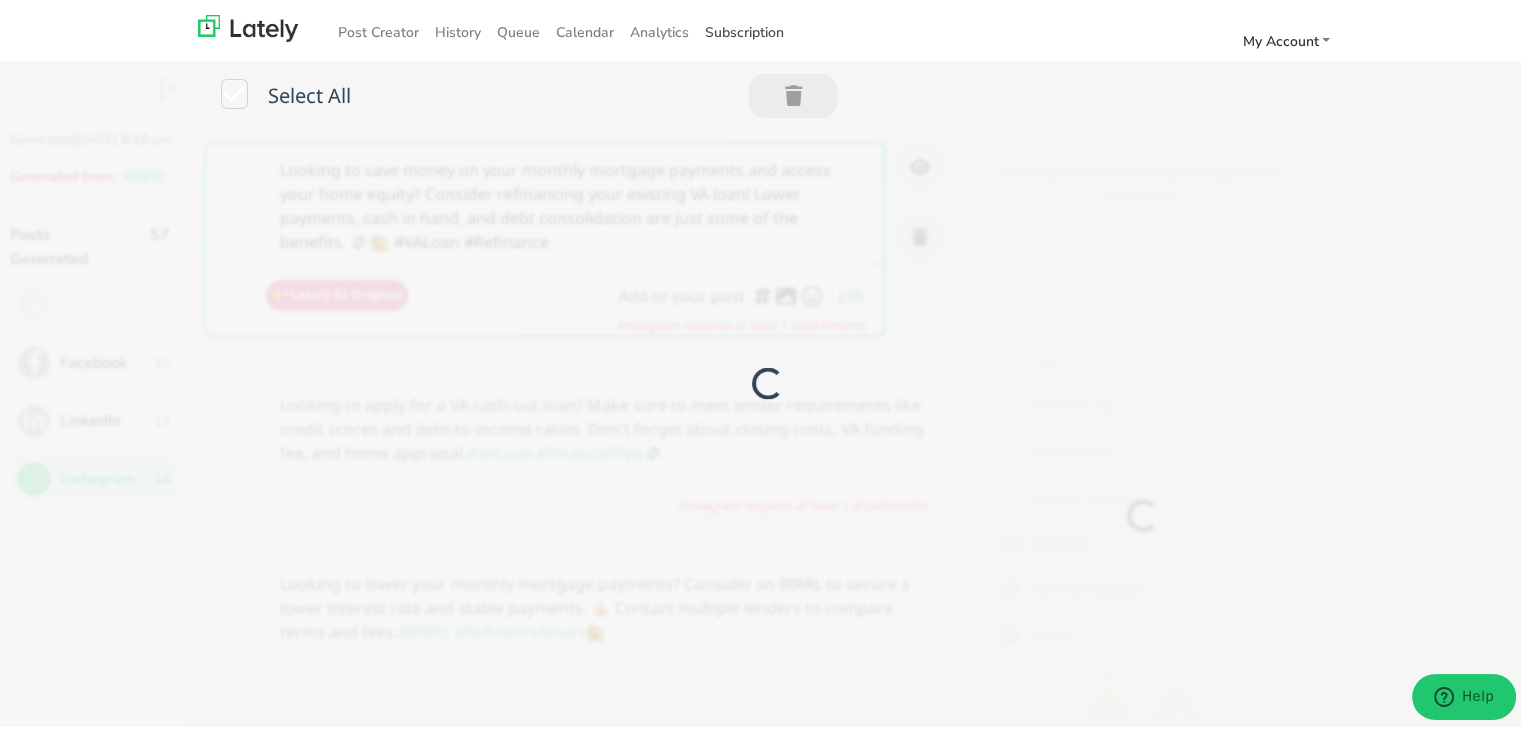 scroll, scrollTop: 0, scrollLeft: 0, axis: both 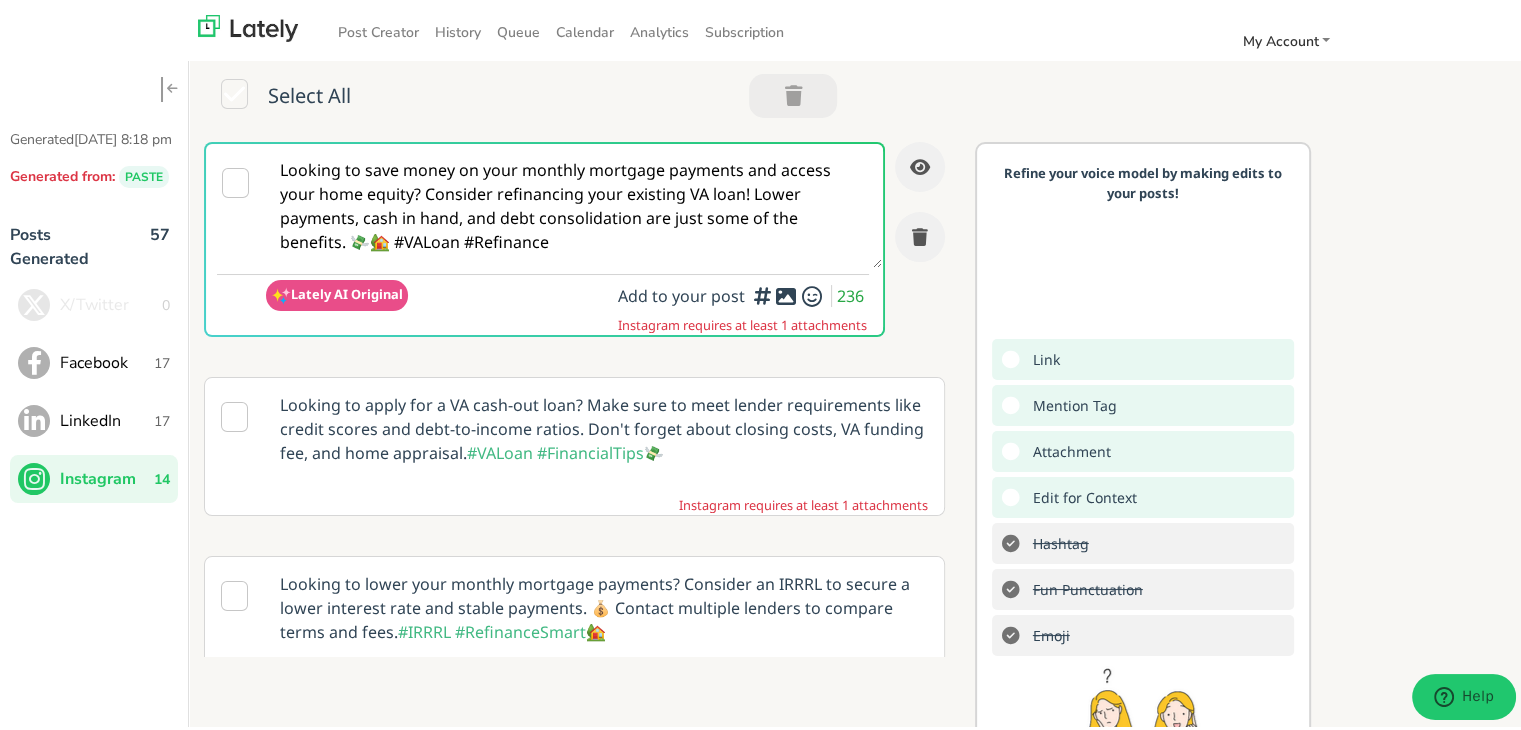 click on "Looking to save money on your monthly mortgage payments and access your home equity? Consider refinancing your existing VA loan! Lower payments, cash in hand, and debt consolidation are just some of the benefits. 💸🏡 #VALoan #Refinance" at bounding box center (574, 202) 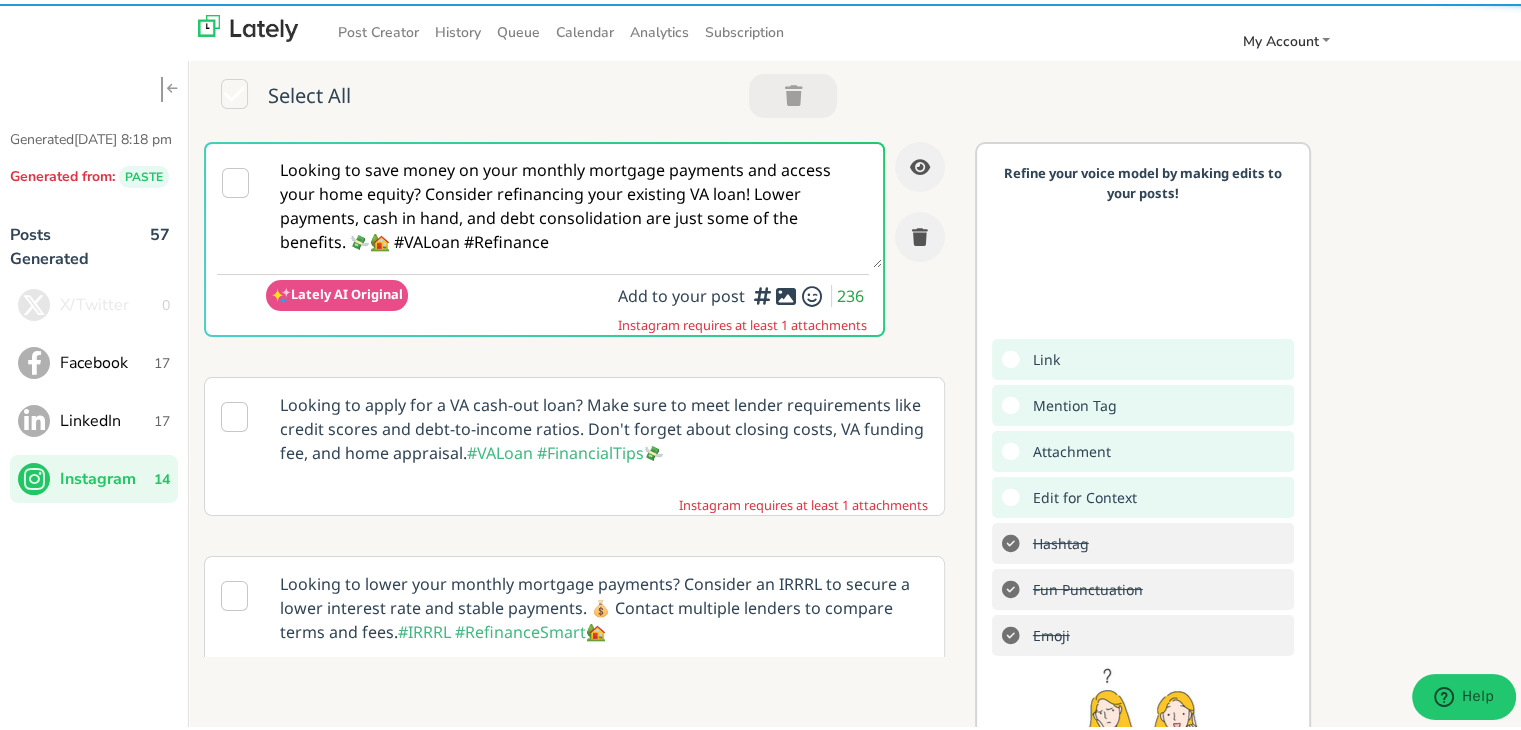 click on "17" at bounding box center [162, 359] 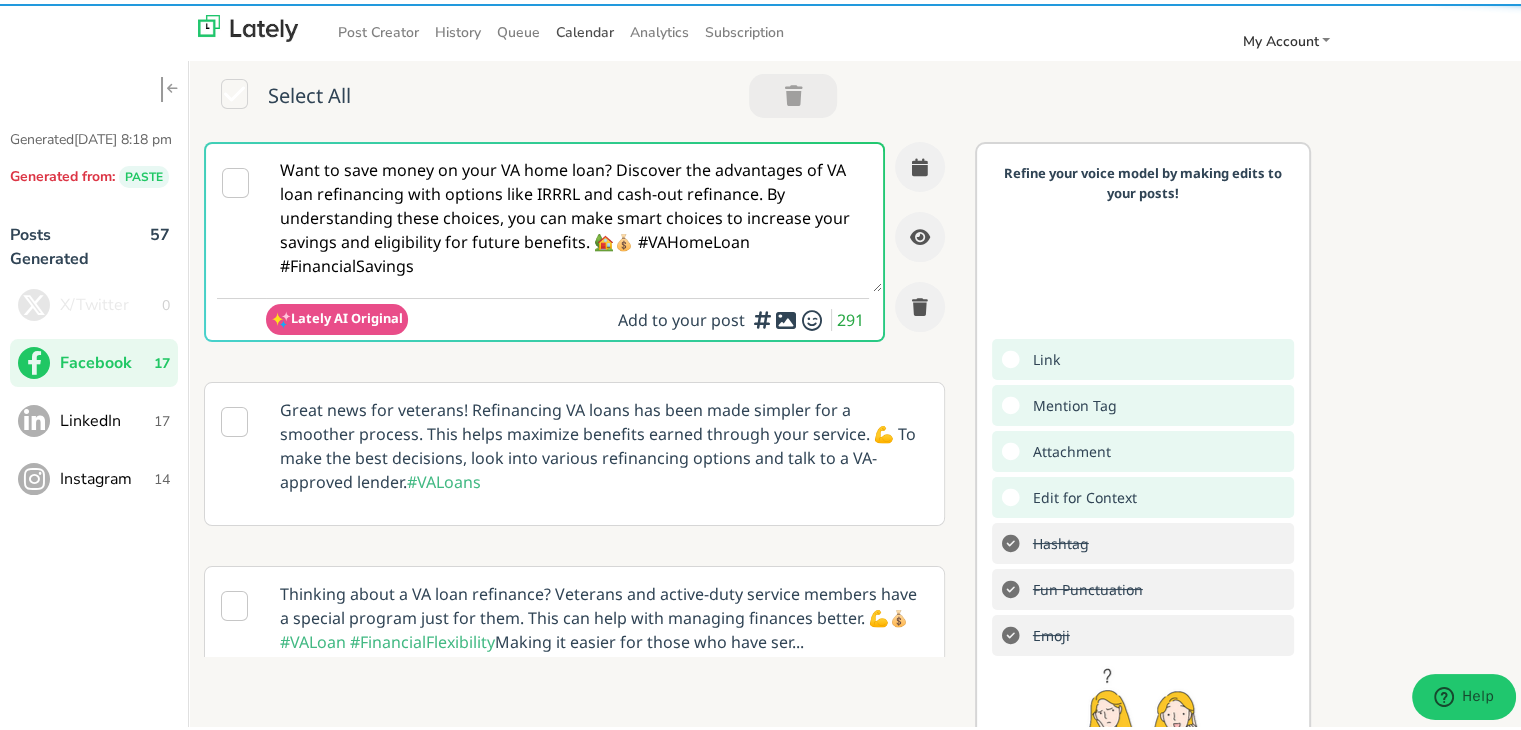 scroll, scrollTop: 0, scrollLeft: 0, axis: both 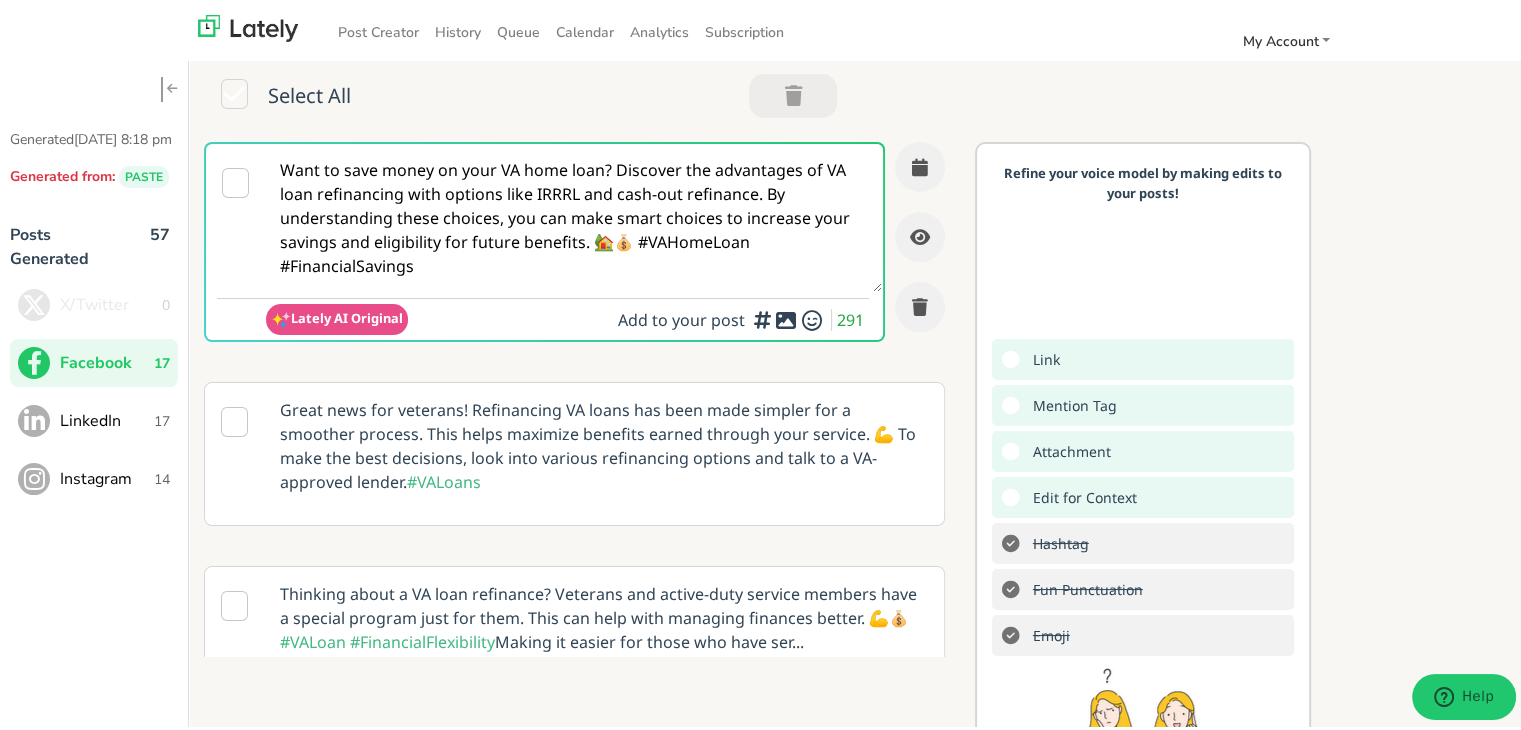 click on "Want to save money on your VA home loan? Discover the advantages of VA loan refinancing with options like IRRRL and cash-out refinance. By understanding these choices, you can make smart choices to increase your savings and eligibility for future benefits. 🏡💰 #VAHomeLoan #FinancialSavings" at bounding box center [574, 214] 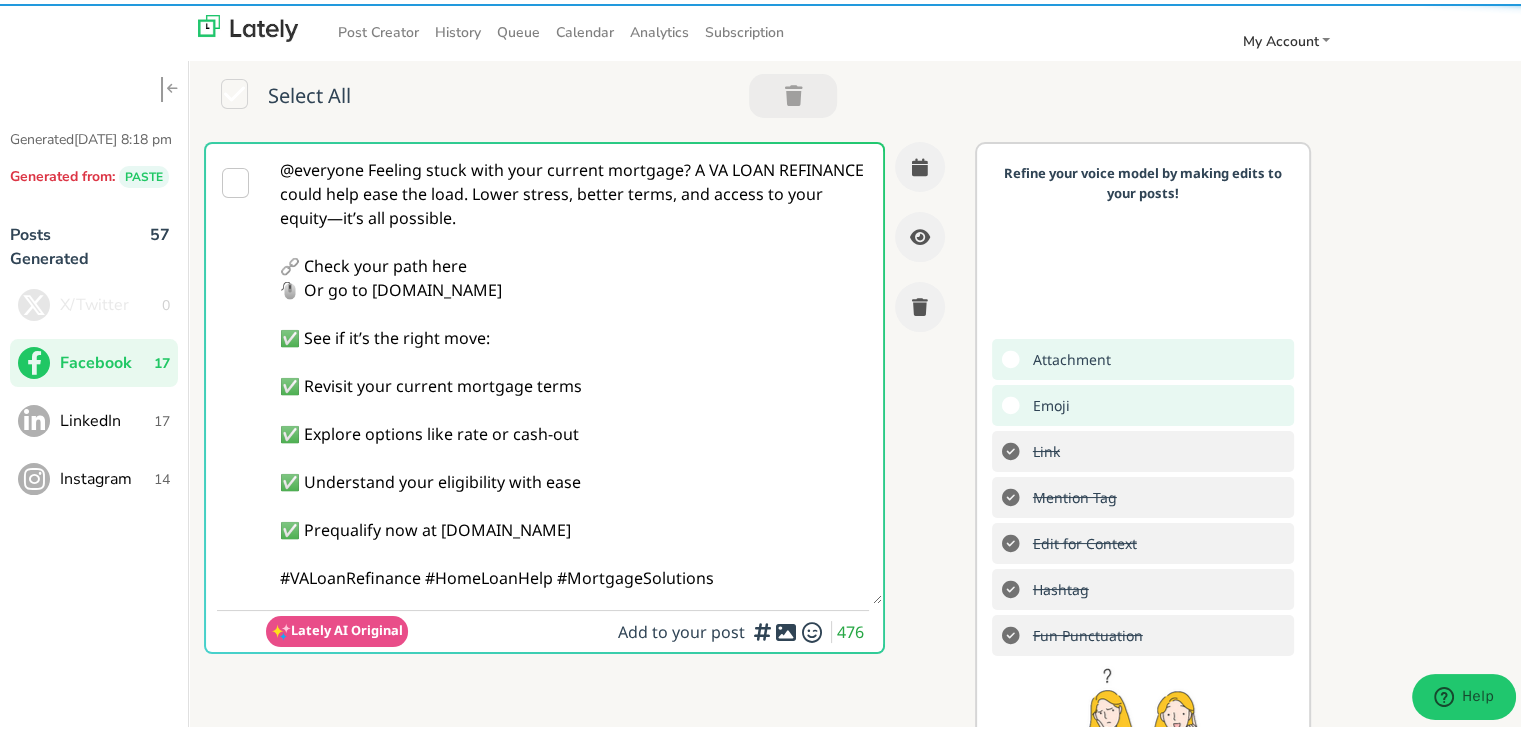 click on "@everyone Feeling stuck with your current mortgage? A VA LOAN REFINANCE could help ease the load. Lower stress, better terms, and access to your equity—it’s all possible.
🔗 Check your path here
🖱️ Or go to [DOMAIN_NAME]
✅ See if it’s the right move:
✅ Revisit your current mortgage terms
✅ Explore options like rate or cash-out
✅ Understand your eligibility with ease
✅ Prequalify now at [DOMAIN_NAME]
#VALoanRefinance #HomeLoanHelp #MortgageSolutions" at bounding box center (574, 370) 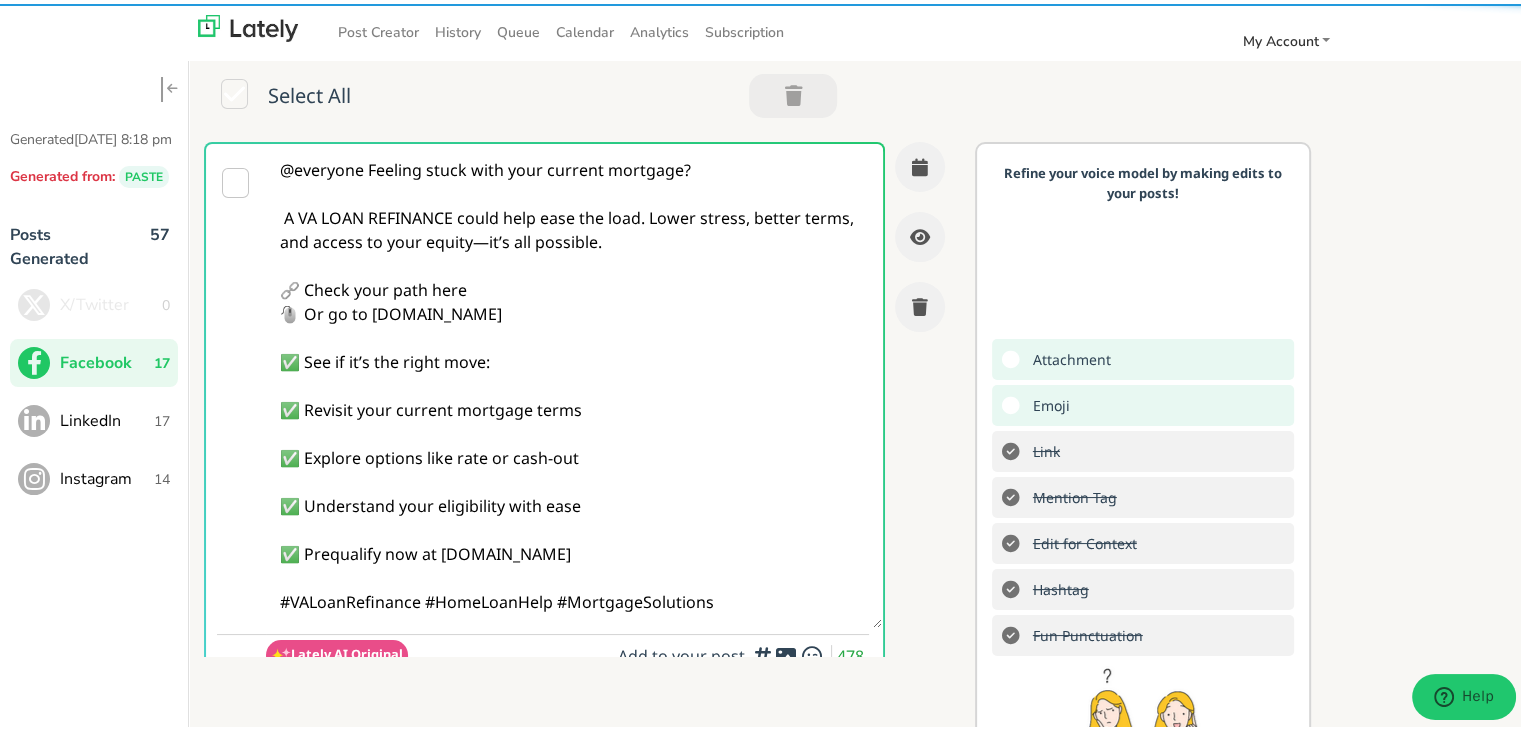click on "@everyone Feeling stuck with your current mortgage?
A VA LOAN REFINANCE could help ease the load. Lower stress, better terms, and access to your equity—it’s all possible.
🔗 Check your path here
🖱️ Or go to [DOMAIN_NAME]
✅ See if it’s the right move:
✅ Revisit your current mortgage terms
✅ Explore options like rate or cash-out
✅ Understand your eligibility with ease
✅ Prequalify now at [DOMAIN_NAME]
#VALoanRefinance #HomeLoanHelp #MortgageSolutions" at bounding box center (574, 382) 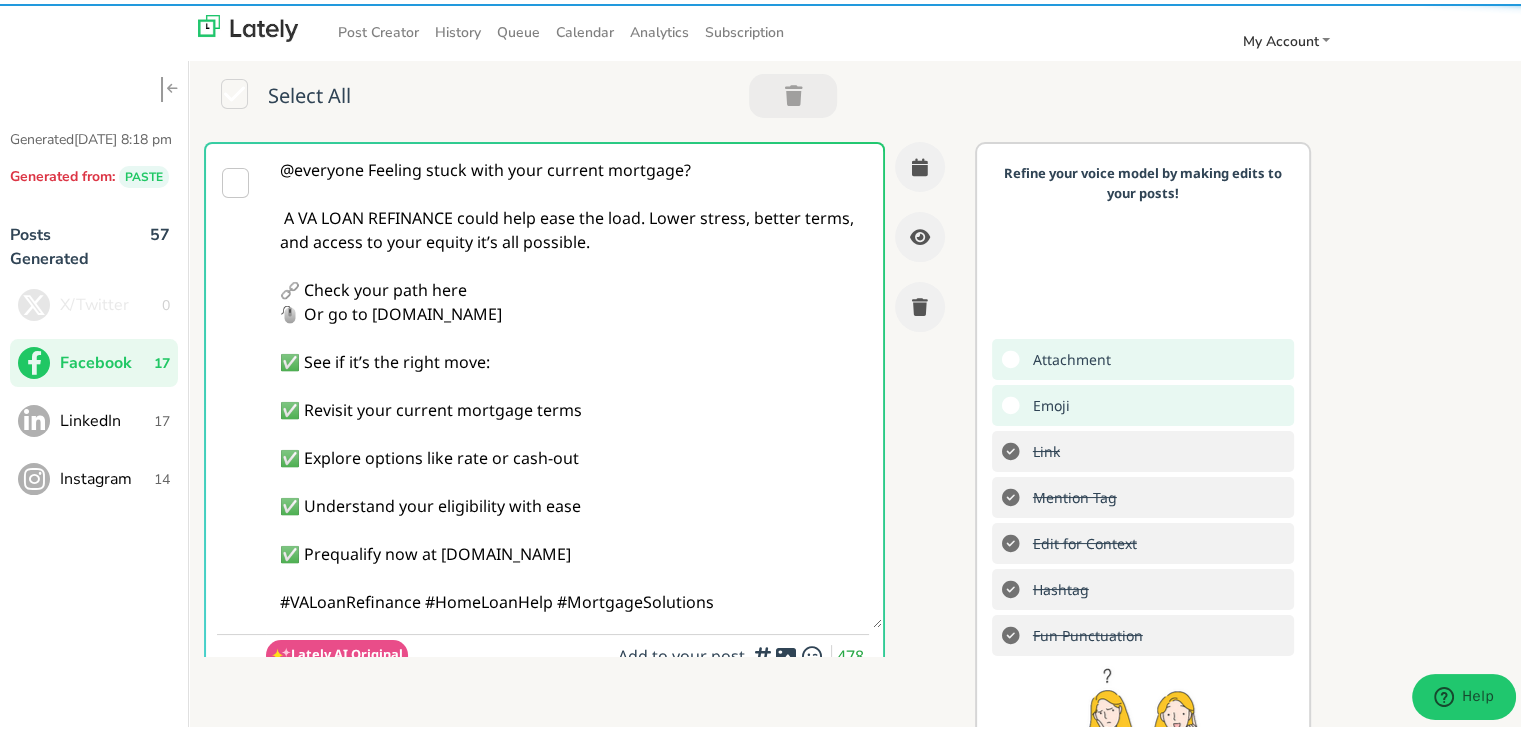 click on "@everyone Feeling stuck with your current mortgage?
A VA LOAN REFINANCE could help ease the load. Lower stress, better terms, and access to your equity it’s all possible.
🔗 Check your path here
🖱️ Or go to [DOMAIN_NAME]
✅ See if it’s the right move:
✅ Revisit your current mortgage terms
✅ Explore options like rate or cash-out
✅ Understand your eligibility with ease
✅ Prequalify now at [DOMAIN_NAME]
#VALoanRefinance #HomeLoanHelp #MortgageSolutions" at bounding box center [574, 382] 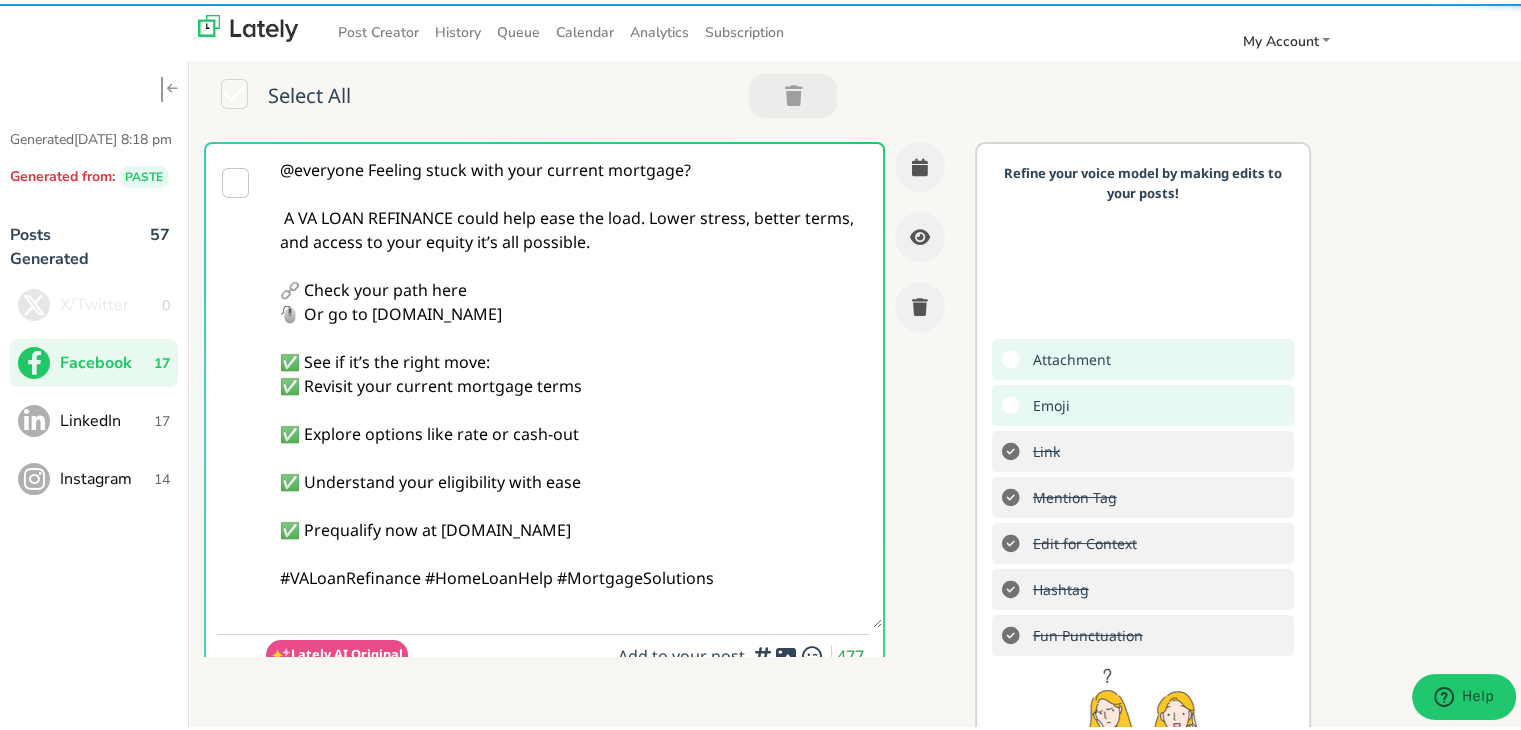 click on "@everyone Feeling stuck with your current mortgage?
A VA LOAN REFINANCE could help ease the load. Lower stress, better terms, and access to your equity it’s all possible.
🔗 Check your path here
🖱️ Or go to [DOMAIN_NAME]
✅ See if it’s the right move:
✅ Revisit your current mortgage terms
✅ Explore options like rate or cash-out
✅ Understand your eligibility with ease
✅ Prequalify now at [DOMAIN_NAME]
#VALoanRefinance #HomeLoanHelp #MortgageSolutions" at bounding box center (574, 382) 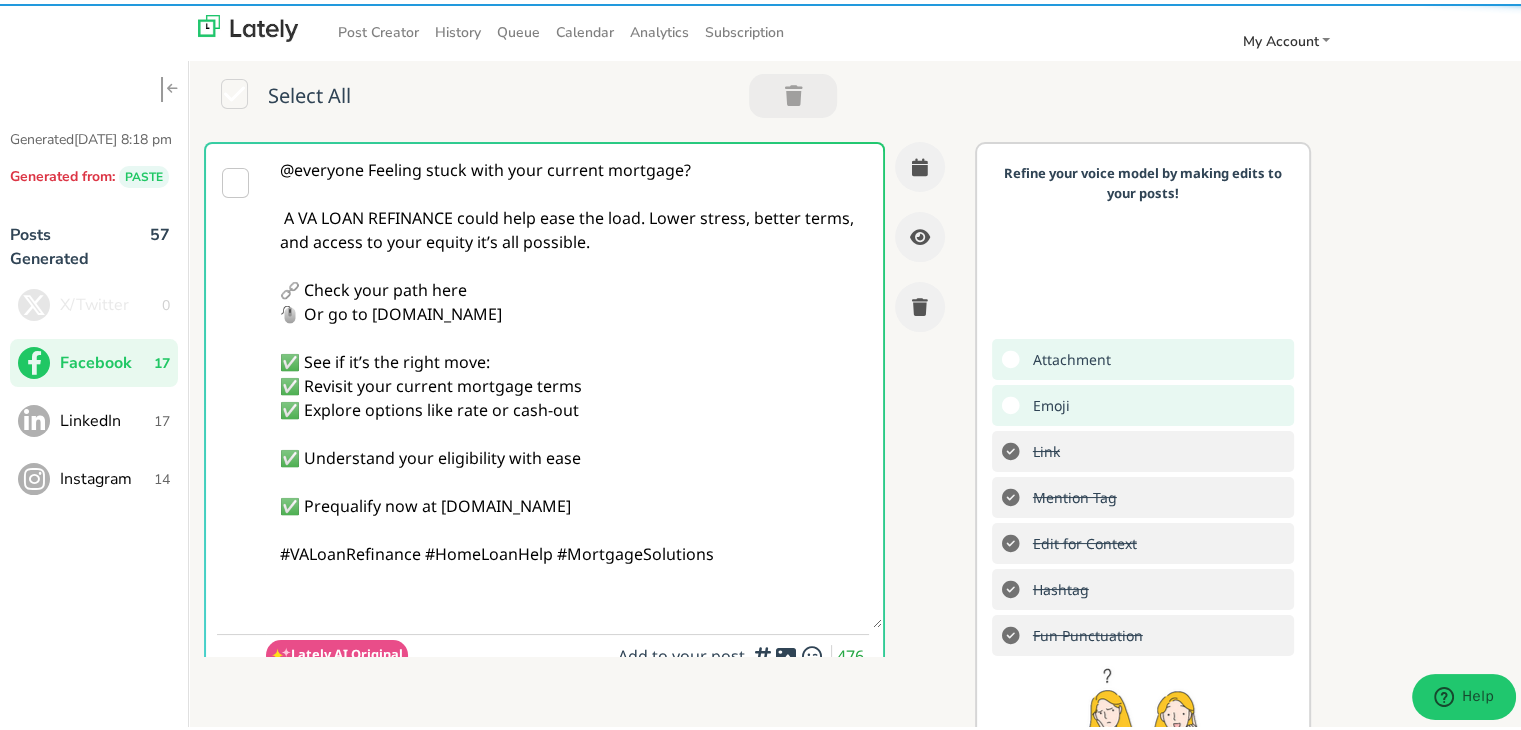 click on "@everyone Feeling stuck with your current mortgage?
A VA LOAN REFINANCE could help ease the load. Lower stress, better terms, and access to your equity it’s all possible.
🔗 Check your path here
🖱️ Or go to [DOMAIN_NAME]
✅ See if it’s the right move:
✅ Revisit your current mortgage terms
✅ Explore options like rate or cash-out
✅ Understand your eligibility with ease
✅ Prequalify now at [DOMAIN_NAME]
#VALoanRefinance #HomeLoanHelp #MortgageSolutions" at bounding box center (574, 382) 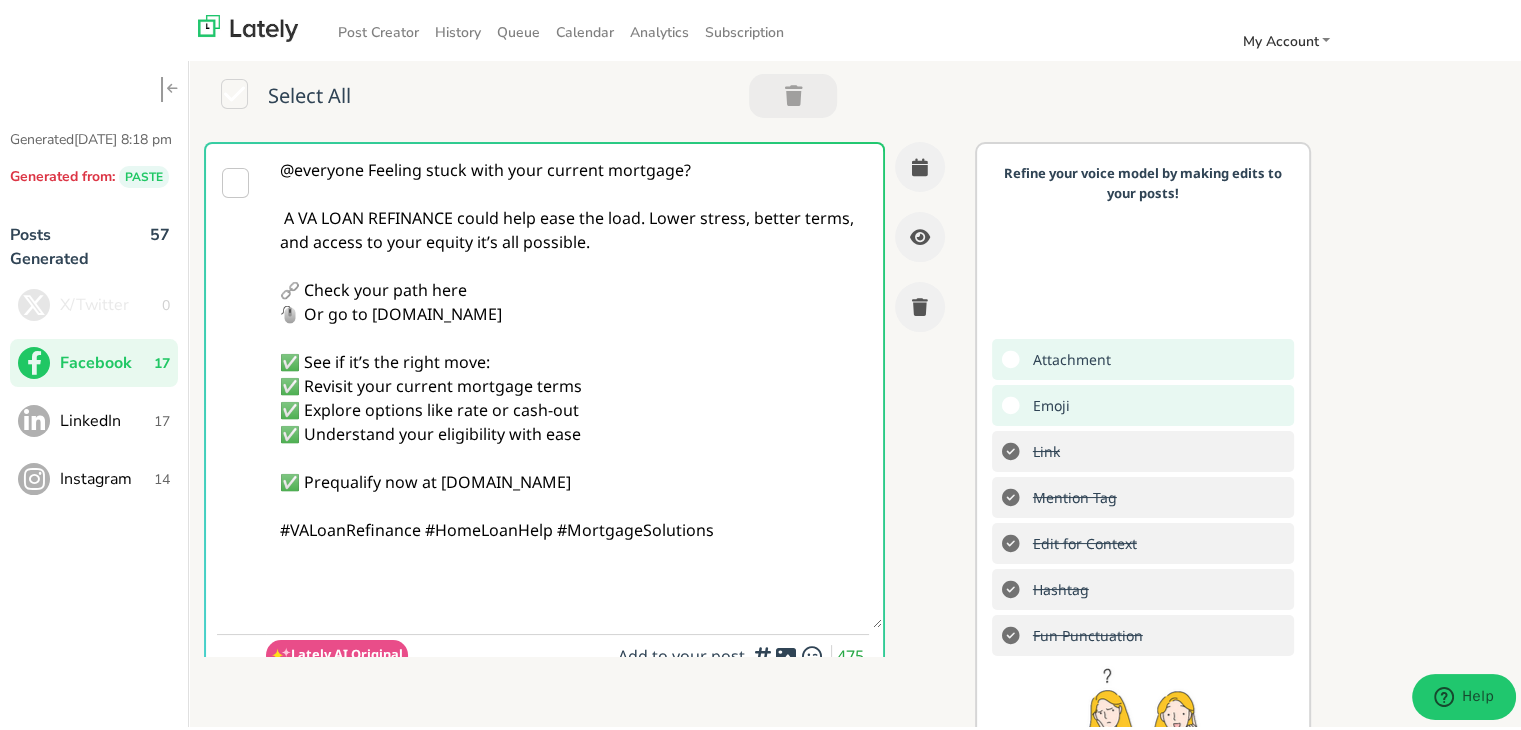 click on "@everyone Feeling stuck with your current mortgage?
A VA LOAN REFINANCE could help ease the load. Lower stress, better terms, and access to your equity it’s all possible.
🔗 Check your path here
🖱️ Or go to [DOMAIN_NAME]
✅ See if it’s the right move:
✅ Revisit your current mortgage terms
✅ Explore options like rate or cash-out
✅ Understand your eligibility with ease
✅ Prequalify now at [DOMAIN_NAME]
#VALoanRefinance #HomeLoanHelp #MortgageSolutions" at bounding box center (574, 382) 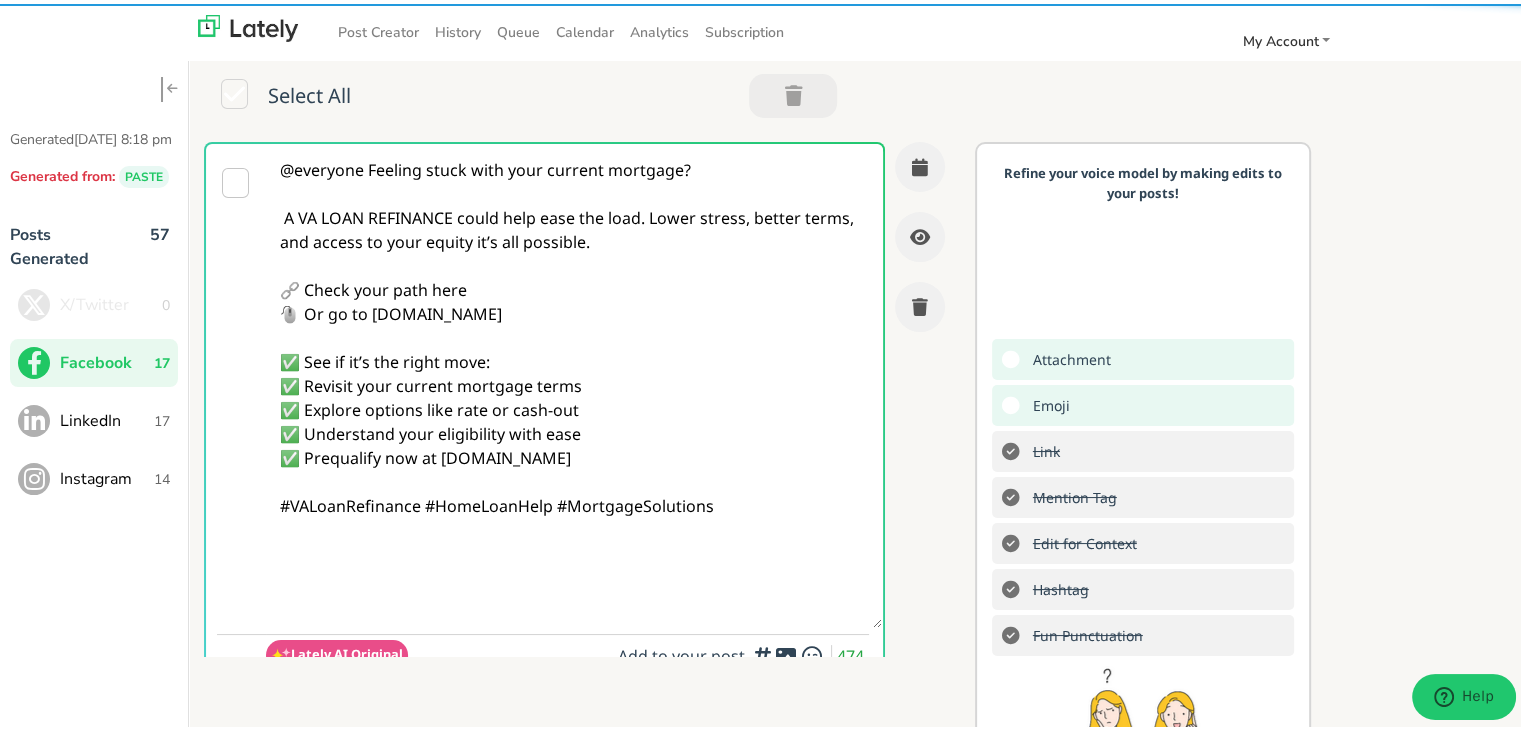 click on "@everyone Feeling stuck with your current mortgage?
A VA LOAN REFINANCE could help ease the load. Lower stress, better terms, and access to your equity it’s all possible.
🔗 Check your path here
🖱️ Or go to [DOMAIN_NAME]
✅ See if it’s the right move:
✅ Revisit your current mortgage terms
✅ Explore options like rate or cash-out
✅ Understand your eligibility with ease
✅ Prequalify now at [DOMAIN_NAME]
#VALoanRefinance #HomeLoanHelp #MortgageSolutions" at bounding box center (574, 382) 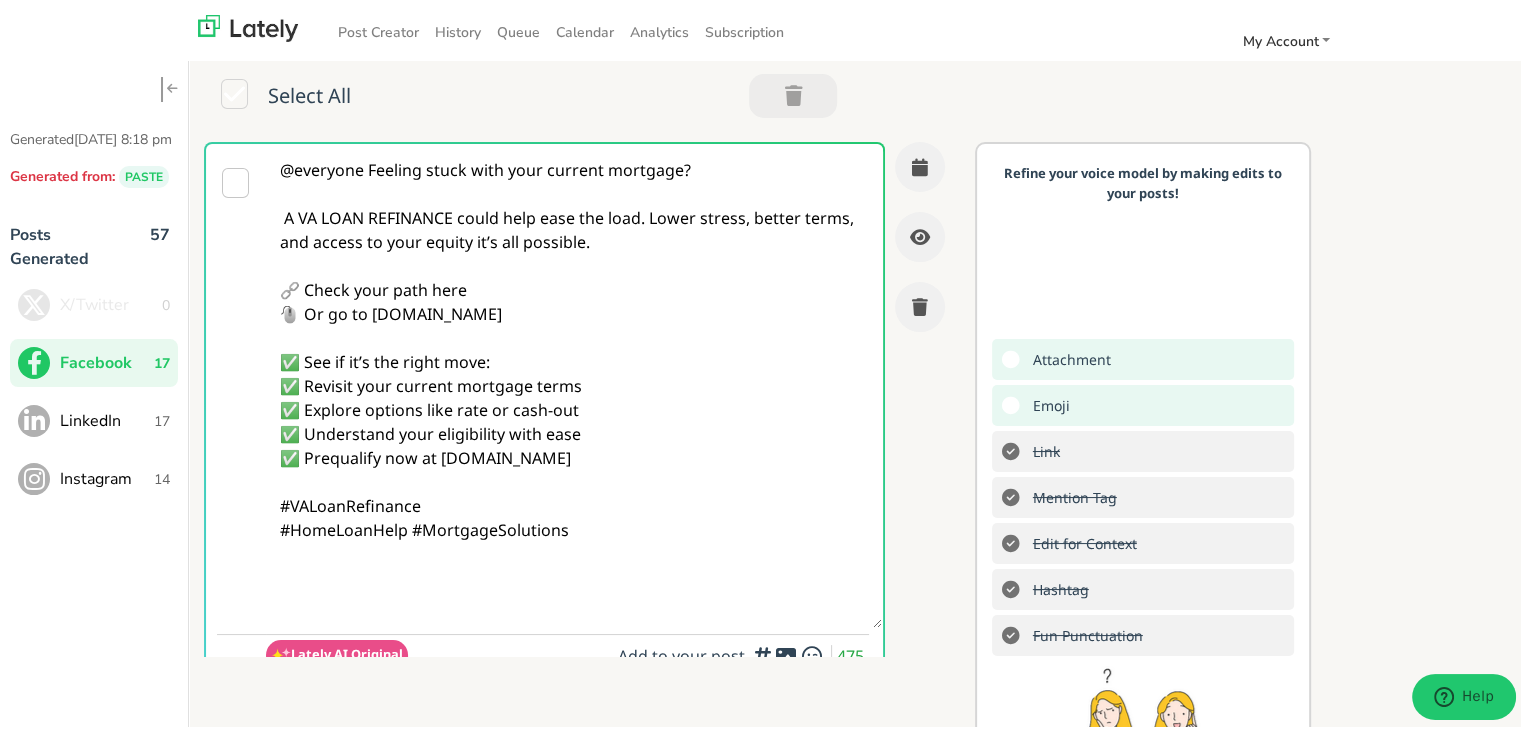 click on "@everyone Feeling stuck with your current mortgage?
A VA LOAN REFINANCE could help ease the load. Lower stress, better terms, and access to your equity it’s all possible.
🔗 Check your path here
🖱️ Or go to [DOMAIN_NAME]
✅ See if it’s the right move:
✅ Revisit your current mortgage terms
✅ Explore options like rate or cash-out
✅ Understand your eligibility with ease
✅ Prequalify now at [DOMAIN_NAME]
#VALoanRefinance
#HomeLoanHelp #MortgageSolutions" at bounding box center (574, 382) 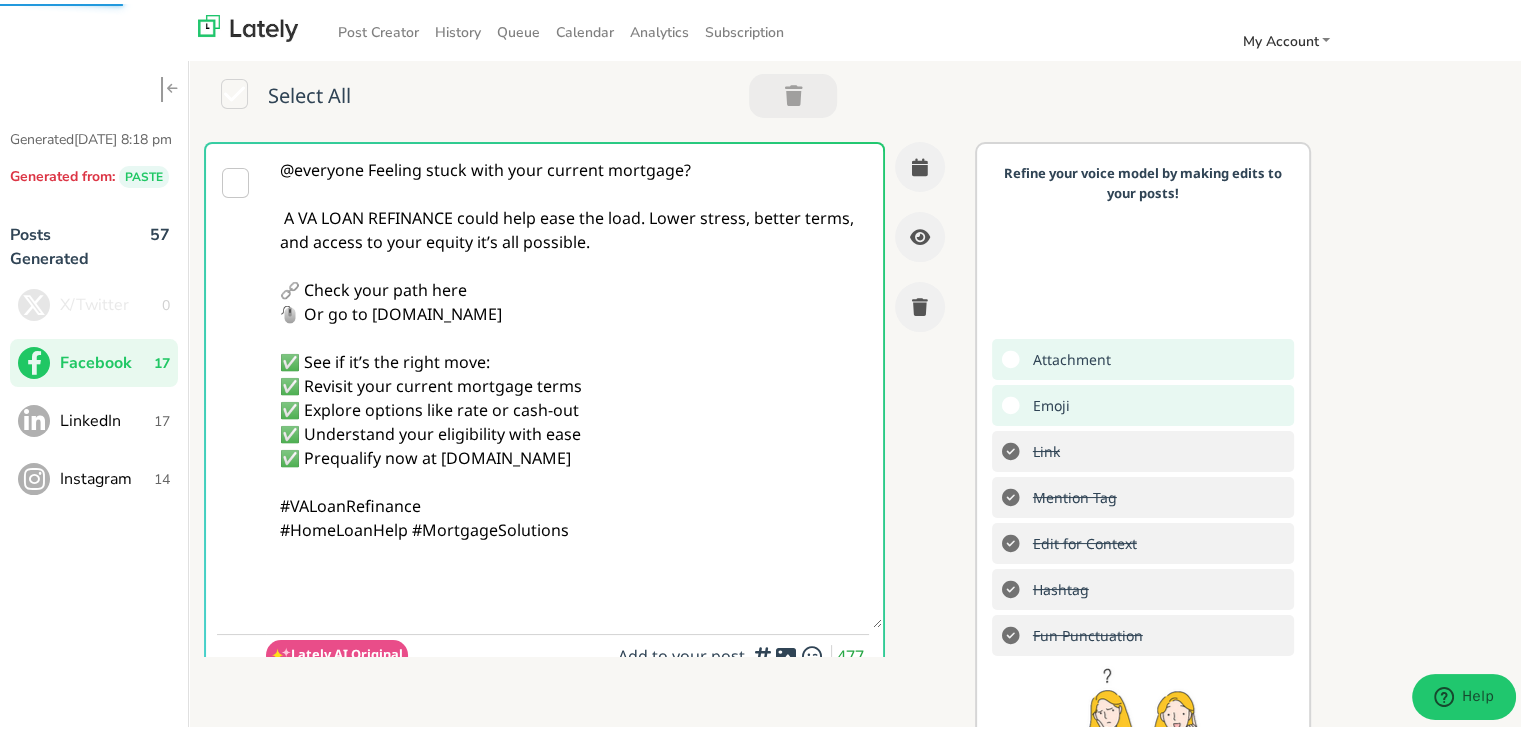 paste on "Follow Us On Our Social Media Platforms!
Facebook: [URL][DOMAIN_NAME]
LinkedIn: [URL][DOMAIN_NAME]
Instagram: [URL][DOMAIN_NAME][DOMAIN_NAME]" 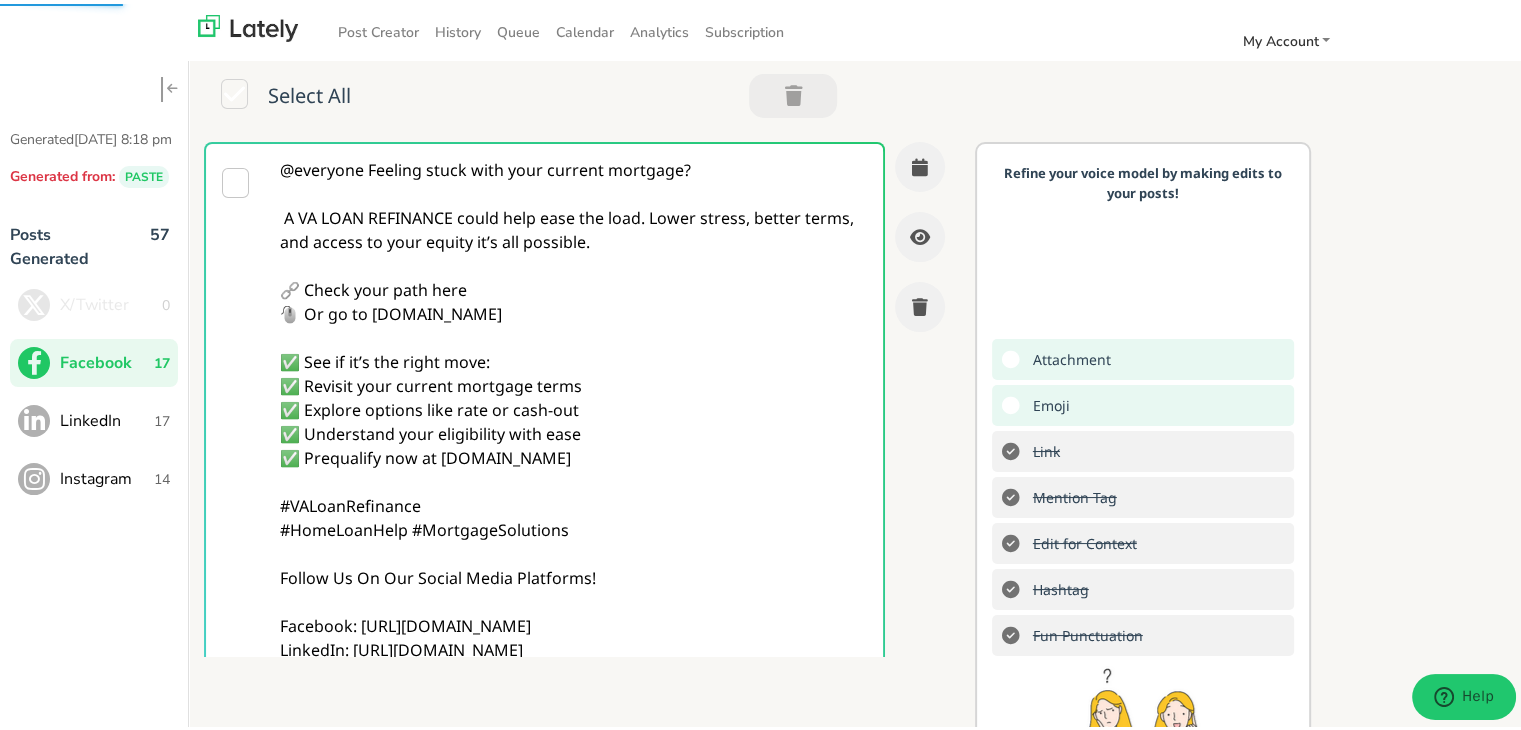 scroll, scrollTop: 51, scrollLeft: 0, axis: vertical 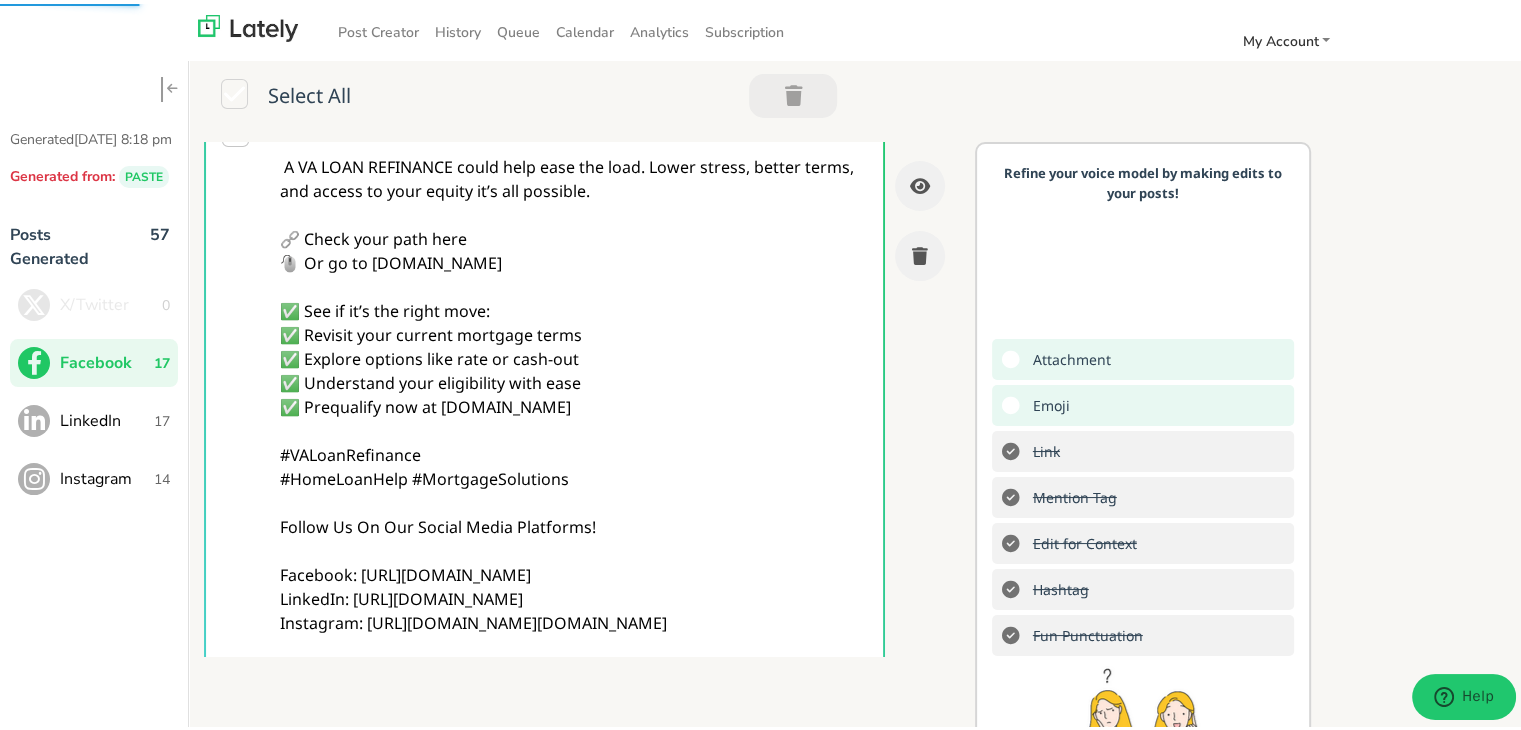 click on "@everyone Feeling stuck with your current mortgage?
A VA LOAN REFINANCE could help ease the load. Lower stress, better terms, and access to your equity it’s all possible.
🔗 Check your path here
🖱️ Or go to [DOMAIN_NAME]
✅ See if it’s the right move:
✅ Revisit your current mortgage terms
✅ Explore options like rate or cash-out
✅ Understand your eligibility with ease
✅ Prequalify now at [DOMAIN_NAME]
#VALoanRefinance
#HomeLoanHelp #MortgageSolutions
Follow Us On Our Social Media Platforms!
Facebook: [URL][DOMAIN_NAME]
LinkedIn: [URL][DOMAIN_NAME]
Instagram: [URL][DOMAIN_NAME][DOMAIN_NAME]" at bounding box center [574, 379] 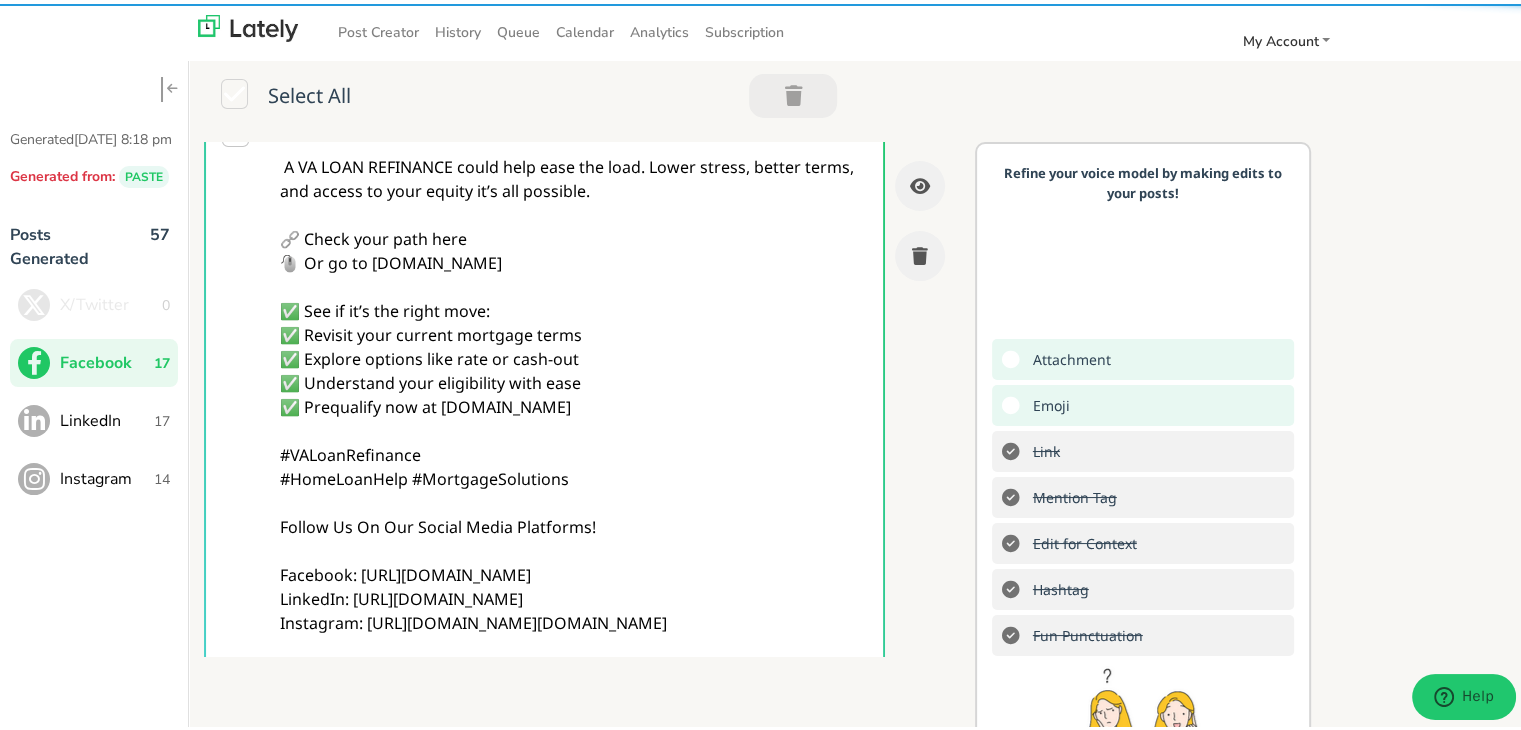 type on "@everyone Feeling stuck with your current mortgage?
A VA LOAN REFINANCE could help ease the load. Lower stress, better terms, and access to your equity it’s all possible.
🔗 Check your path here
🖱️ Or go to [DOMAIN_NAME]
✅ See if it’s the right move:
✅ Revisit your current mortgage terms
✅ Explore options like rate or cash-out
✅ Understand your eligibility with ease
✅ Prequalify now at [DOMAIN_NAME]
#VALoanRefinance
#HomeLoanHelp #MortgageSolutions
Follow Us On Our Social Media Platforms!
Facebook: [URL][DOMAIN_NAME]
LinkedIn: [URL][DOMAIN_NAME]
Instagram: [URL][DOMAIN_NAME][DOMAIN_NAME]" 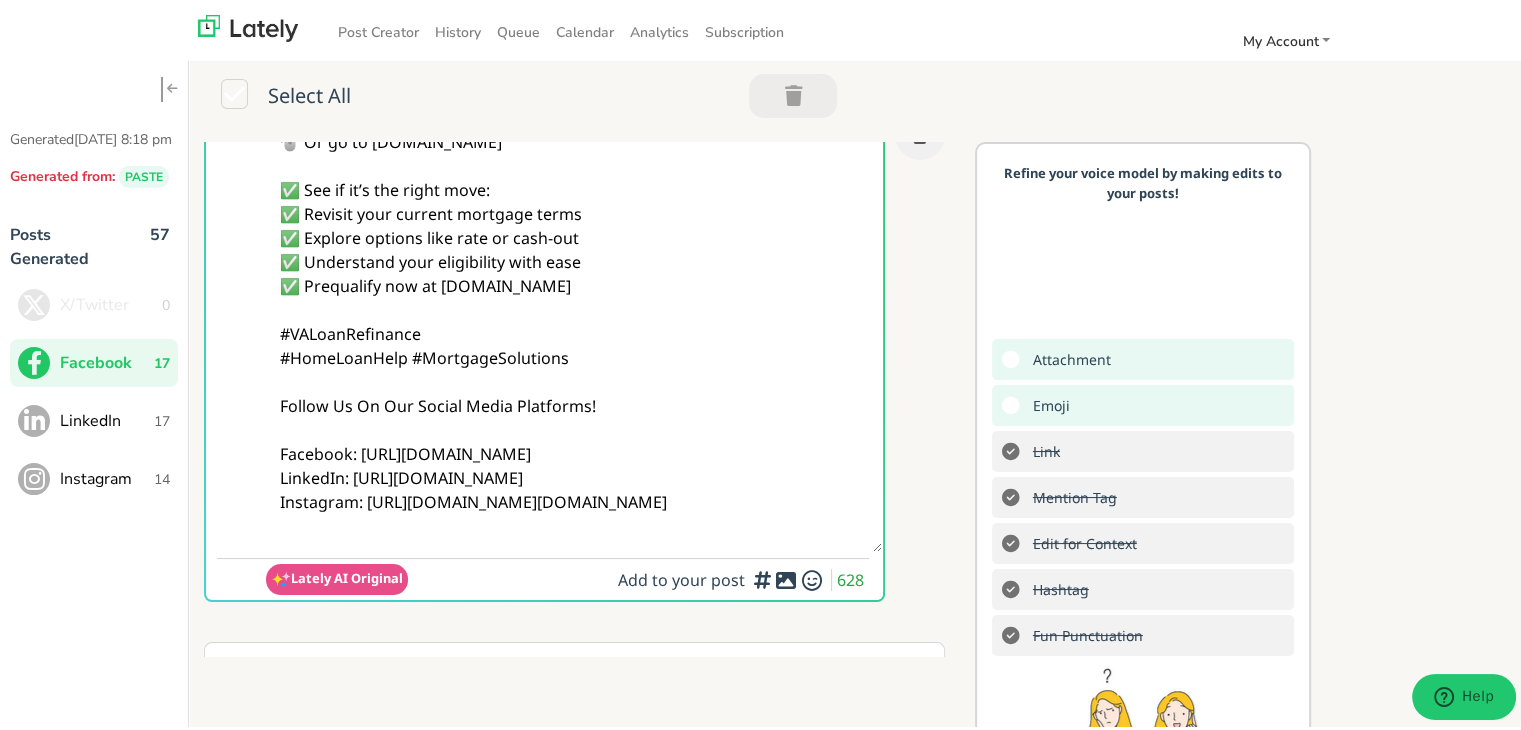scroll, scrollTop: 551, scrollLeft: 0, axis: vertical 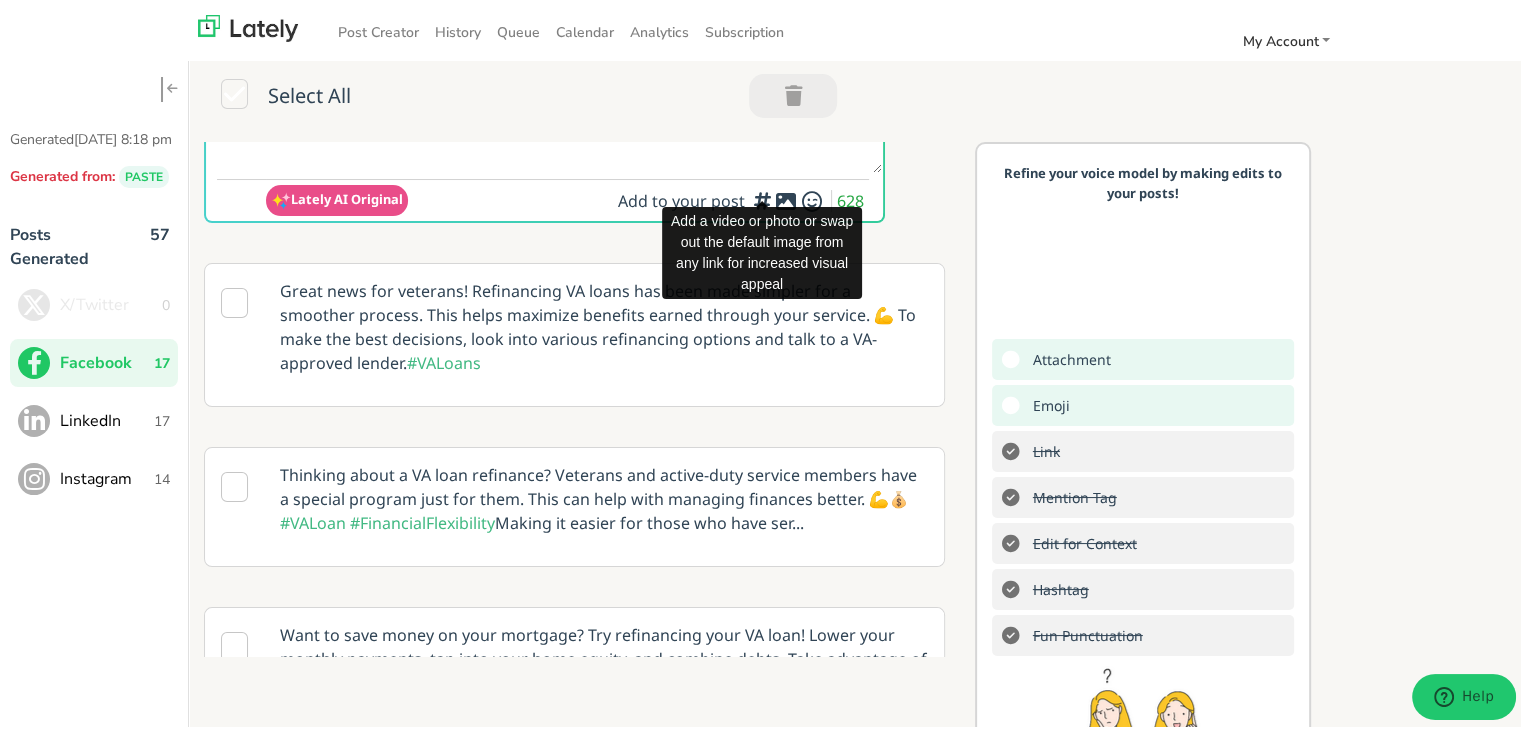 click at bounding box center [762, 200] 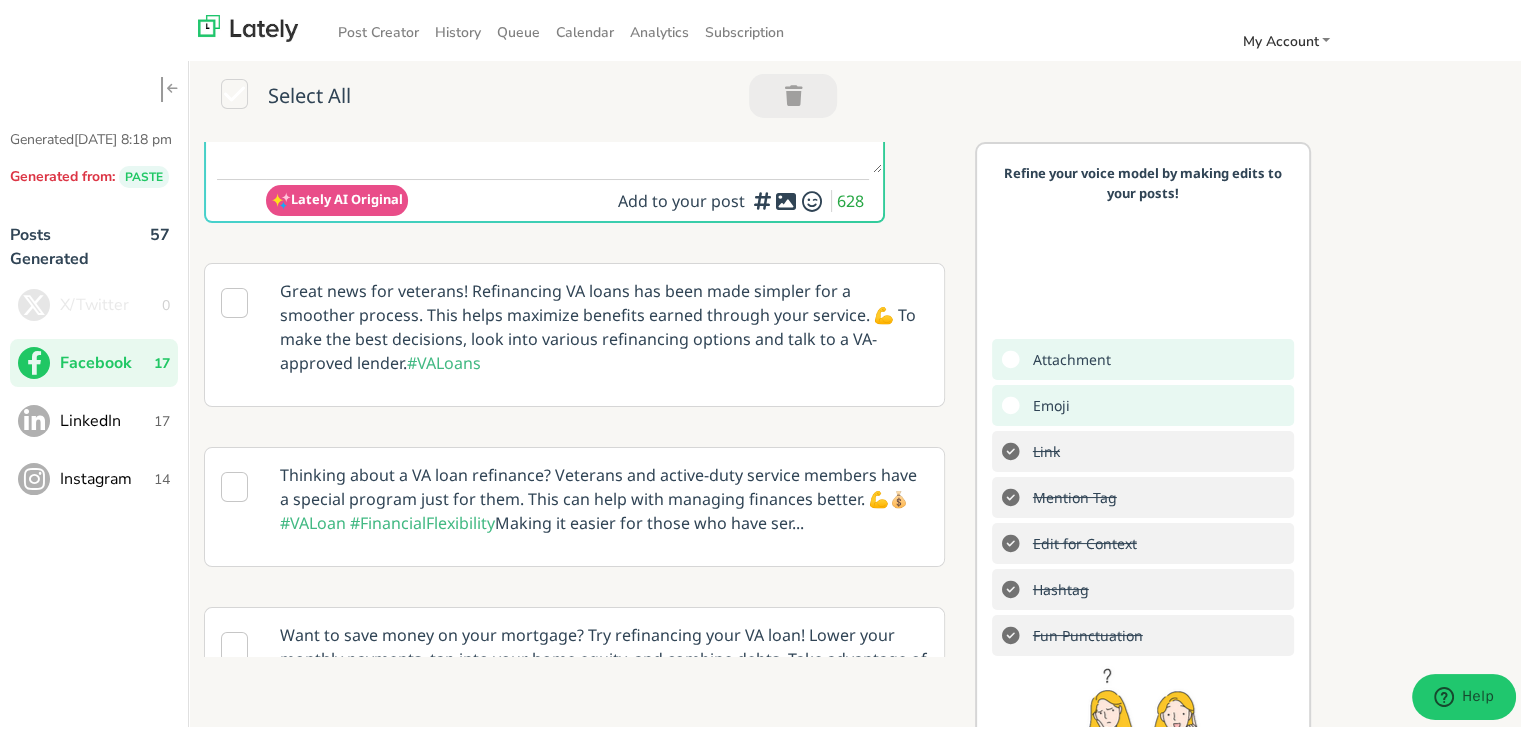 click on "Add a video or photo or swap out the default image from any link for increased visual appeal" at bounding box center [762, 249] 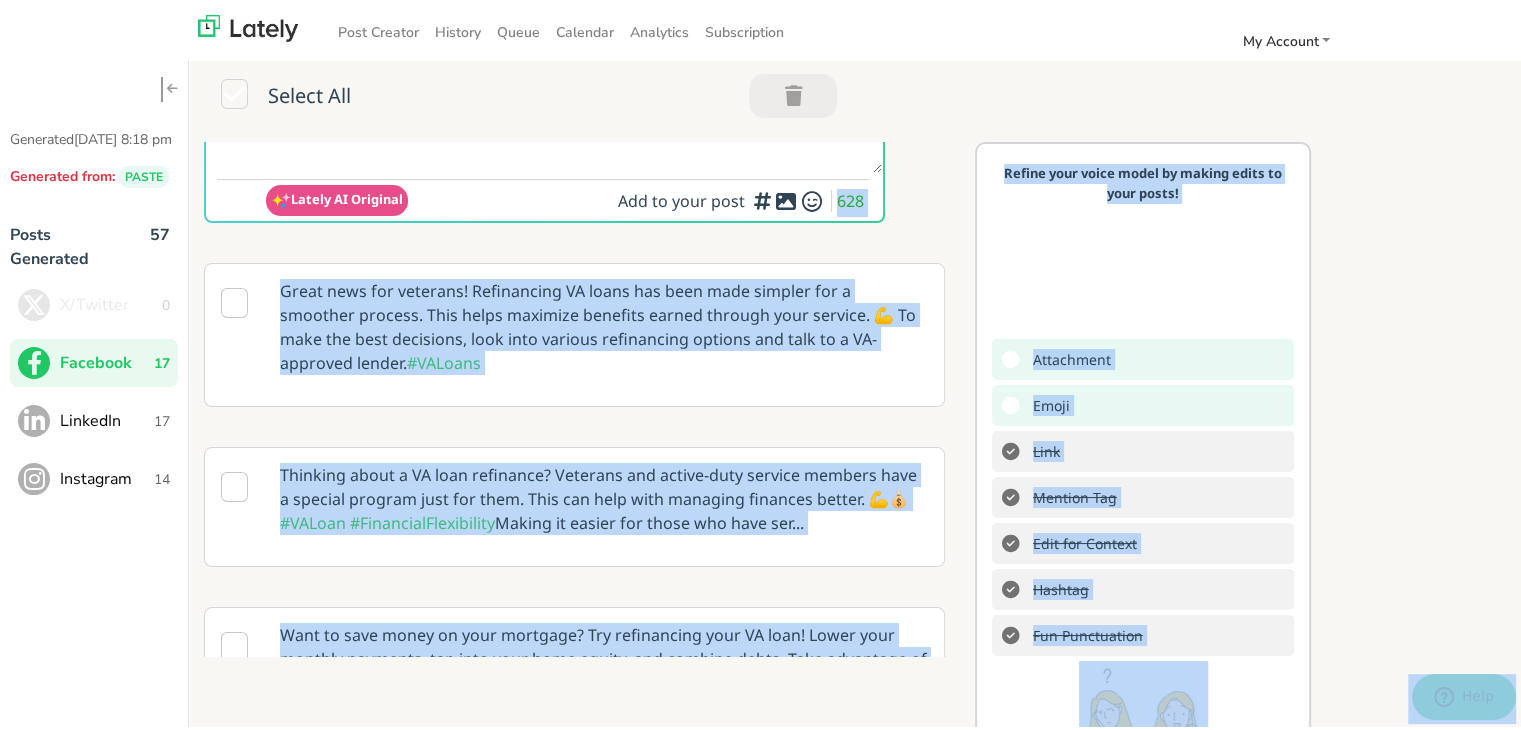 click on "Post Creator History  Queue Calendar  Analytics  Subscription My Account Settings Publisher Subscription Help Center Support Logout Generated  [DATE] 8:18 pm Generated from: PASTE Posts Generated 57 X/Twitter 0 Facebook 17 LinkedIn 17 Instagram 14 Select All @everyone Feeling stuck with your current mortgage?
A VA LOAN REFINANCE could help ease the load. Lower stress, better terms, and access to your equity it’s all possible.
🔗 Check your path here
🖱️ Or go to [DOMAIN_NAME]
✅ See if it’s the right move:
✅ Revisit your current mortgage terms
✅ Explore options like rate or cash-out
✅ Understand your eligibility with ease
✅ Prequalify now at [DOMAIN_NAME]
#VALoanRefinance
#HomeLoanHelp #MortgageSolutions
Follow Us On Our Social Media Platforms!
Facebook: [URL][DOMAIN_NAME]
LinkedIn: [URL][DOMAIN_NAME]
Instagram: [URL][DOMAIN_NAME][DOMAIN_NAME]  Lately AI Original    628" at bounding box center (768, 372) 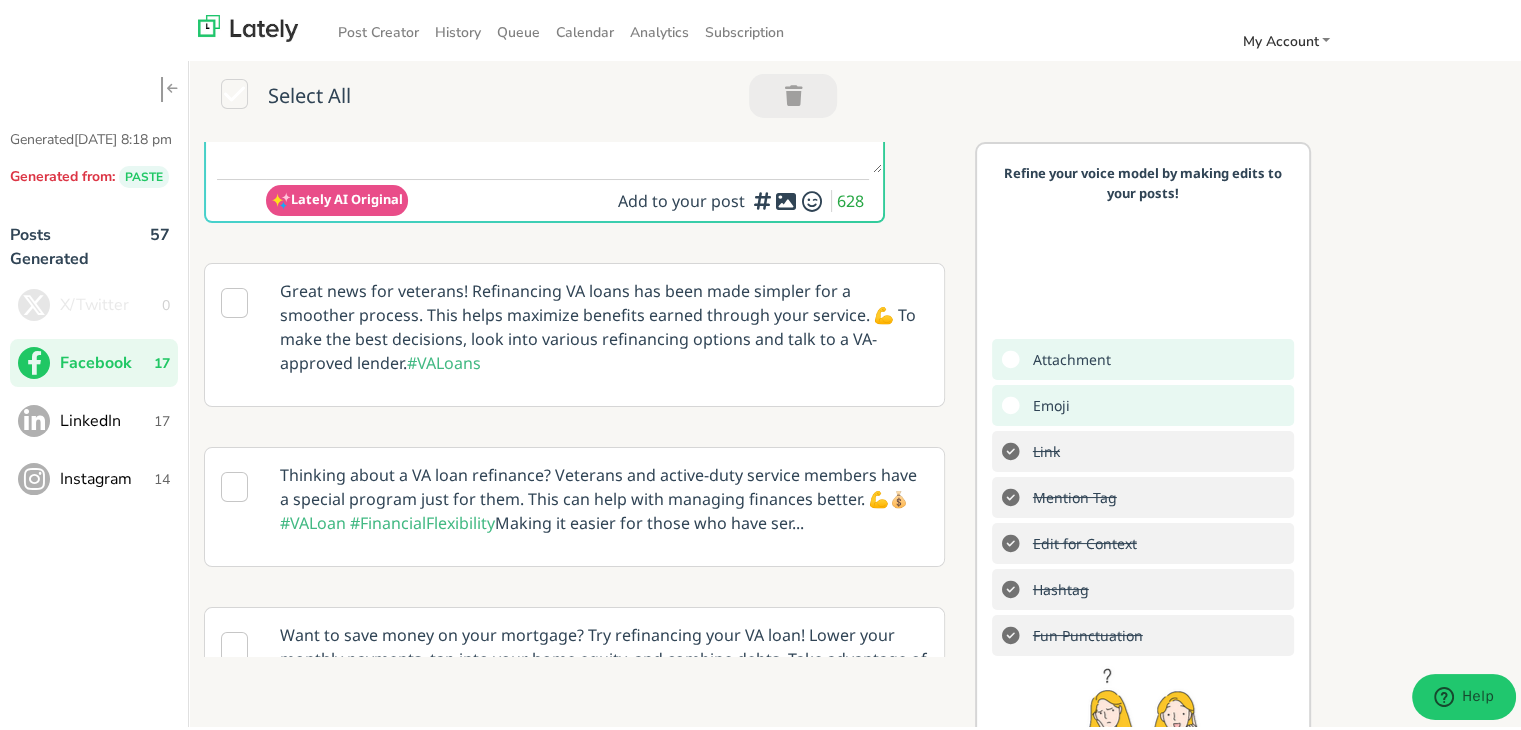 click on "@everyone Feeling stuck with your current mortgage?
A VA LOAN REFINANCE could help ease the load. Lower stress, better terms, and access to your equity it’s all possible.
🔗 Check your path here
🖱️ Or go to [DOMAIN_NAME]
✅ See if it’s the right move:
✅ Revisit your current mortgage terms
✅ Explore options like rate or cash-out
✅ Understand your eligibility with ease
✅ Prequalify now at [DOMAIN_NAME]
#VALoanRefinance
#HomeLoanHelp #MortgageSolutions
Follow Us On Our Social Media Platforms!
Facebook: [URL][DOMAIN_NAME]
LinkedIn: [URL][DOMAIN_NAME]
Instagram: [URL][DOMAIN_NAME][DOMAIN_NAME]" at bounding box center (574, -121) 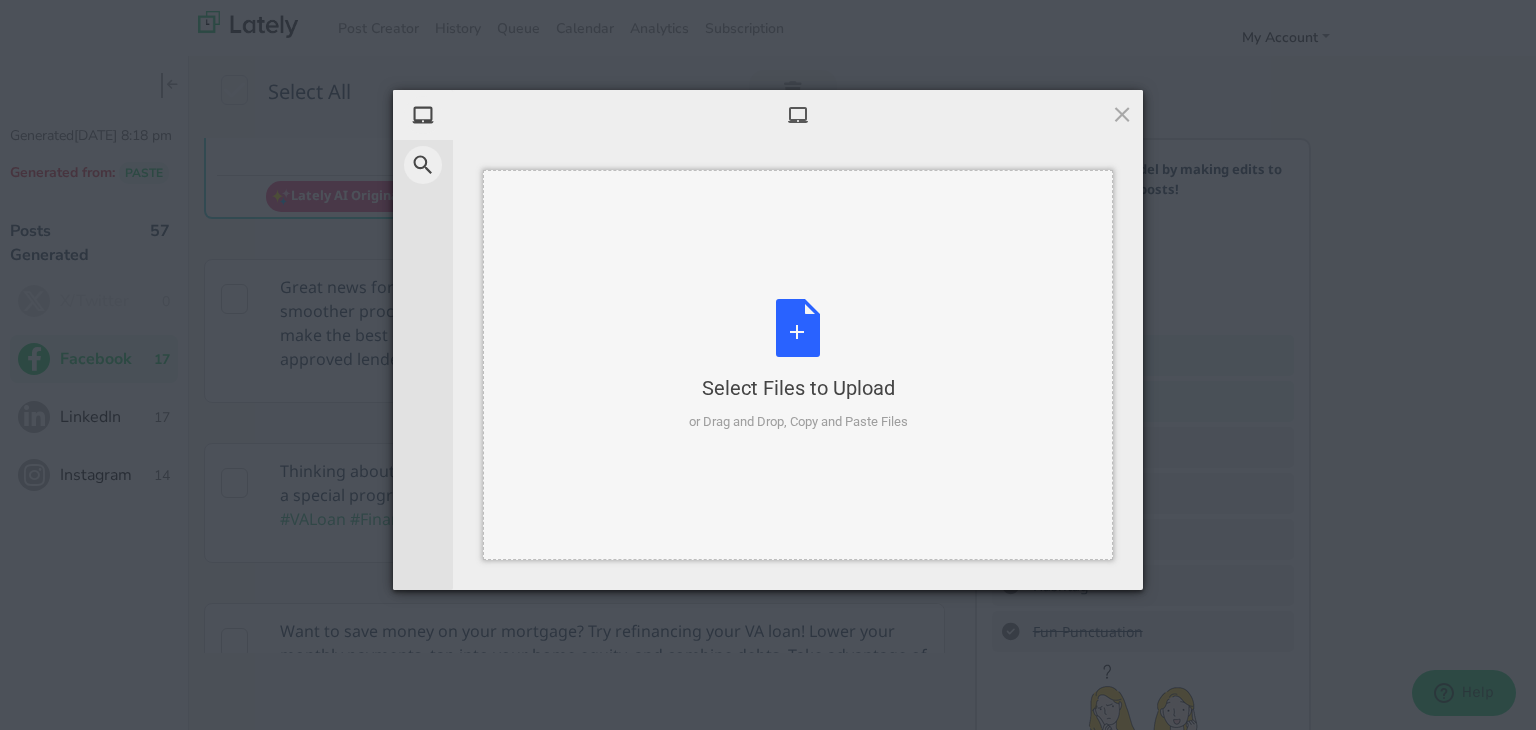 click on "Select Files to Upload
or Drag and Drop, Copy and Paste Files" at bounding box center (798, 365) 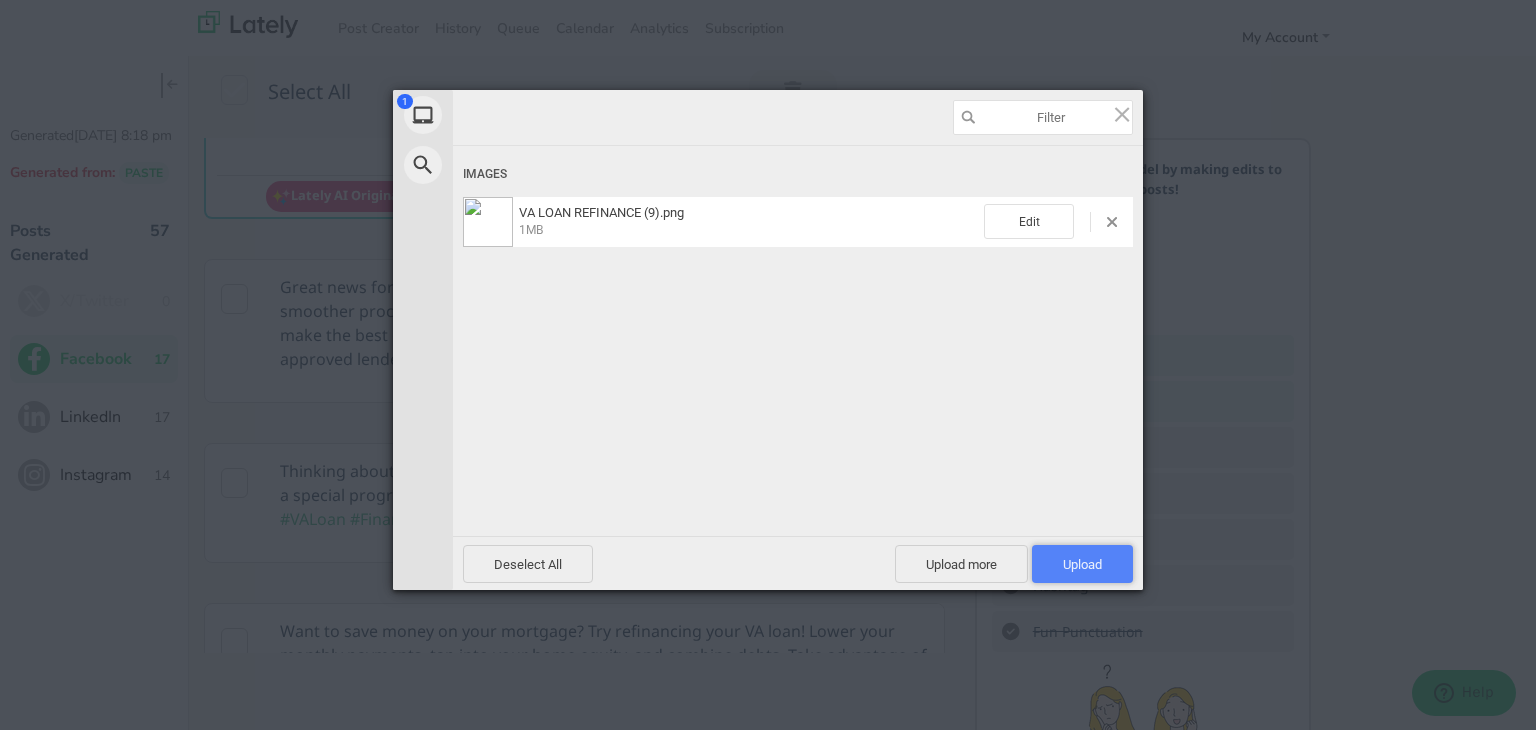click on "Upload
1" at bounding box center [1082, 564] 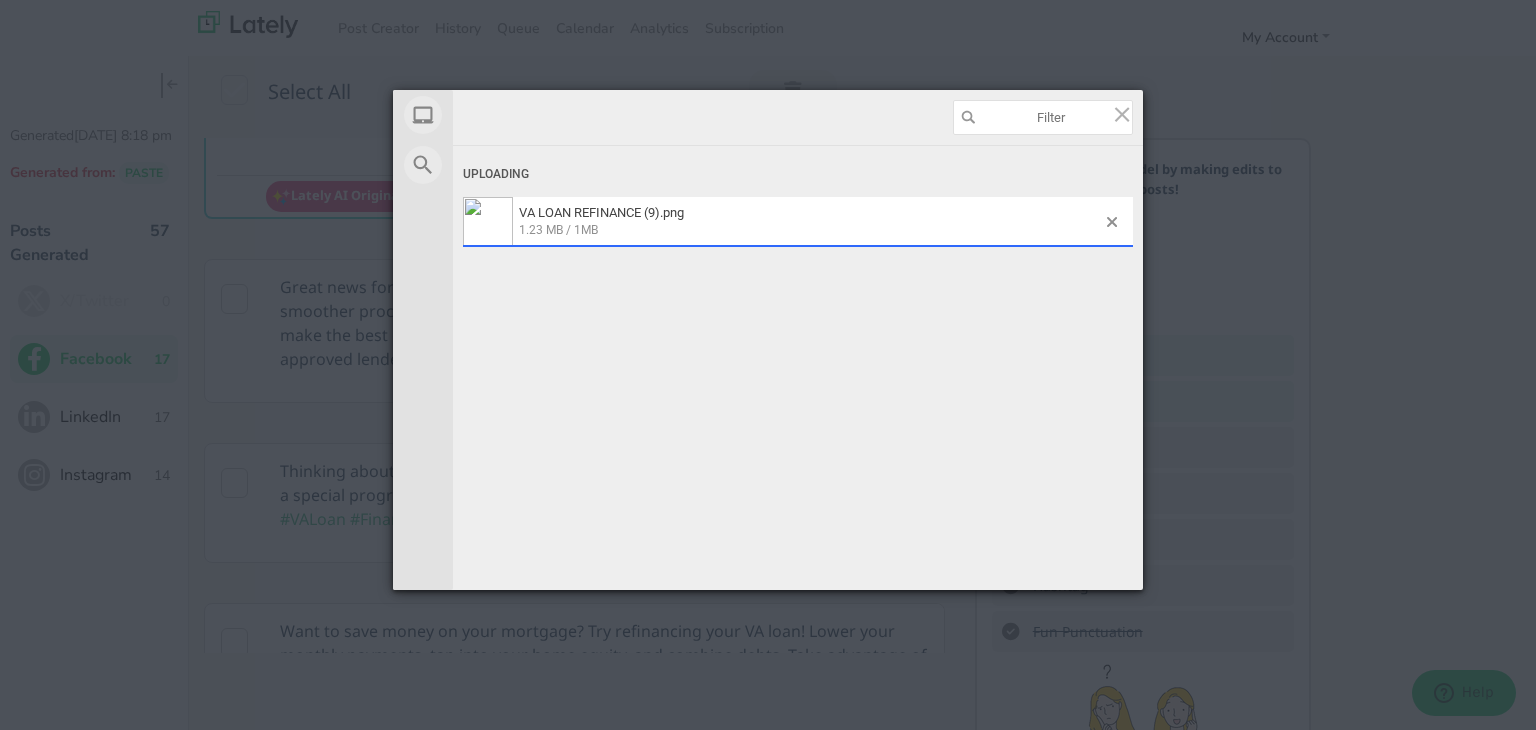 drag, startPoint x: 547, startPoint y: 230, endPoint x: 457, endPoint y: 232, distance: 90.02222 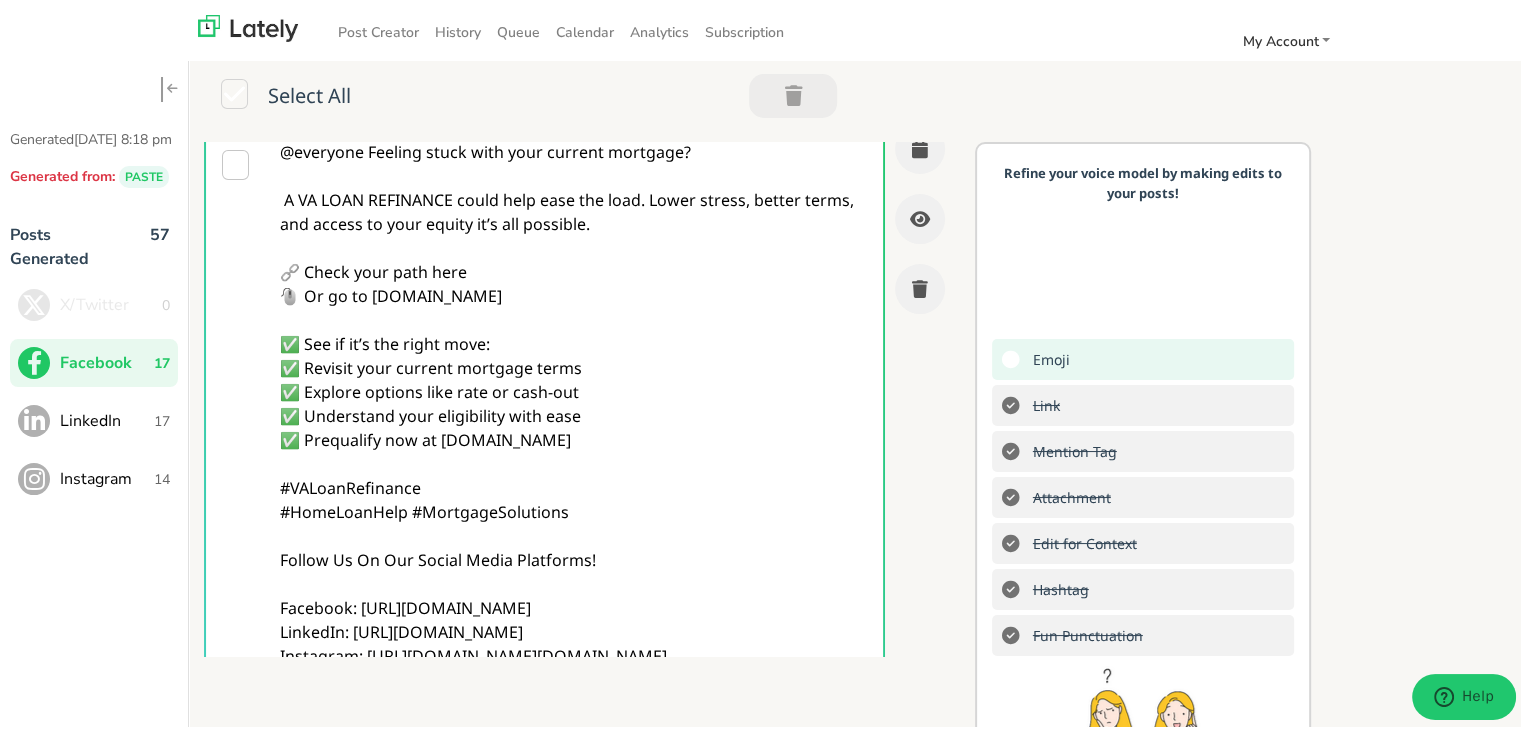scroll, scrollTop: 0, scrollLeft: 0, axis: both 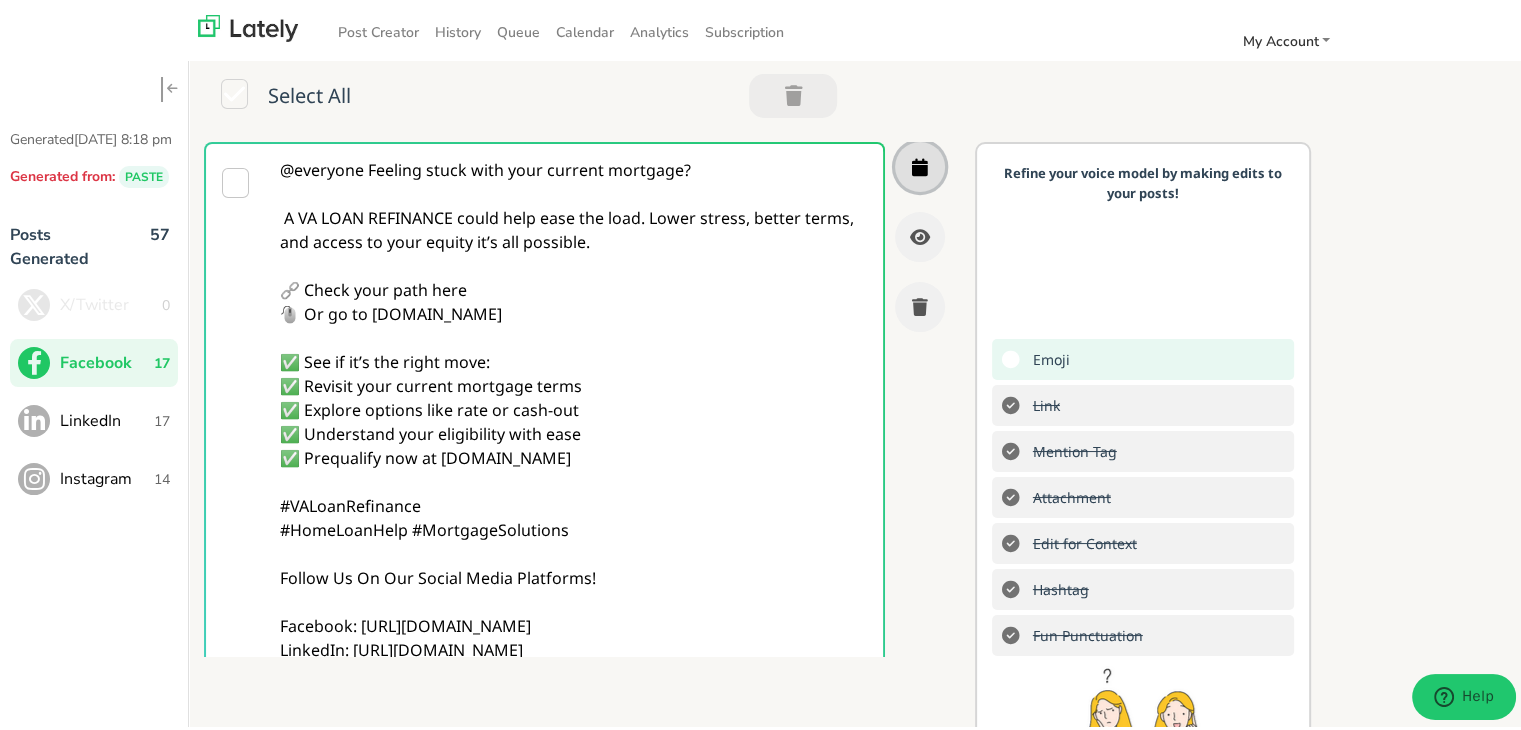 click at bounding box center [920, 163] 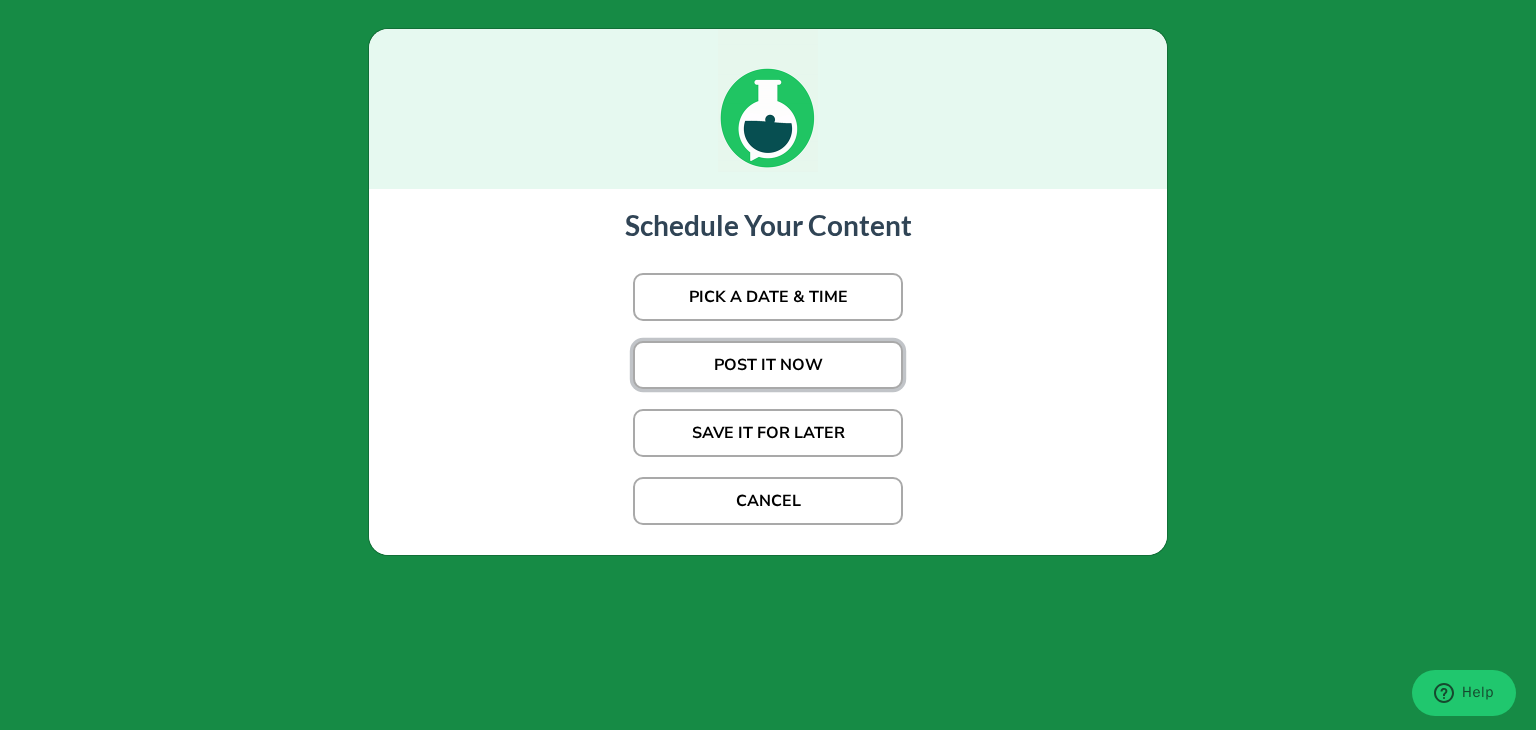 click on "POST IT NOW" at bounding box center (768, 365) 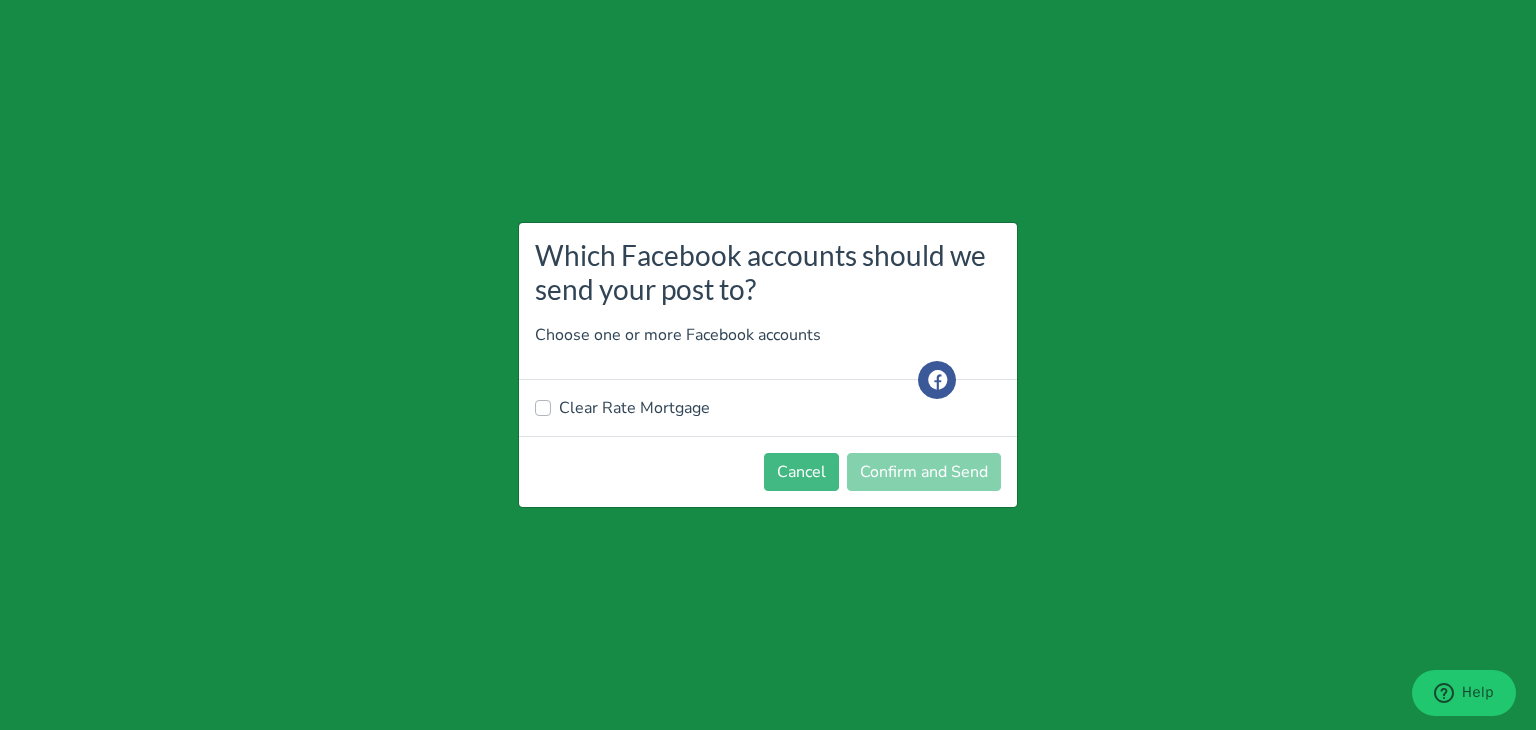 click on "Clear Rate Mortgage" at bounding box center (634, 408) 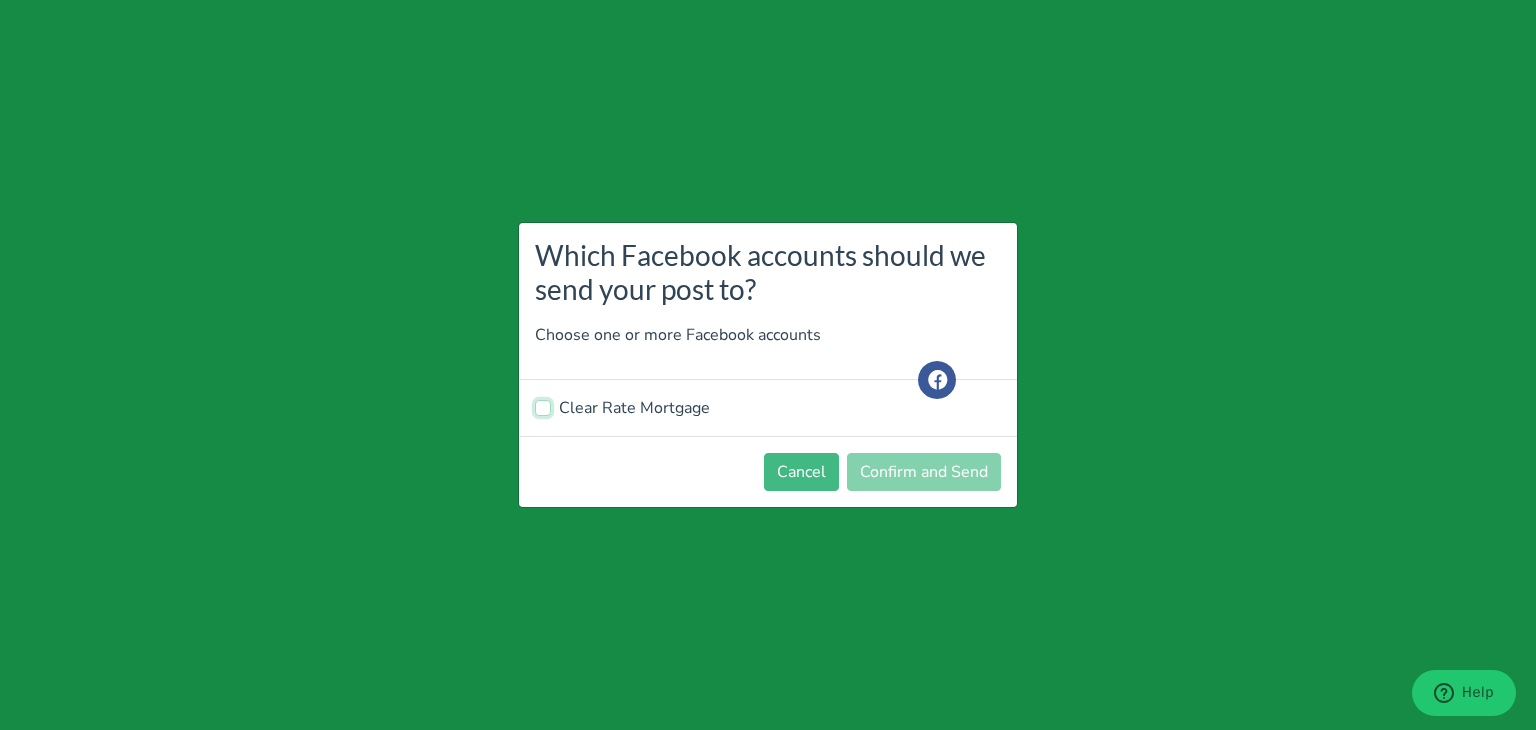checkbox on "true" 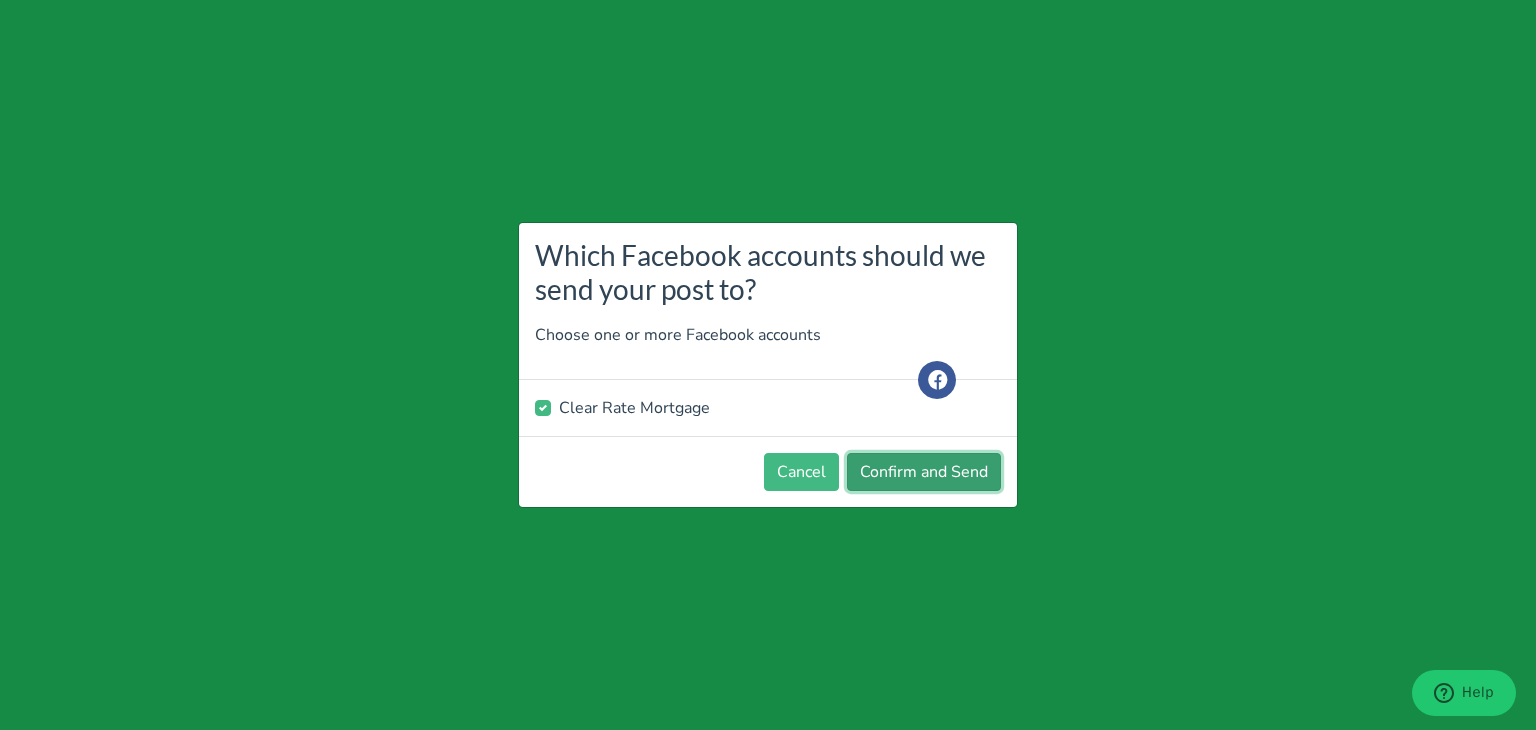 click on "Confirm and Send" at bounding box center [924, 472] 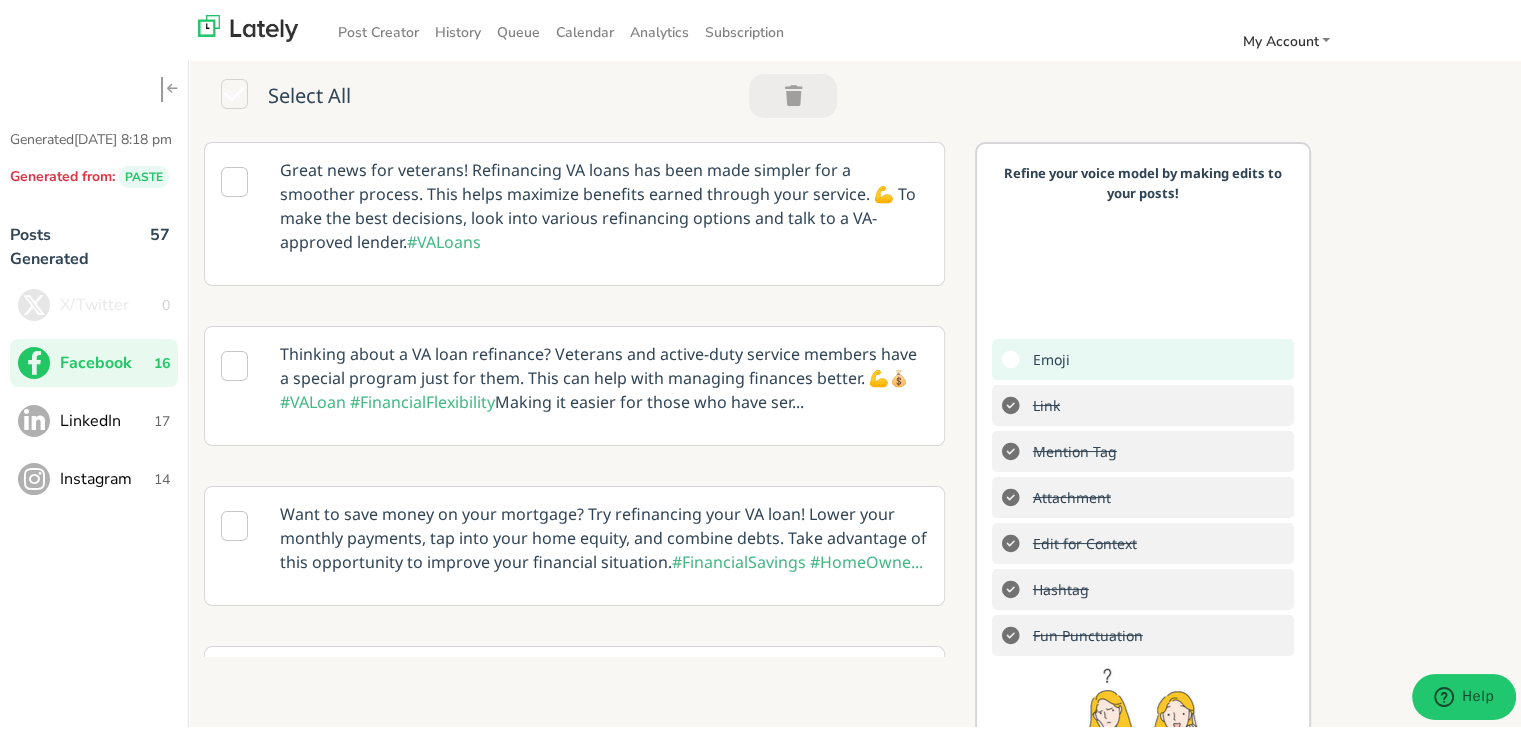click on "LinkedIn" at bounding box center (107, 417) 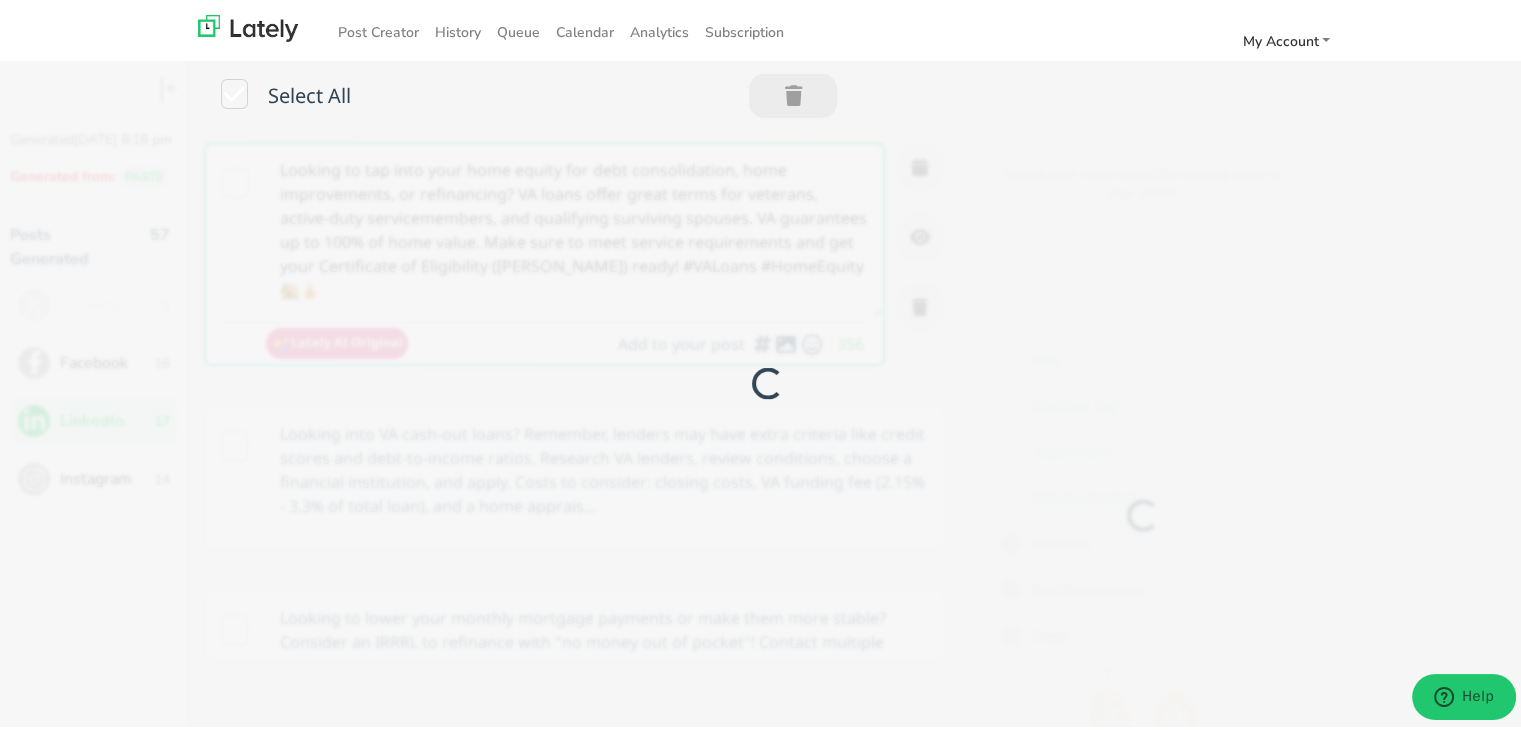 scroll, scrollTop: 0, scrollLeft: 0, axis: both 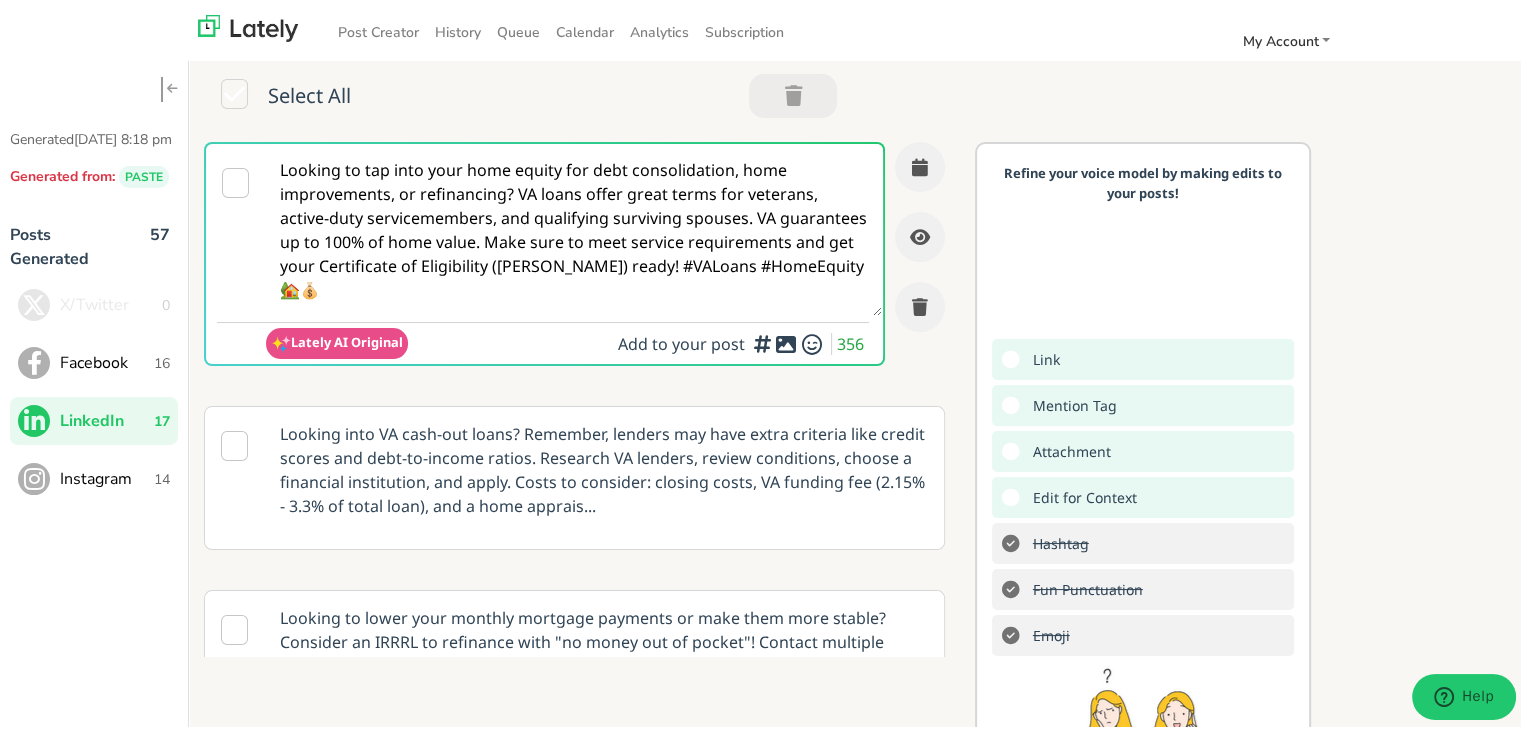 click on "Looking to tap into your home equity for debt consolidation, home improvements, or refinancing? VA loans offer great terms for veterans, active-duty servicemembers, and qualifying surviving spouses. VA guarantees up to 100% of home value. Make sure to meet service requirements and get your Certificate of Eligibility ([PERSON_NAME]) ready! #VALoans #HomeEquity 🏡💰" at bounding box center [574, 226] 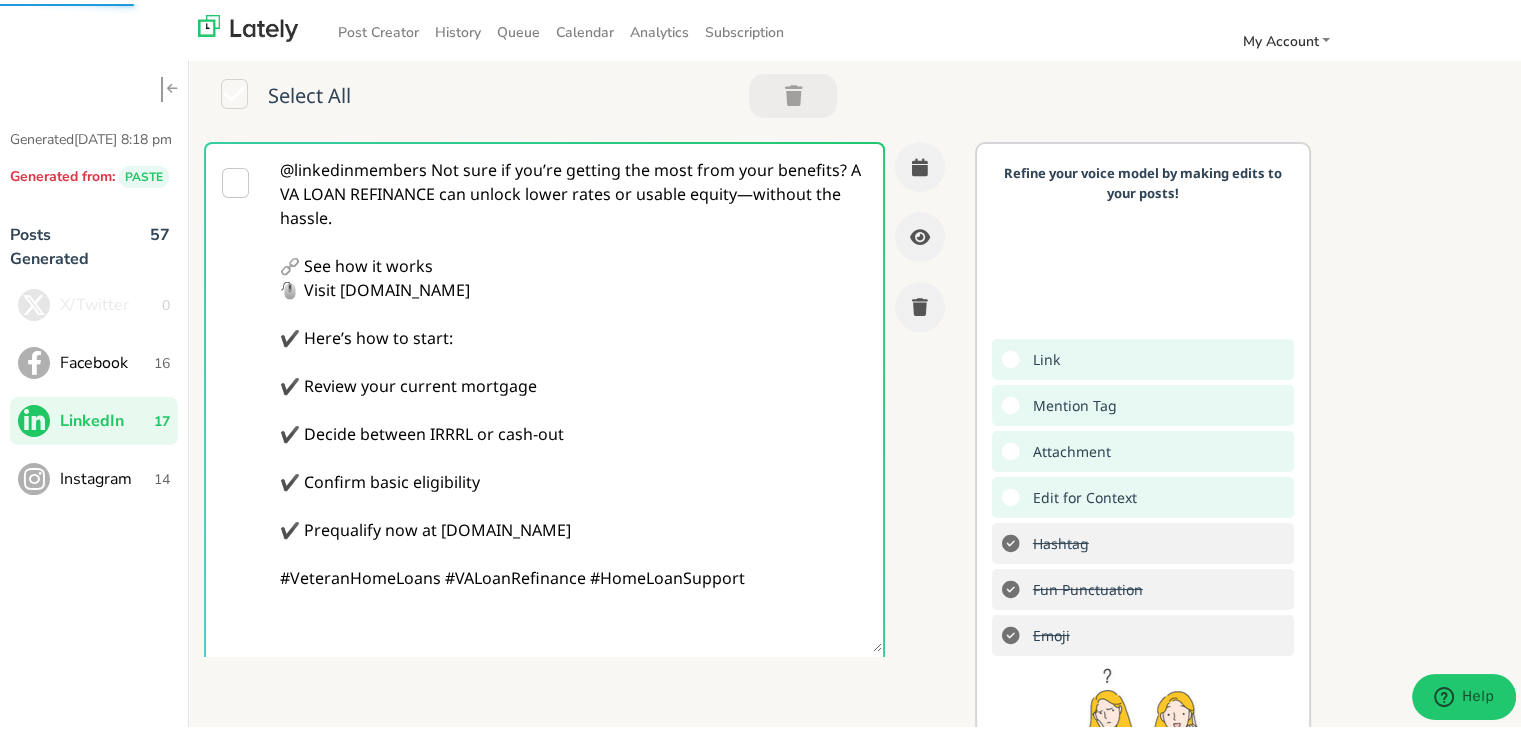 click on "@linkedinmembers Not sure if you’re getting the most from your benefits? A VA LOAN REFINANCE can unlock lower rates or usable equity—without the hassle.
🔗 See how it works
🖱️ Visit [DOMAIN_NAME]
✔️ Here’s how to start:
✔️ Review your current mortgage
✔️ Decide between IRRRL or cash-out
✔️ Confirm basic eligibility
✔️ Prequalify now at [DOMAIN_NAME]
#VeteranHomeLoans #VALoanRefinance #HomeLoanSupport" at bounding box center [574, 394] 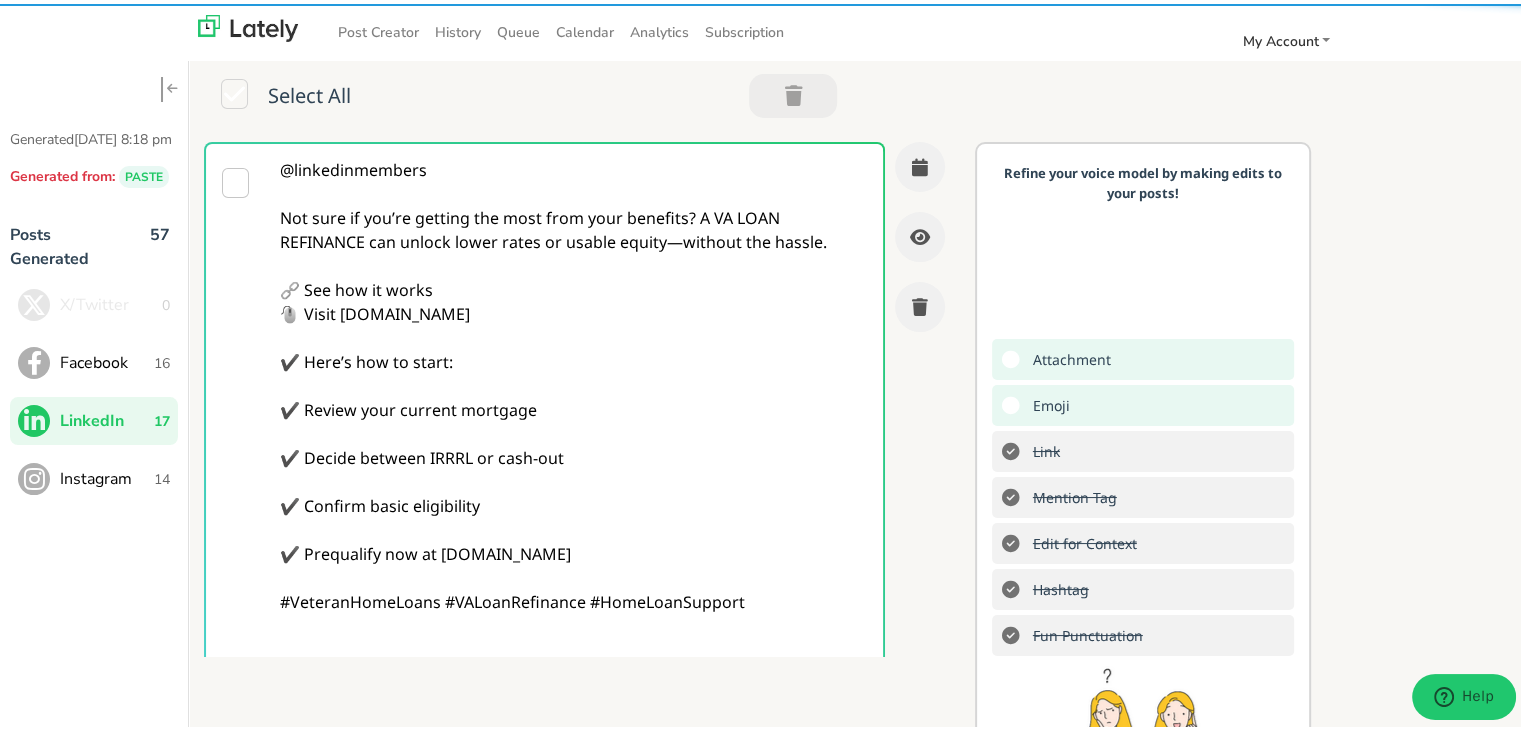 click on "@linkedinmembers
Not sure if you’re getting the most from your benefits? A VA LOAN REFINANCE can unlock lower rates or usable equity—without the hassle.
🔗 See how it works
🖱️ Visit [DOMAIN_NAME]
✔️ Here’s how to start:
✔️ Review your current mortgage
✔️ Decide between IRRRL or cash-out
✔️ Confirm basic eligibility
✔️ Prequalify now at [DOMAIN_NAME]
#VeteranHomeLoans #VALoanRefinance #HomeLoanSupport" at bounding box center [574, 406] 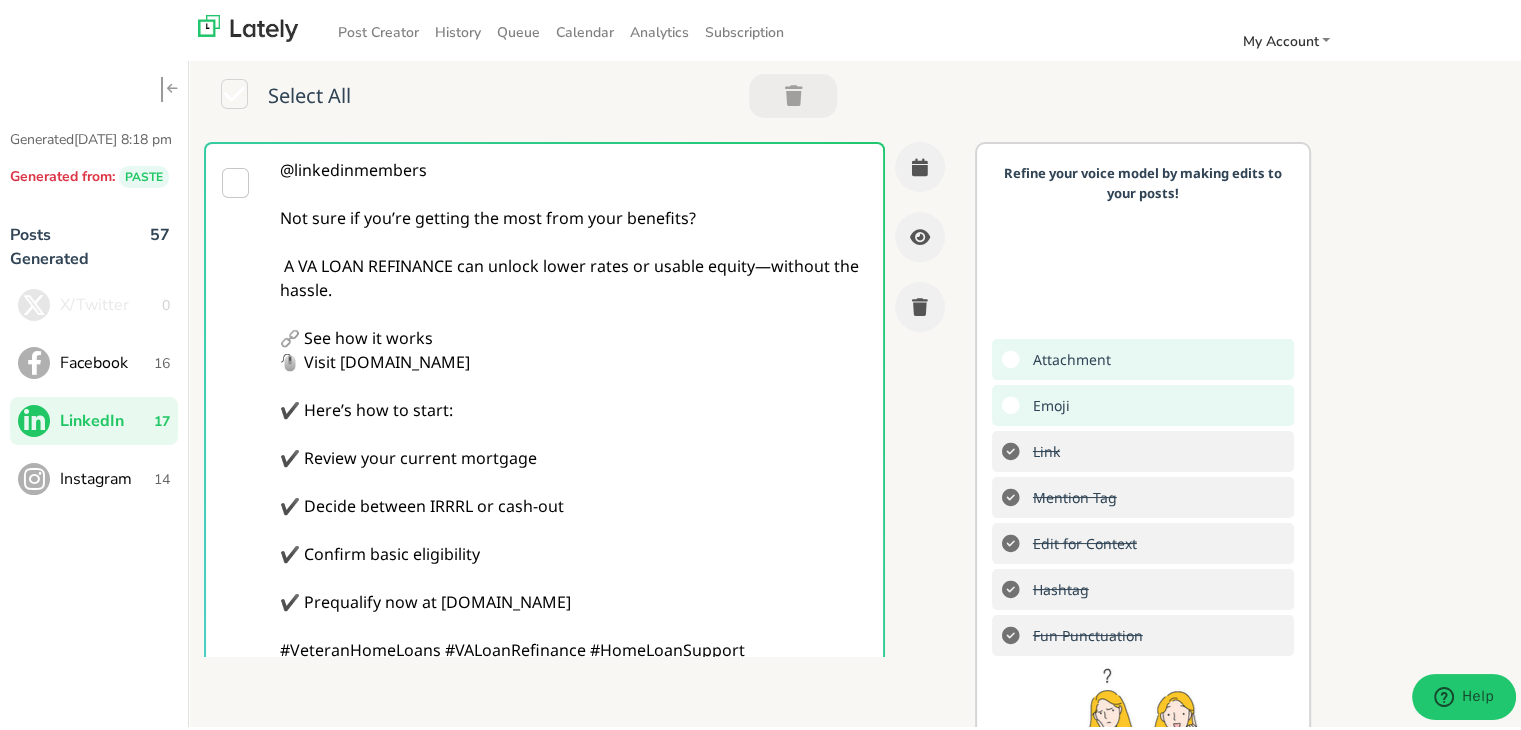 click on "@linkedinmembers
Not sure if you’re getting the most from your benefits?
A VA LOAN REFINANCE can unlock lower rates or usable equity—without the hassle.
🔗 See how it works
🖱️ Visit [DOMAIN_NAME]
✔️ Here’s how to start:
✔️ Review your current mortgage
✔️ Decide between IRRRL or cash-out
✔️ Confirm basic eligibility
✔️ Prequalify now at [DOMAIN_NAME]
#VeteranHomeLoans #VALoanRefinance #HomeLoanSupport" at bounding box center (574, 430) 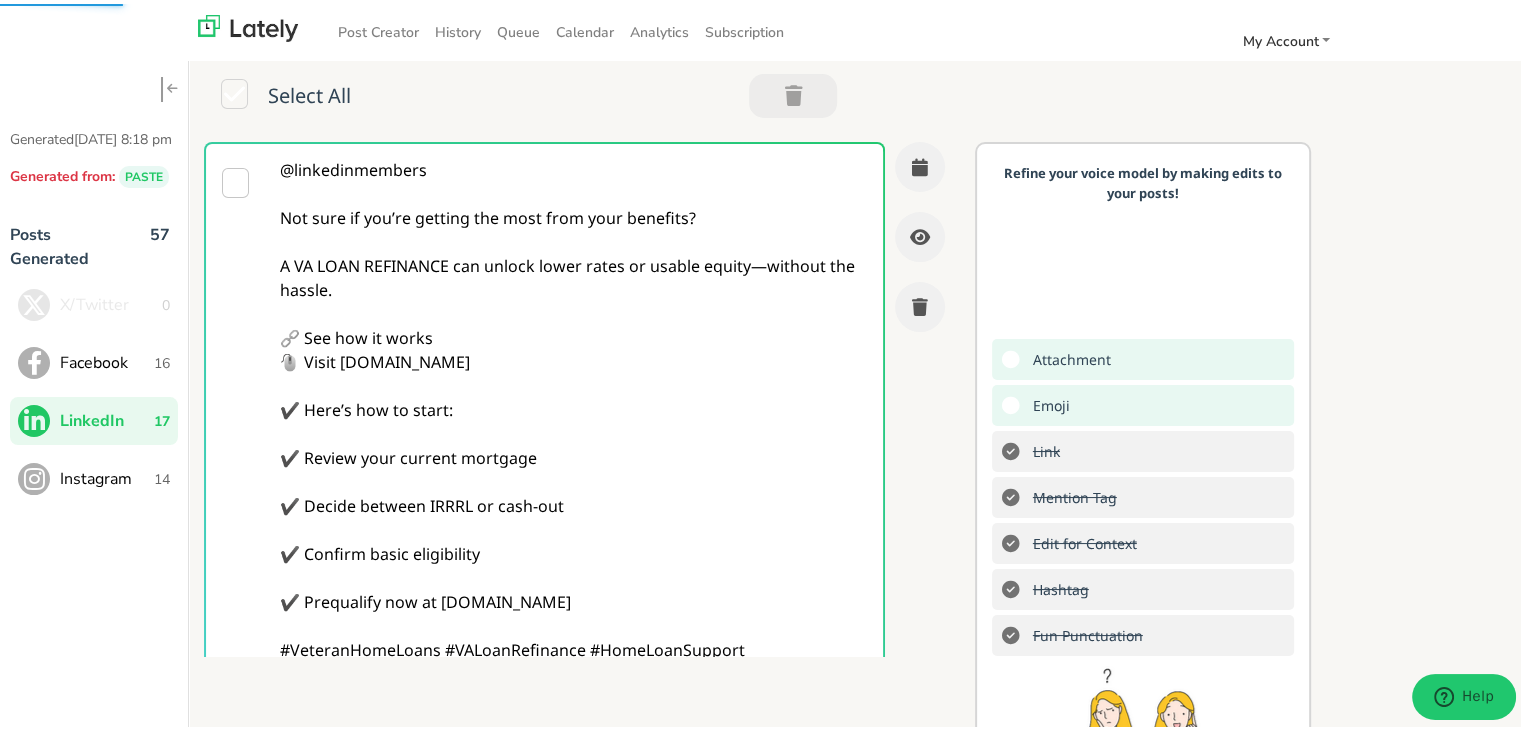 click on "@linkedinmembers
Not sure if you’re getting the most from your benefits?
A VA LOAN REFINANCE can unlock lower rates or usable equity—without the hassle.
🔗 See how it works
🖱️ Visit [DOMAIN_NAME]
✔️ Here’s how to start:
✔️ Review your current mortgage
✔️ Decide between IRRRL or cash-out
✔️ Confirm basic eligibility
✔️ Prequalify now at [DOMAIN_NAME]
#VeteranHomeLoans #VALoanRefinance #HomeLoanSupport" at bounding box center (574, 430) 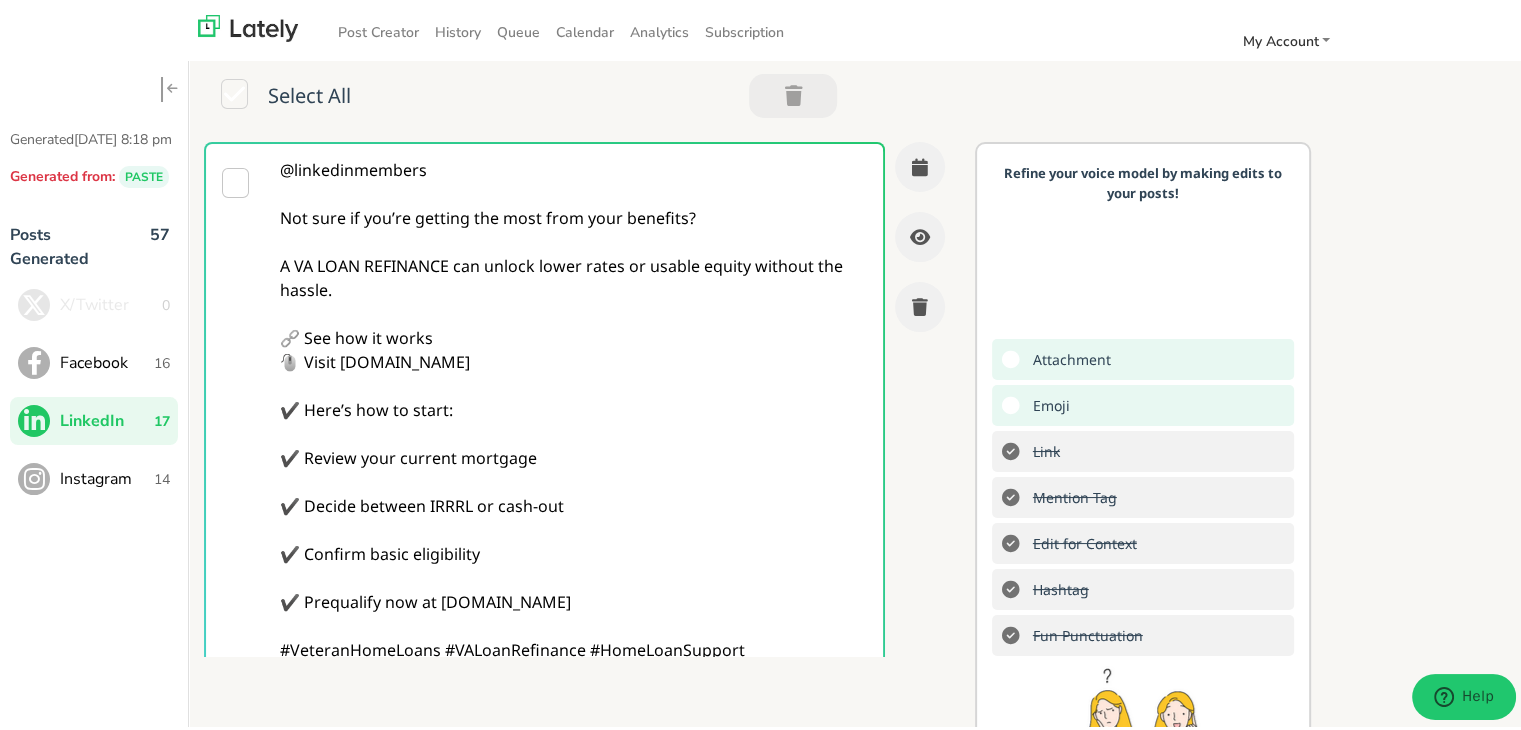 click on "@linkedinmembers
Not sure if you’re getting the most from your benefits?
A VA LOAN REFINANCE can unlock lower rates or usable equity without the hassle.
🔗 See how it works
🖱️ Visit [DOMAIN_NAME]
✔️ Here’s how to start:
✔️ Review your current mortgage
✔️ Decide between IRRRL or cash-out
✔️ Confirm basic eligibility
✔️ Prequalify now at [DOMAIN_NAME]
#VeteranHomeLoans #VALoanRefinance #HomeLoanSupport" at bounding box center (574, 430) 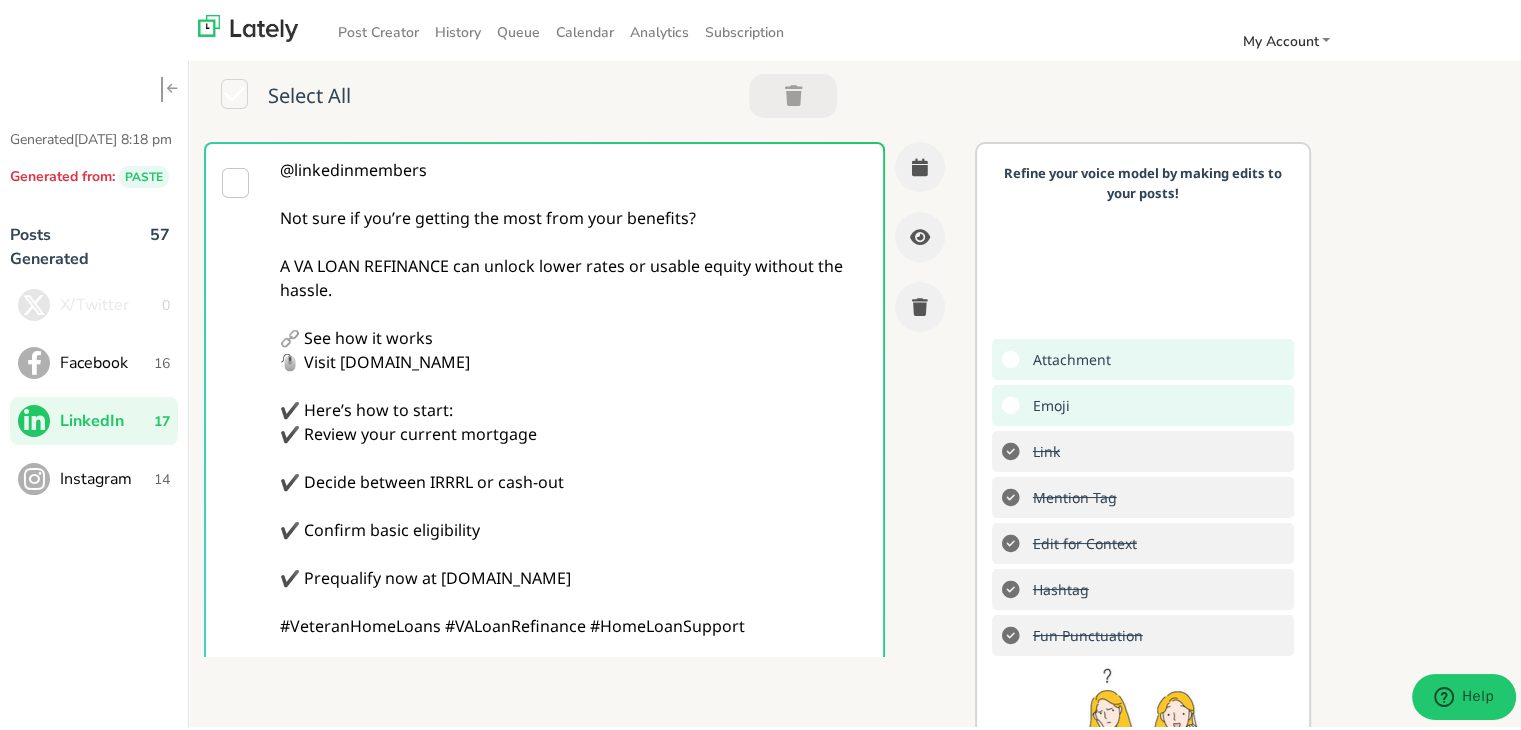 click on "@linkedinmembers
Not sure if you’re getting the most from your benefits?
A VA LOAN REFINANCE can unlock lower rates or usable equity without the hassle.
🔗 See how it works
🖱️ Visit [DOMAIN_NAME]
✔️ Here’s how to start:
✔️ Review your current mortgage
✔️ Decide between IRRRL or cash-out
✔️ Confirm basic eligibility
✔️ Prequalify now at [DOMAIN_NAME]
#VeteranHomeLoans #VALoanRefinance #HomeLoanSupport" at bounding box center [574, 430] 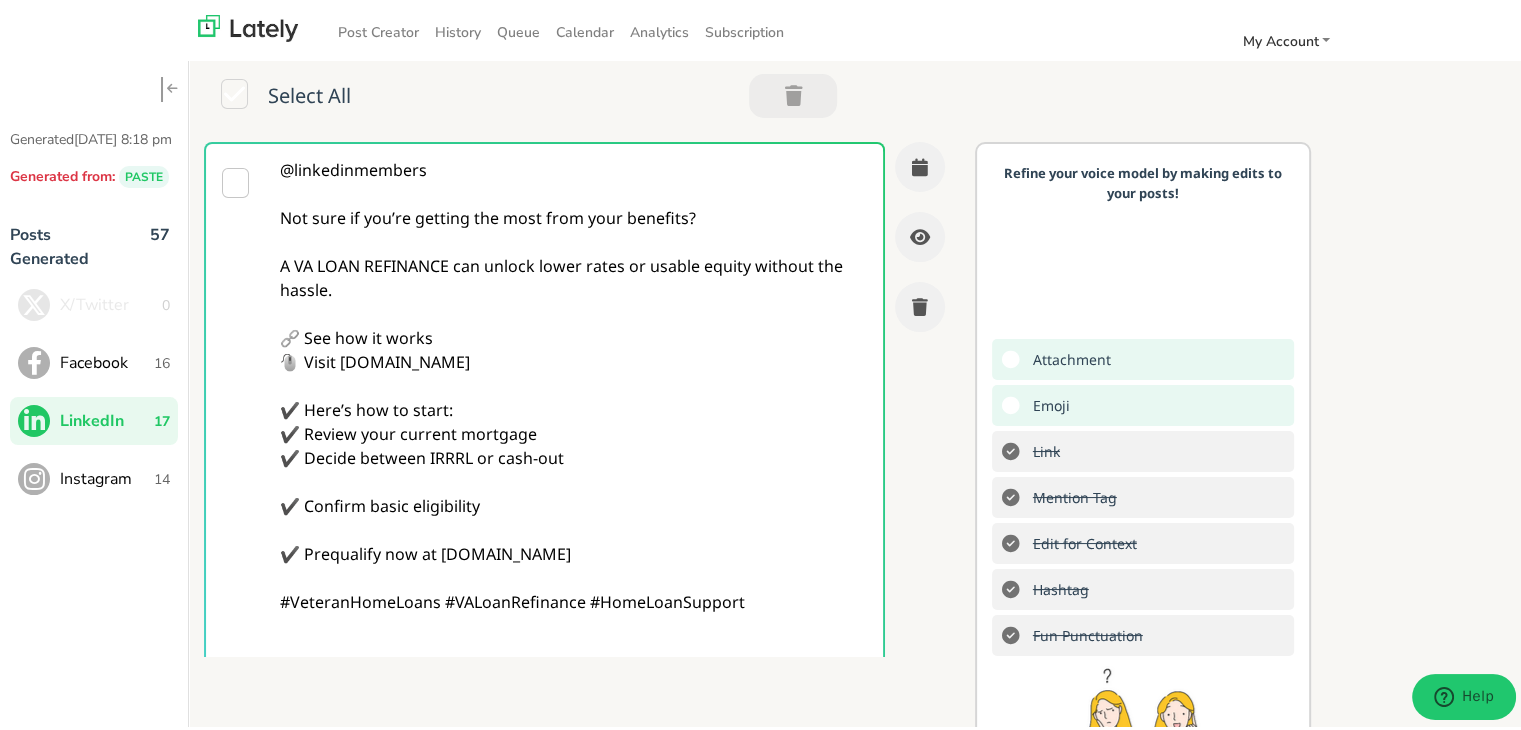 click on "@linkedinmembers
Not sure if you’re getting the most from your benefits?
A VA LOAN REFINANCE can unlock lower rates or usable equity without the hassle.
🔗 See how it works
🖱️ Visit [DOMAIN_NAME]
✔️ Here’s how to start:
✔️ Review your current mortgage
✔️ Decide between IRRRL or cash-out
✔️ Confirm basic eligibility
✔️ Prequalify now at [DOMAIN_NAME]
#VeteranHomeLoans #VALoanRefinance #HomeLoanSupport" at bounding box center [574, 430] 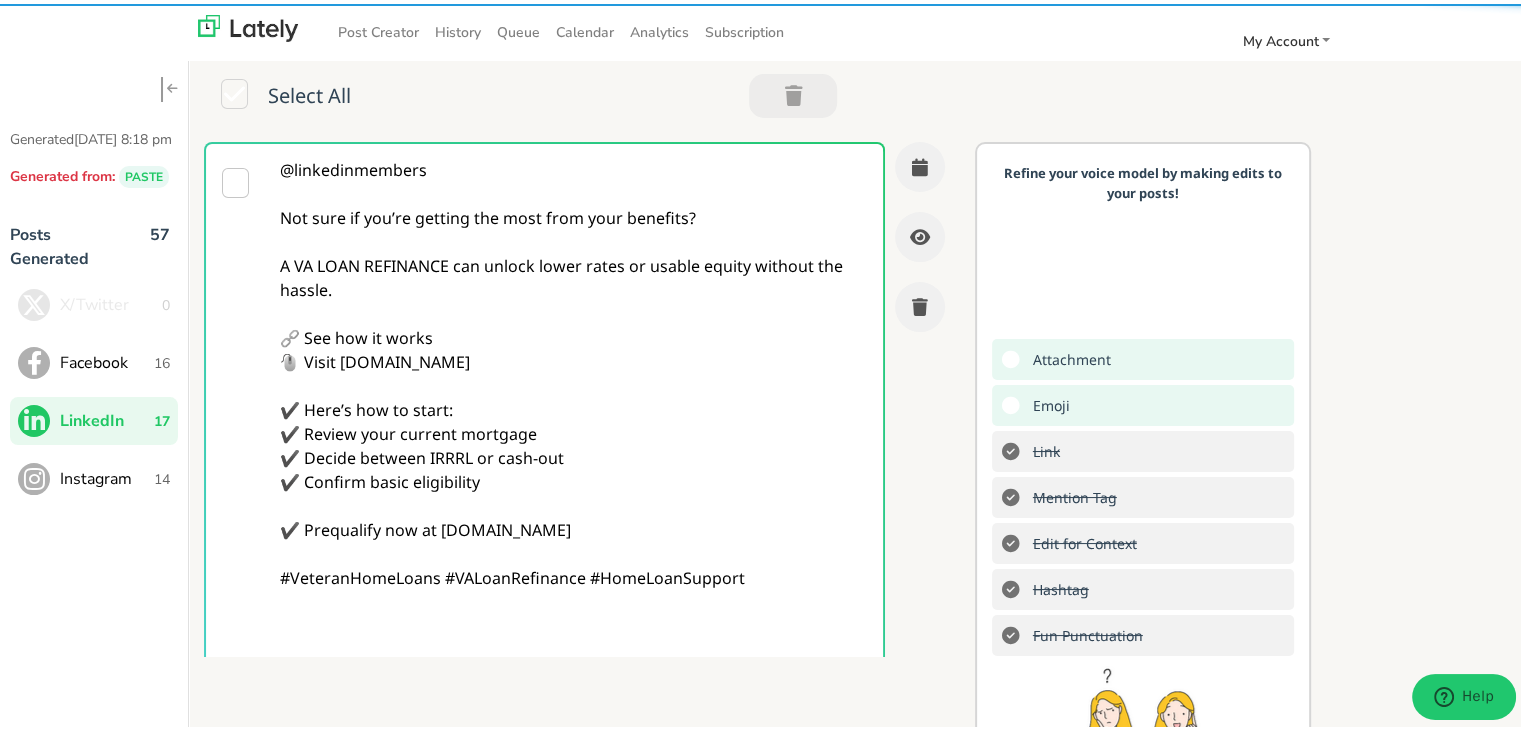 click on "@linkedinmembers
Not sure if you’re getting the most from your benefits?
A VA LOAN REFINANCE can unlock lower rates or usable equity without the hassle.
🔗 See how it works
🖱️ Visit [DOMAIN_NAME]
✔️ Here’s how to start:
✔️ Review your current mortgage
✔️ Decide between IRRRL or cash-out
✔️ Confirm basic eligibility
✔️ Prequalify now at [DOMAIN_NAME]
#VeteranHomeLoans #VALoanRefinance #HomeLoanSupport" at bounding box center (574, 430) 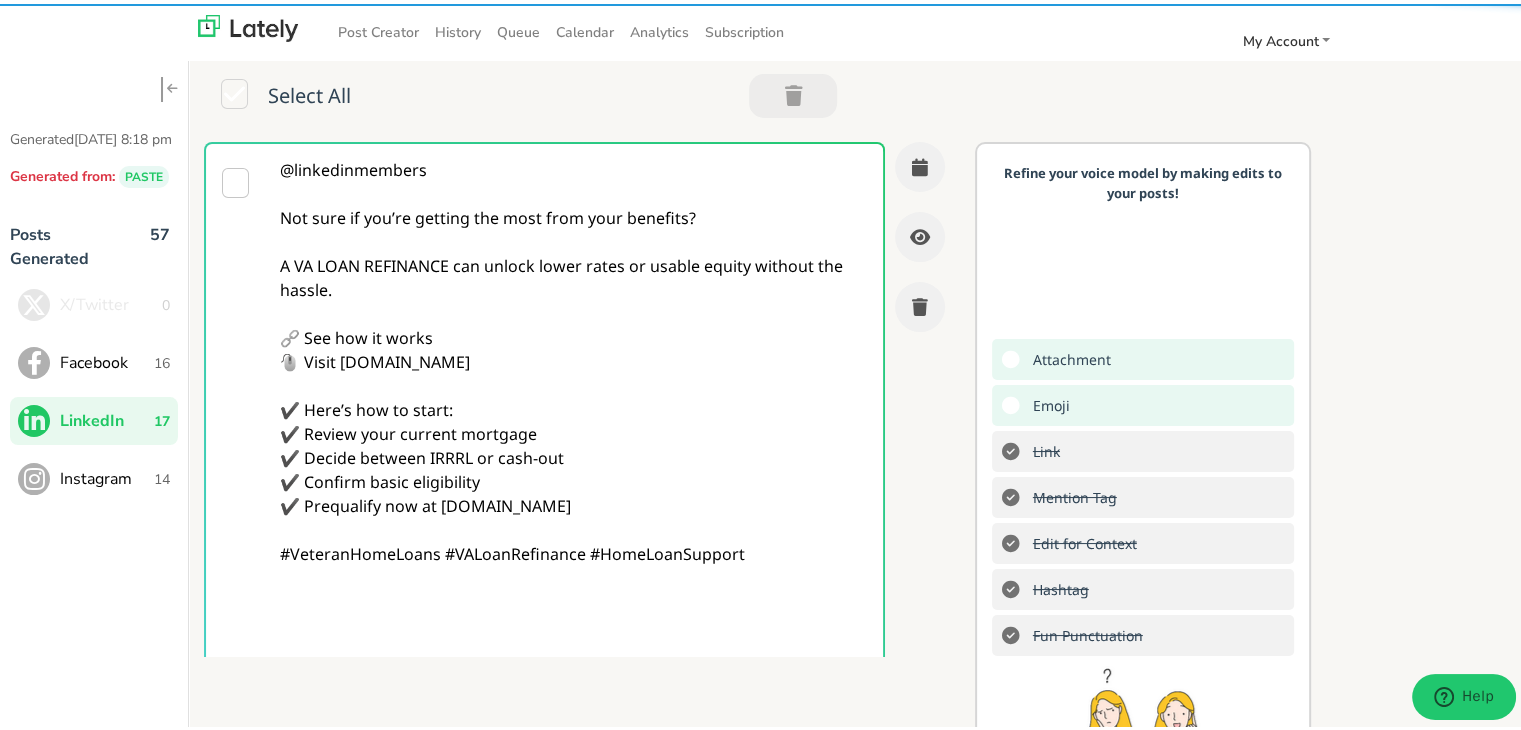 click on "@linkedinmembers
Not sure if you’re getting the most from your benefits?
A VA LOAN REFINANCE can unlock lower rates or usable equity without the hassle.
🔗 See how it works
🖱️ Visit [DOMAIN_NAME]
✔️ Here’s how to start:
✔️ Review your current mortgage
✔️ Decide between IRRRL or cash-out
✔️ Confirm basic eligibility
✔️ Prequalify now at [DOMAIN_NAME]
#VeteranHomeLoans #VALoanRefinance #HomeLoanSupport" at bounding box center [574, 430] 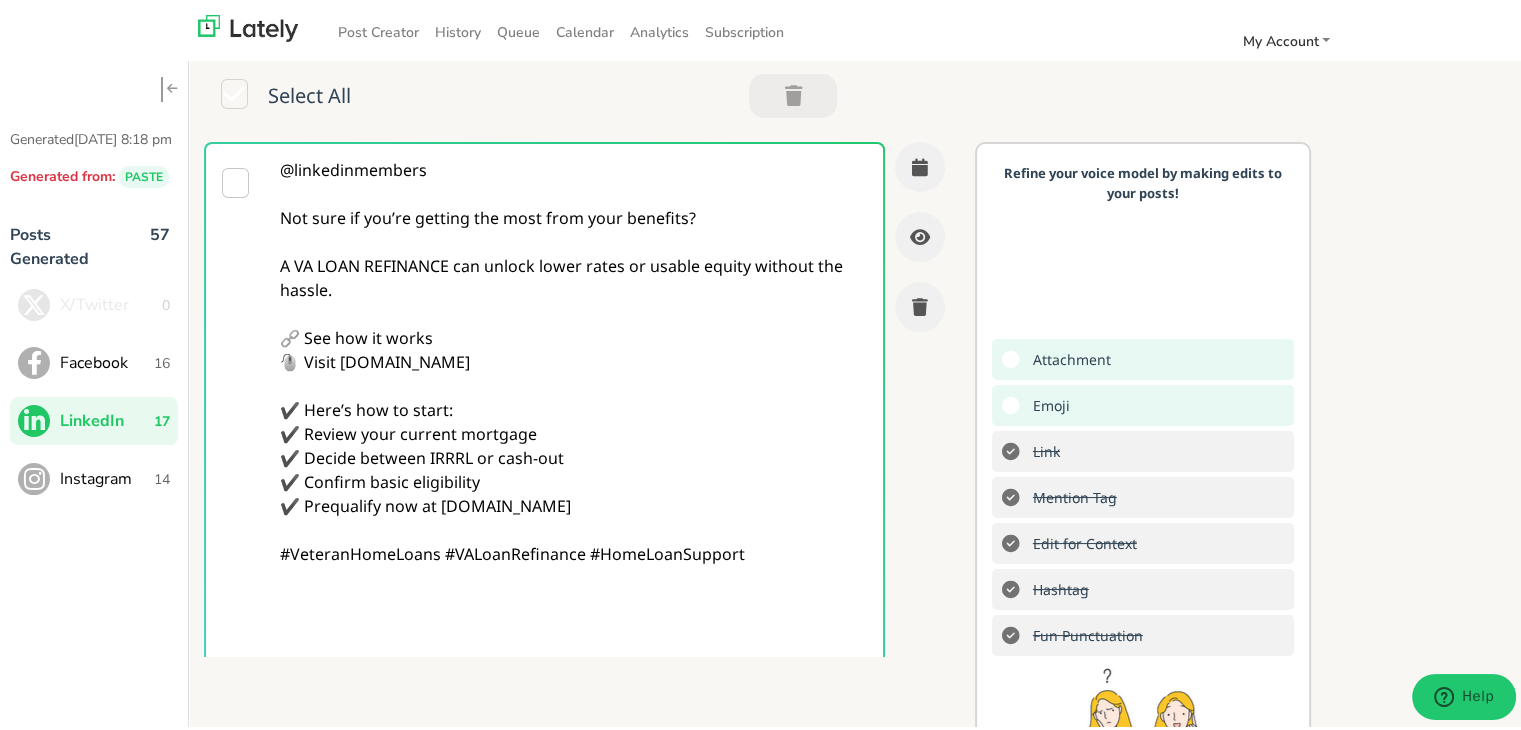 click on "@linkedinmembers
Not sure if you’re getting the most from your benefits?
A VA LOAN REFINANCE can unlock lower rates or usable equity without the hassle.
🔗 See how it works
🖱️ Visit [DOMAIN_NAME]
✔️ Here’s how to start:
✔️ Review your current mortgage
✔️ Decide between IRRRL or cash-out
✔️ Confirm basic eligibility
✔️ Prequalify now at [DOMAIN_NAME]
#VeteranHomeLoans #VALoanRefinance #HomeLoanSupport" at bounding box center (574, 430) 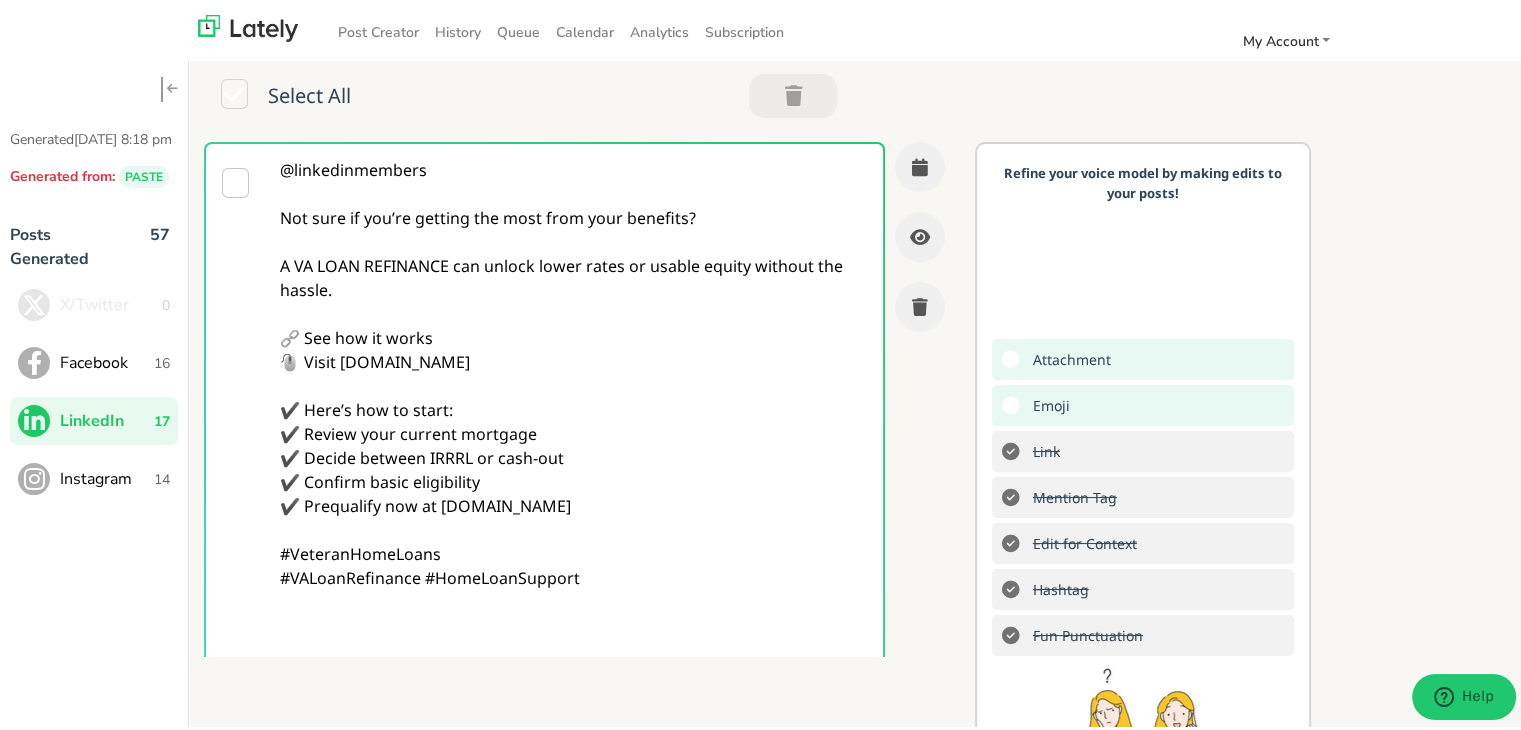 click on "@linkedinmembers
Not sure if you’re getting the most from your benefits?
A VA LOAN REFINANCE can unlock lower rates or usable equity without the hassle.
🔗 See how it works
🖱️ Visit [DOMAIN_NAME]
✔️ Here’s how to start:
✔️ Review your current mortgage
✔️ Decide between IRRRL or cash-out
✔️ Confirm basic eligibility
✔️ Prequalify now at [DOMAIN_NAME]
#VeteranHomeLoans
#VALoanRefinance #HomeLoanSupport" at bounding box center [574, 430] 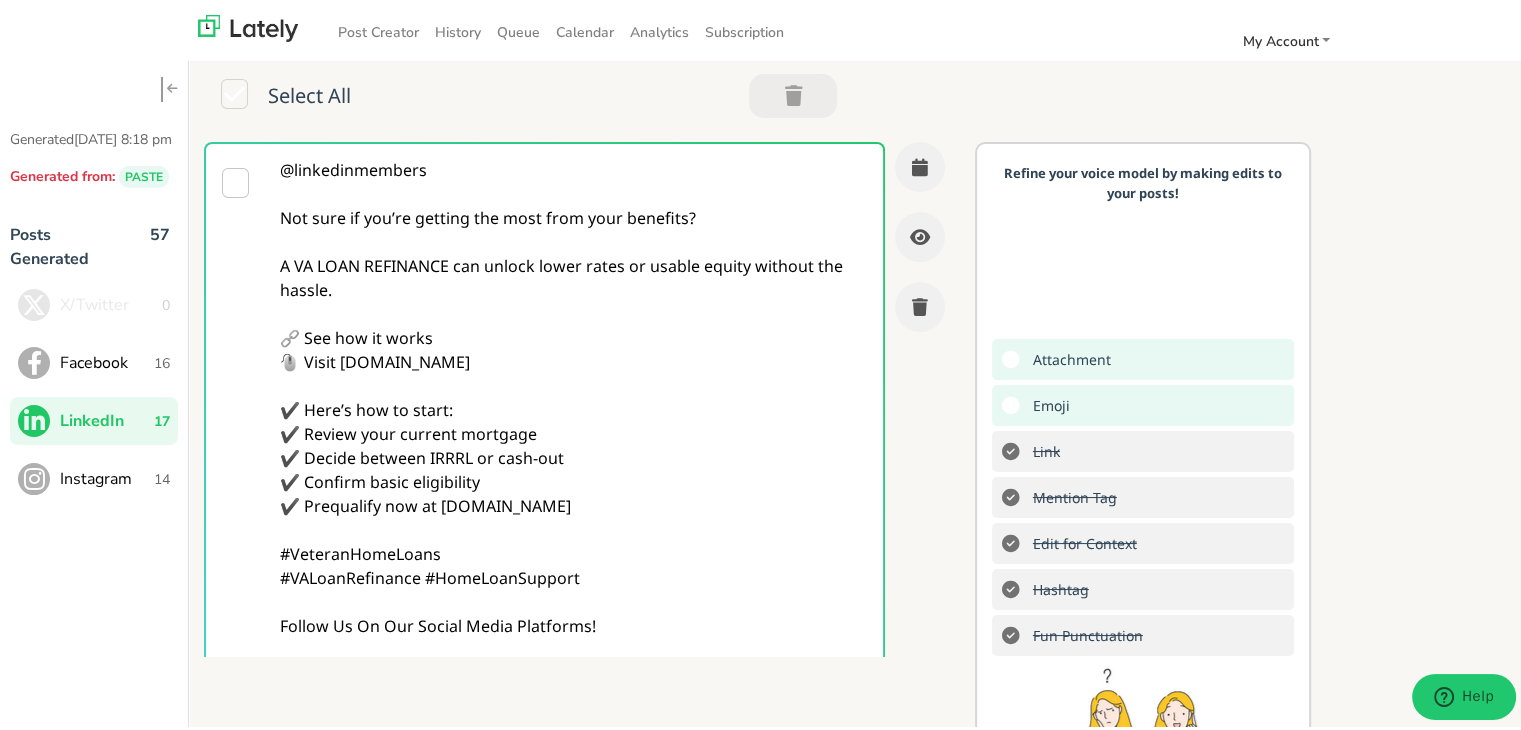 scroll, scrollTop: 99, scrollLeft: 0, axis: vertical 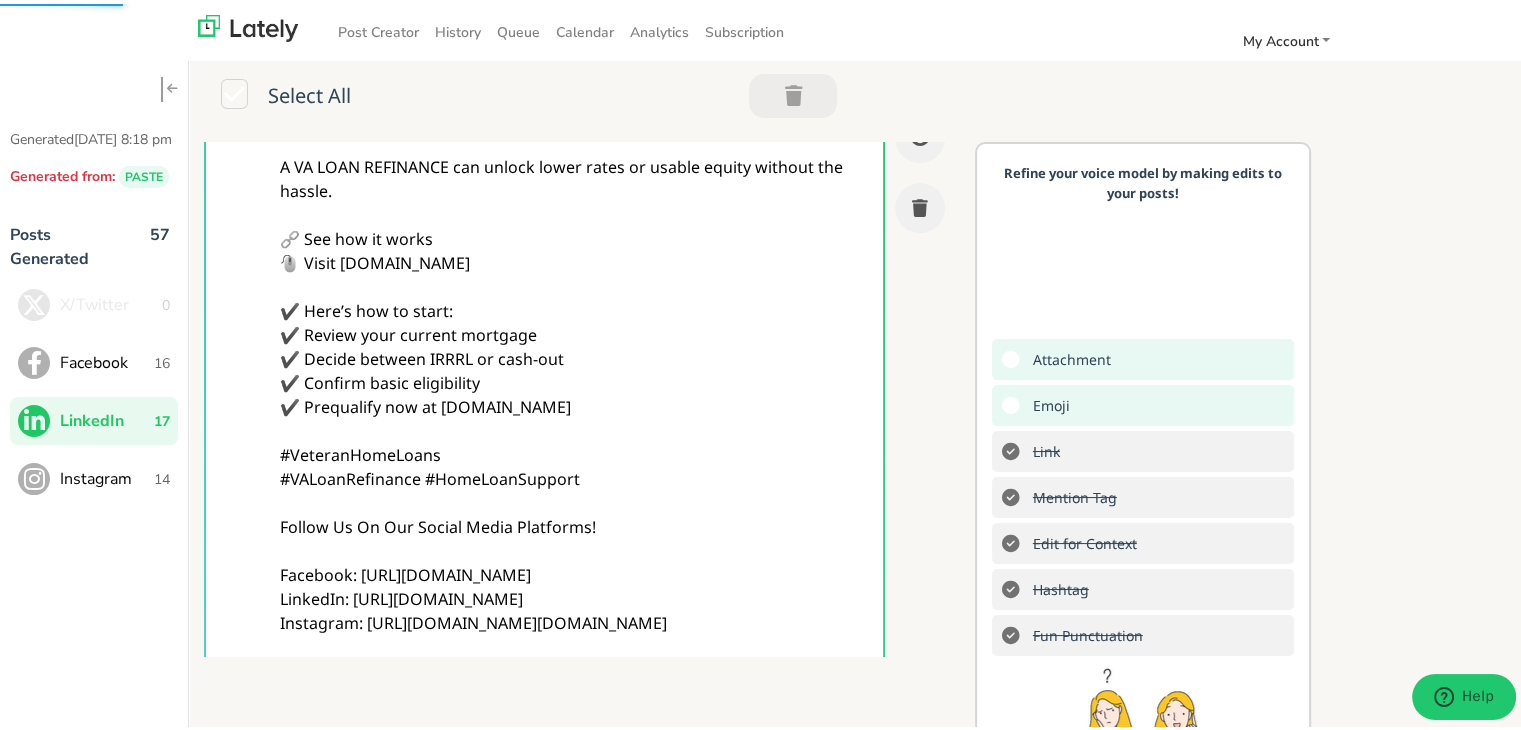 click on "@linkedinmembers
Not sure if you’re getting the most from your benefits?
A VA LOAN REFINANCE can unlock lower rates or usable equity without the hassle.
🔗 See how it works
🖱️ Visit [DOMAIN_NAME]
✔️ Here’s how to start:
✔️ Review your current mortgage
✔️ Decide between IRRRL or cash-out
✔️ Confirm basic eligibility
✔️ Prequalify now at [DOMAIN_NAME]
#VeteranHomeLoans
#VALoanRefinance #HomeLoanSupport
Follow Us On Our Social Media Platforms!
Facebook: [URL][DOMAIN_NAME]
LinkedIn: [URL][DOMAIN_NAME]
Instagram: [URL][DOMAIN_NAME][DOMAIN_NAME]" at bounding box center [574, 355] 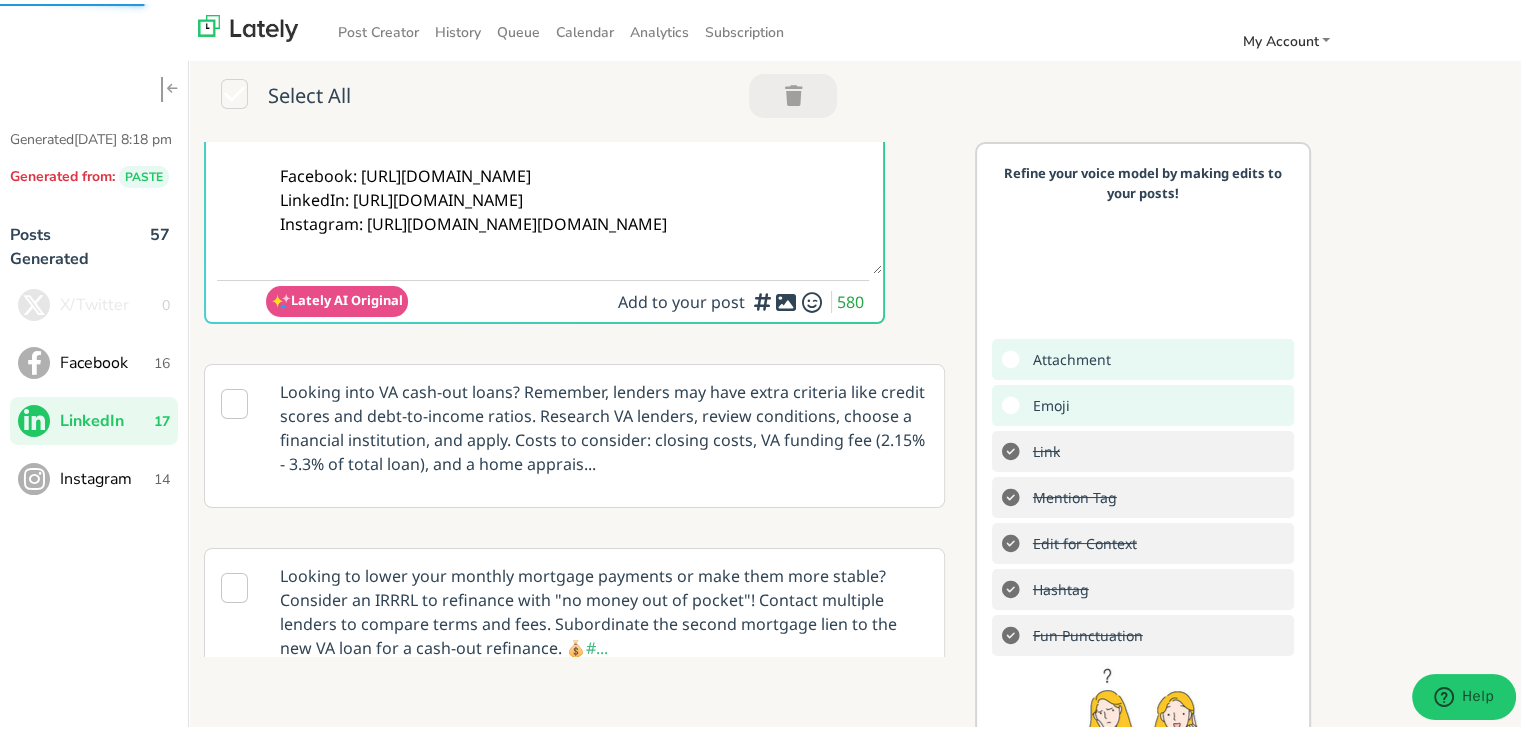 scroll, scrollTop: 499, scrollLeft: 0, axis: vertical 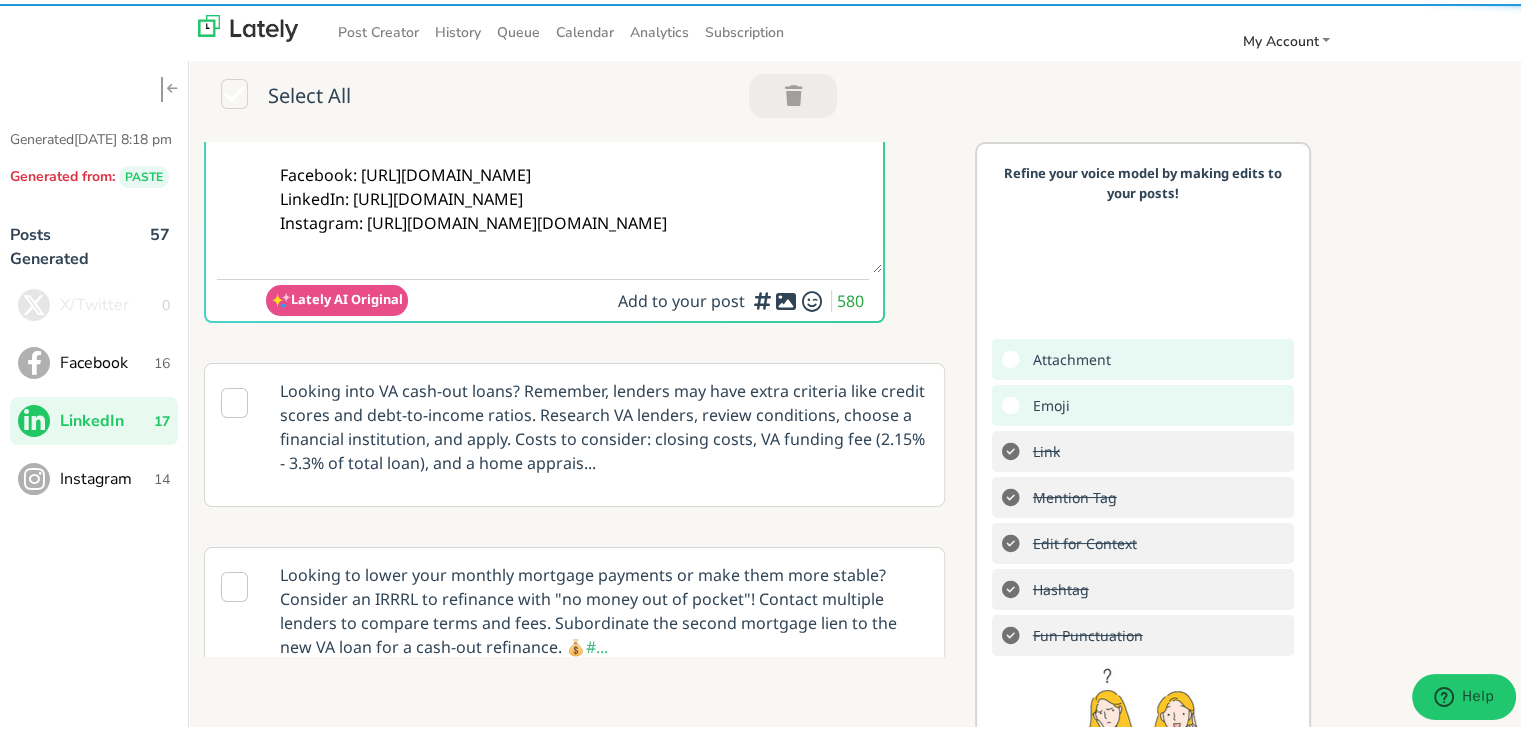 type on "@linkedinmembers
Not sure if you’re getting the most from your benefits?
A VA LOAN REFINANCE can unlock lower rates or usable equity without the hassle.
🔗 See how it works
🖱️ Visit [DOMAIN_NAME]
✔️ Here’s how to start:
✔️ Review your current mortgage
✔️ Decide between IRRRL or cash-out
✔️ Confirm basic eligibility
✔️ Prequalify now at [DOMAIN_NAME]
#VeteranHomeLoans
#VALoanRefinance #HomeLoanSupport
Follow Us On Our Social Media Platforms!
Facebook: [URL][DOMAIN_NAME]
LinkedIn: [URL][DOMAIN_NAME]
Instagram: [URL][DOMAIN_NAME][DOMAIN_NAME]" 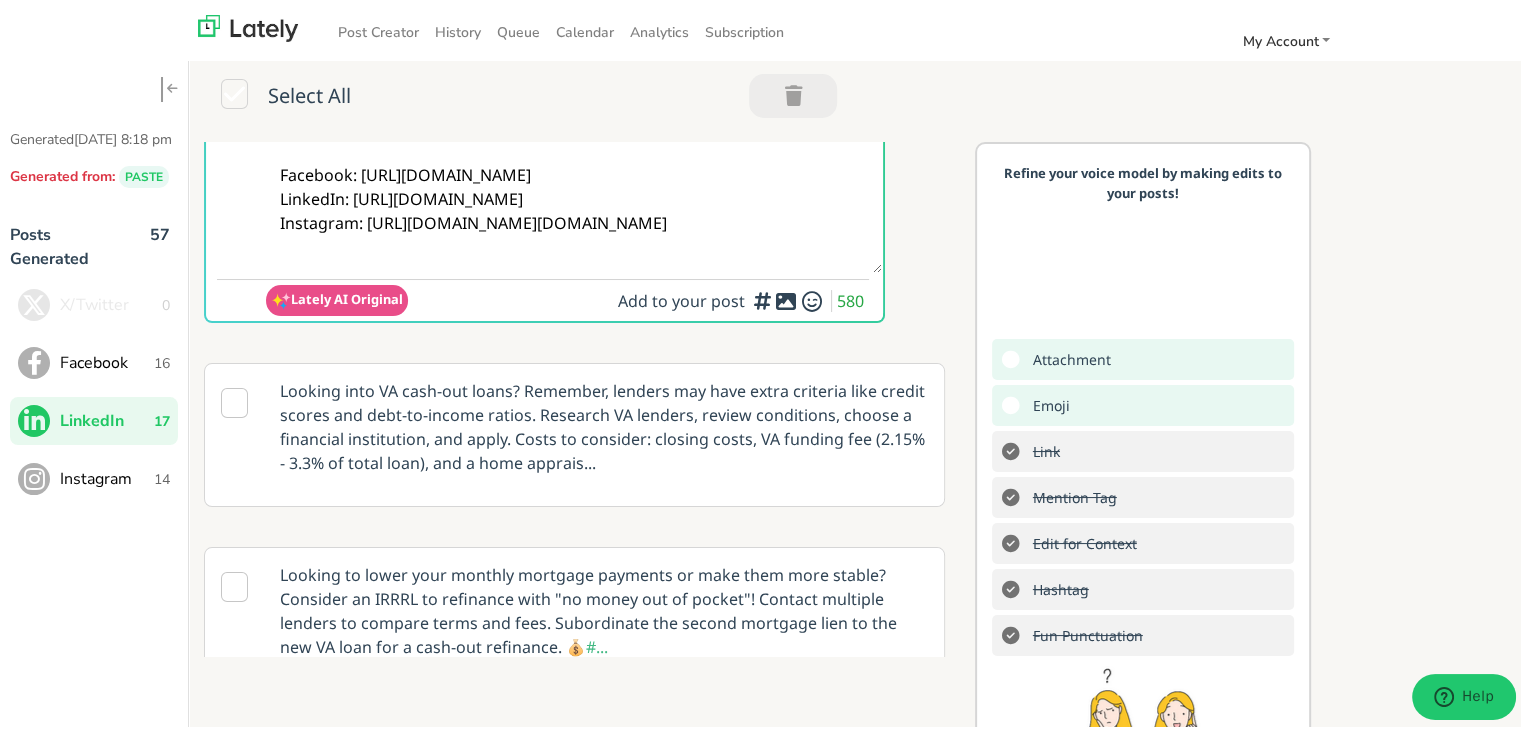 click at bounding box center [762, 292] 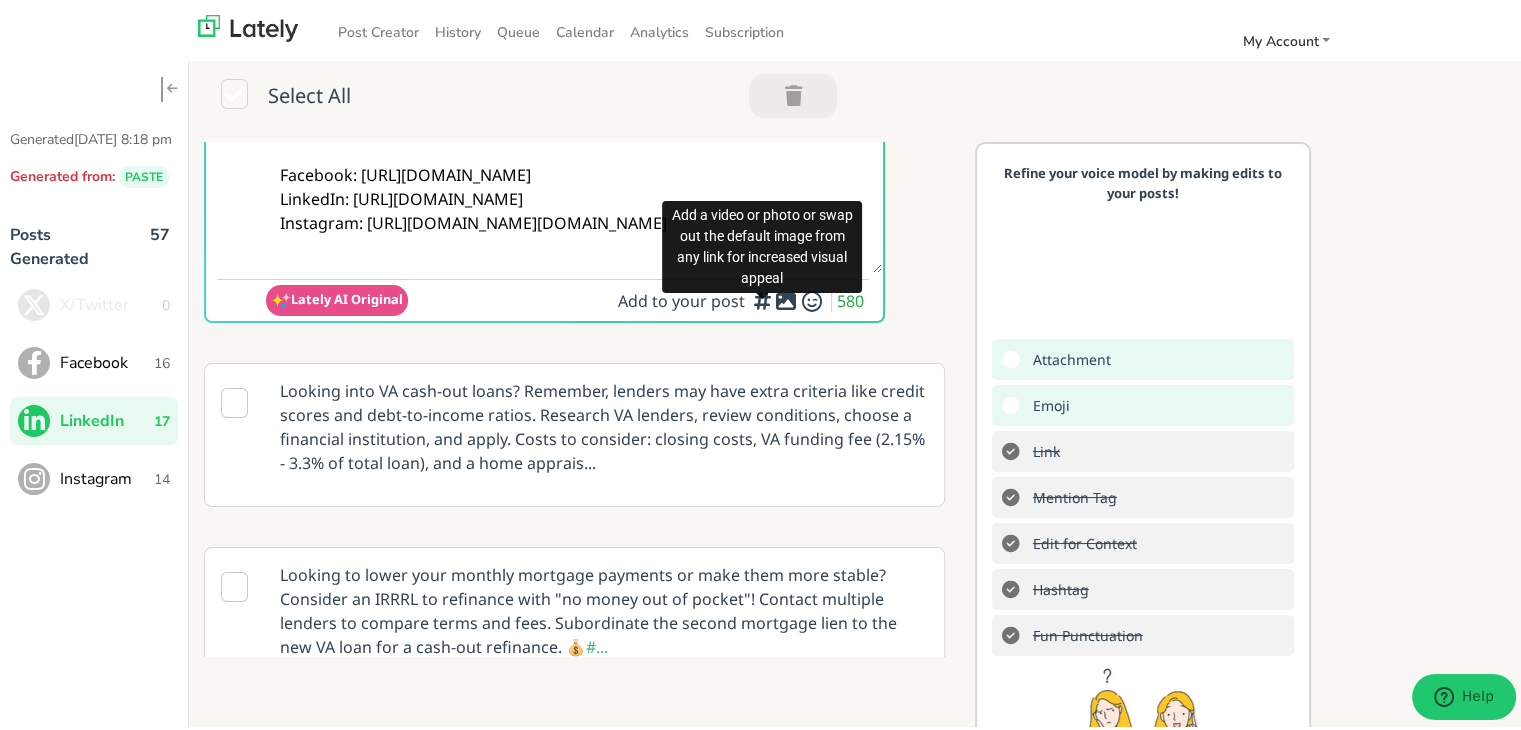 click at bounding box center [786, 297] 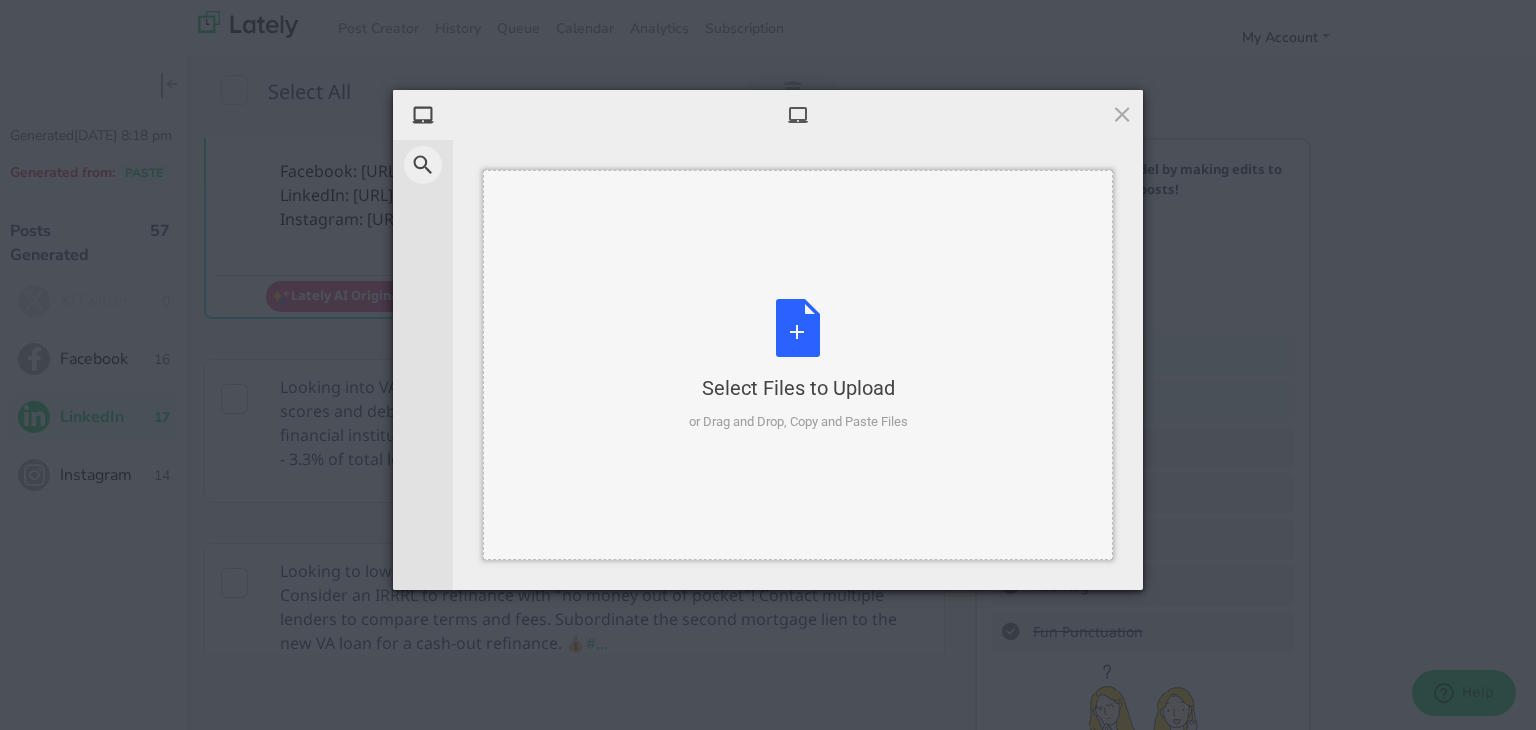 click on "Select Files to Upload
or Drag and Drop, Copy and Paste Files" at bounding box center [798, 365] 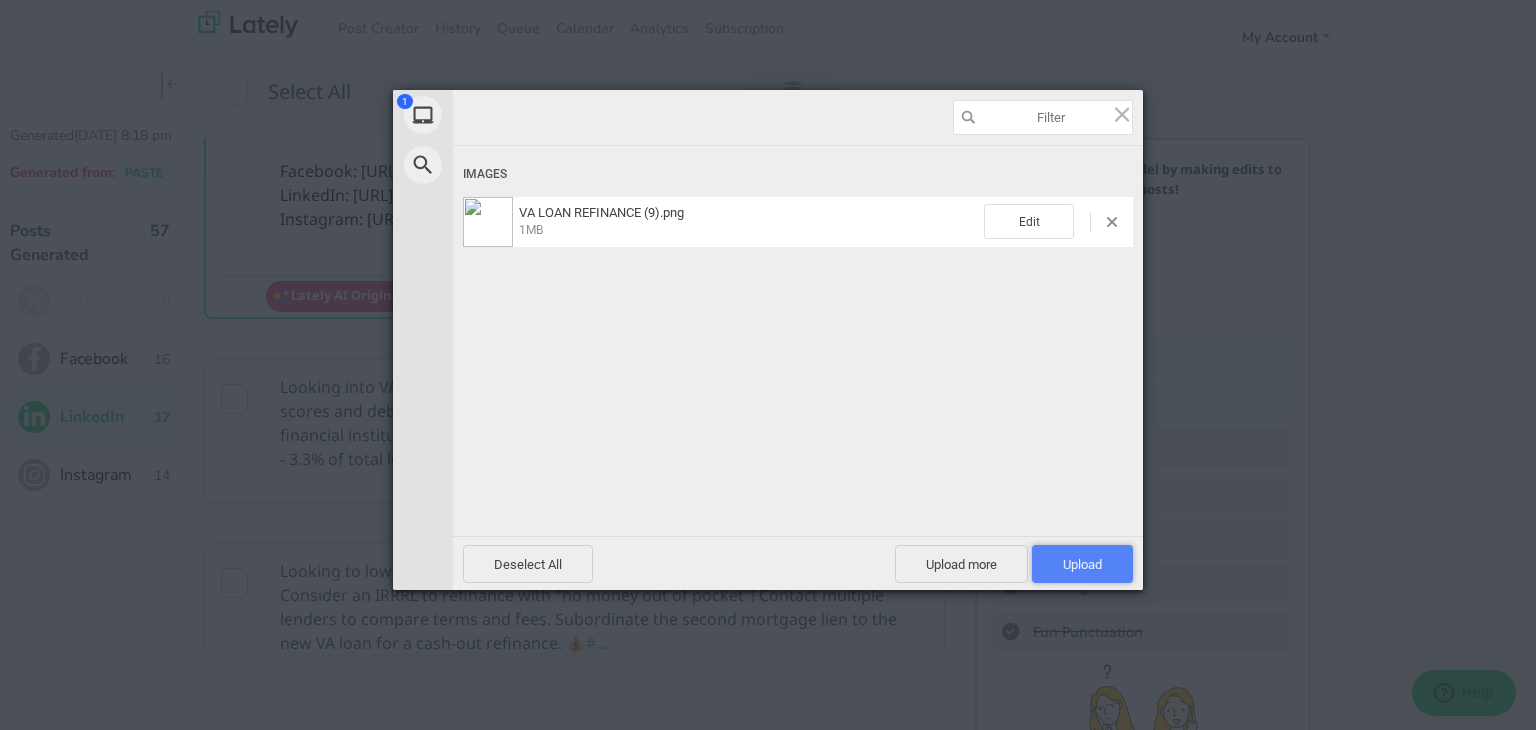click on "Upload
1" at bounding box center [1082, 564] 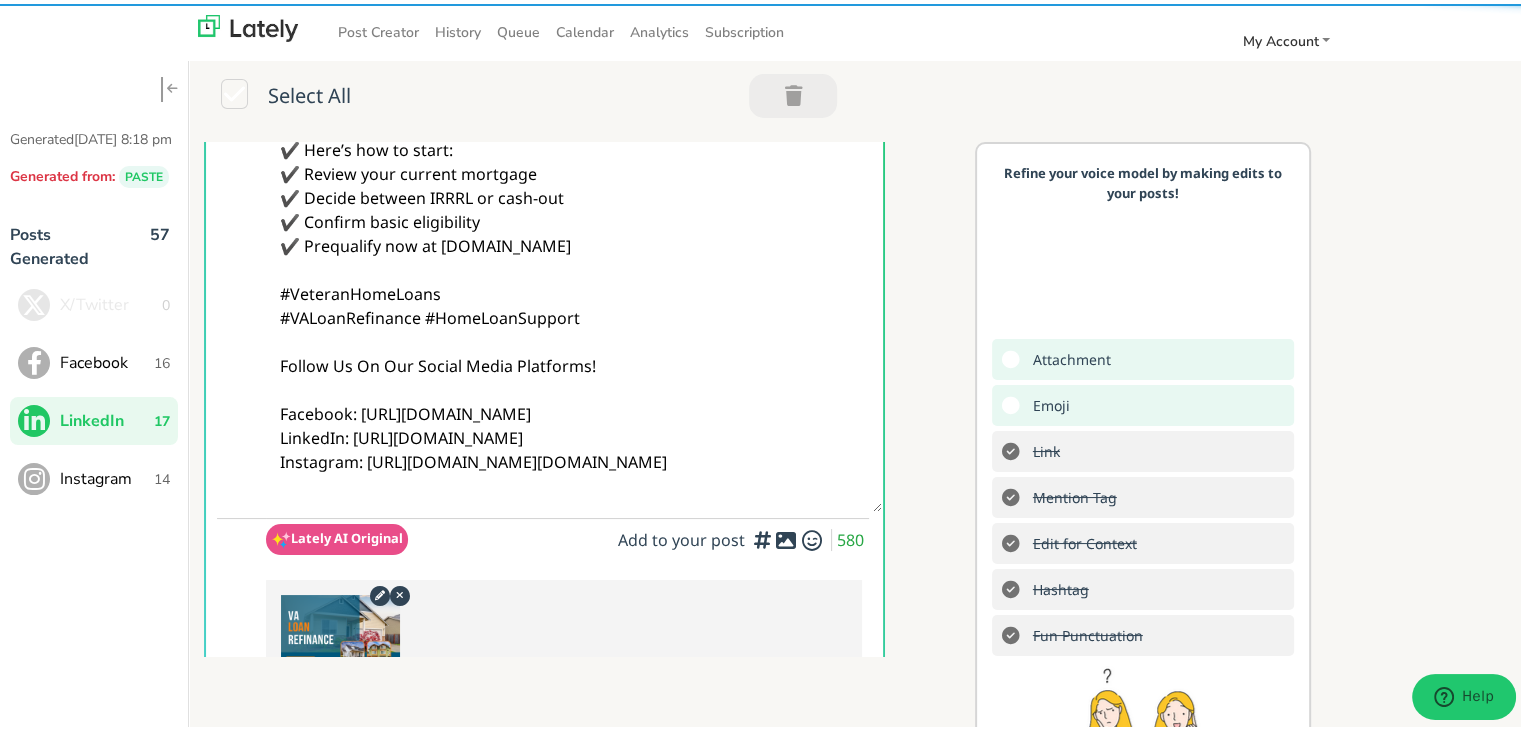 scroll, scrollTop: 0, scrollLeft: 0, axis: both 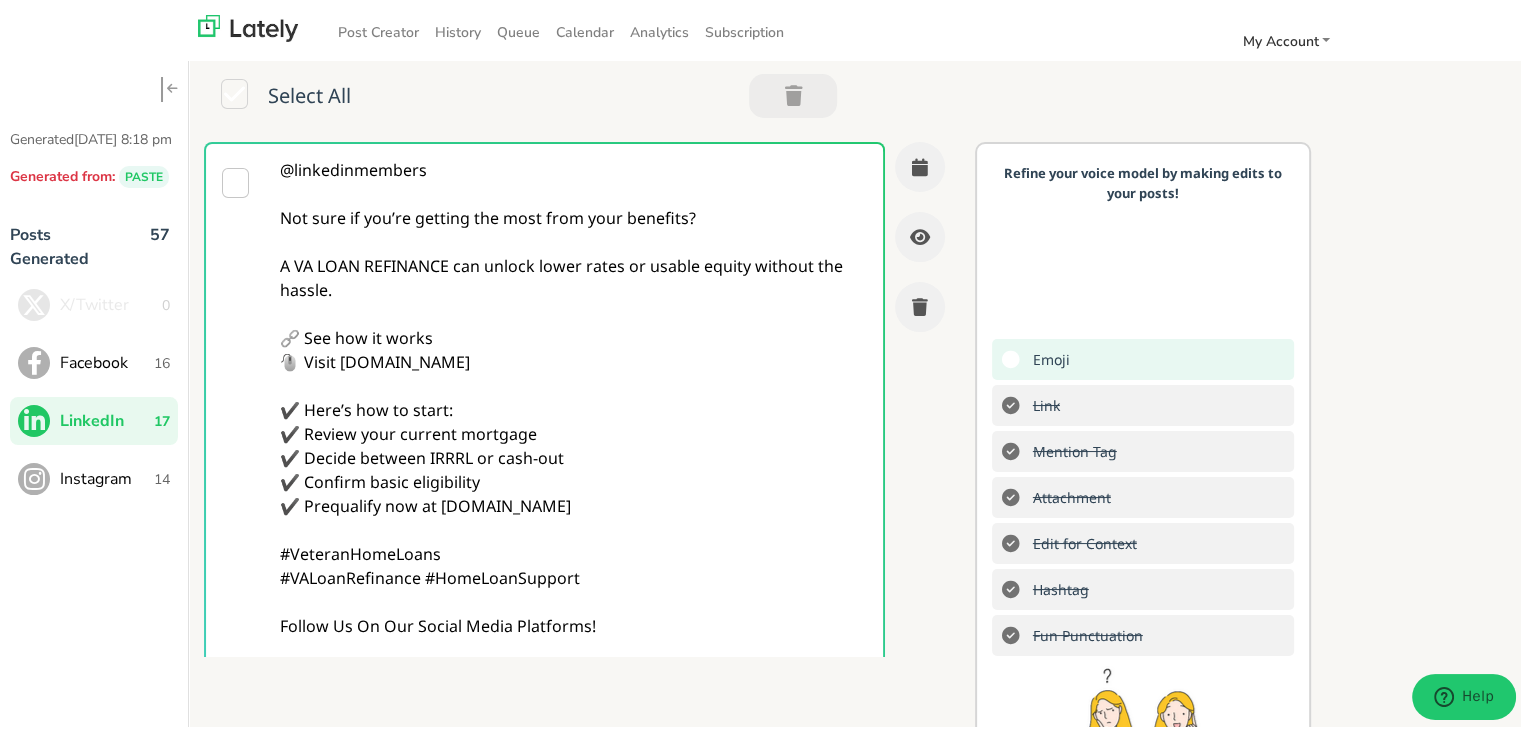 click on "Select All" at bounding box center [862, 96] 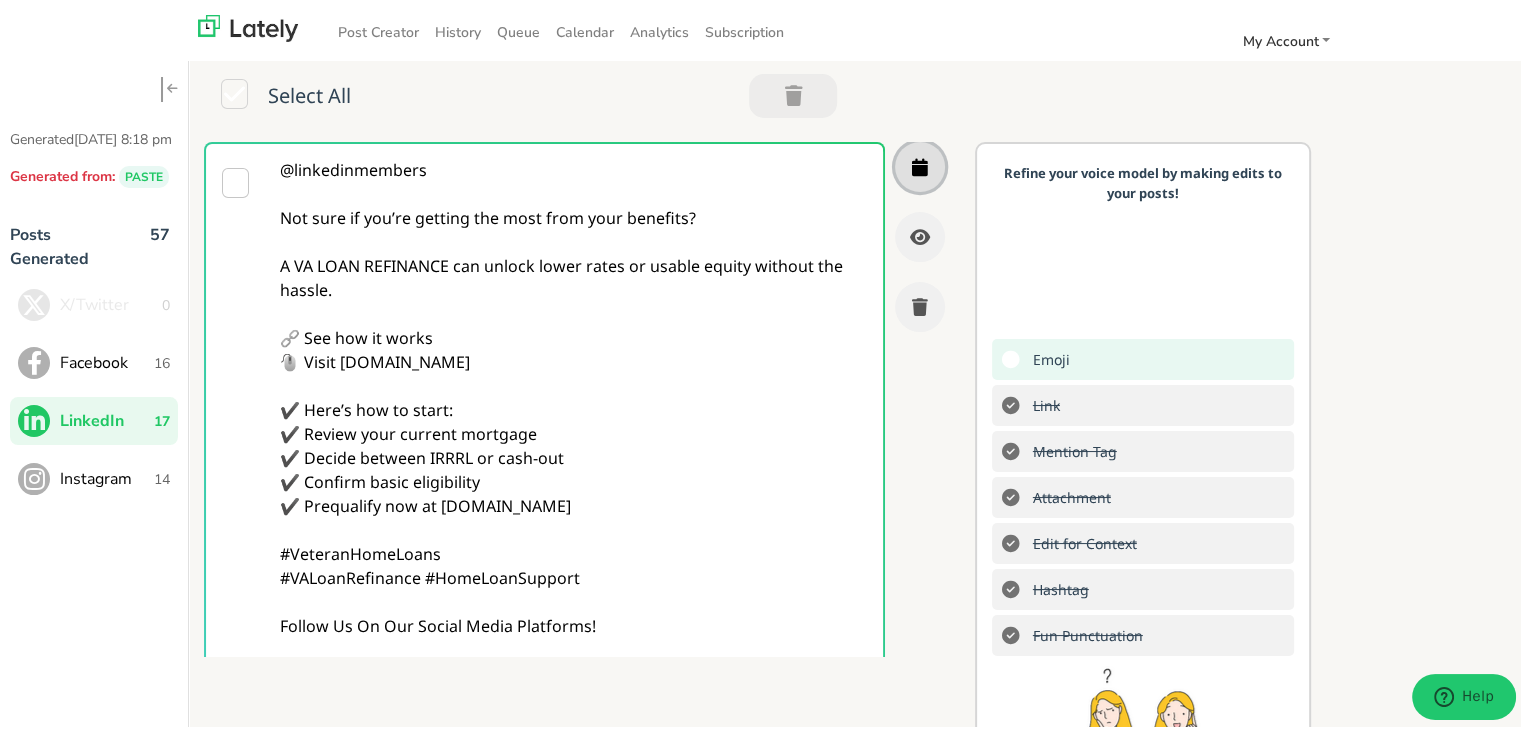 click at bounding box center (920, 163) 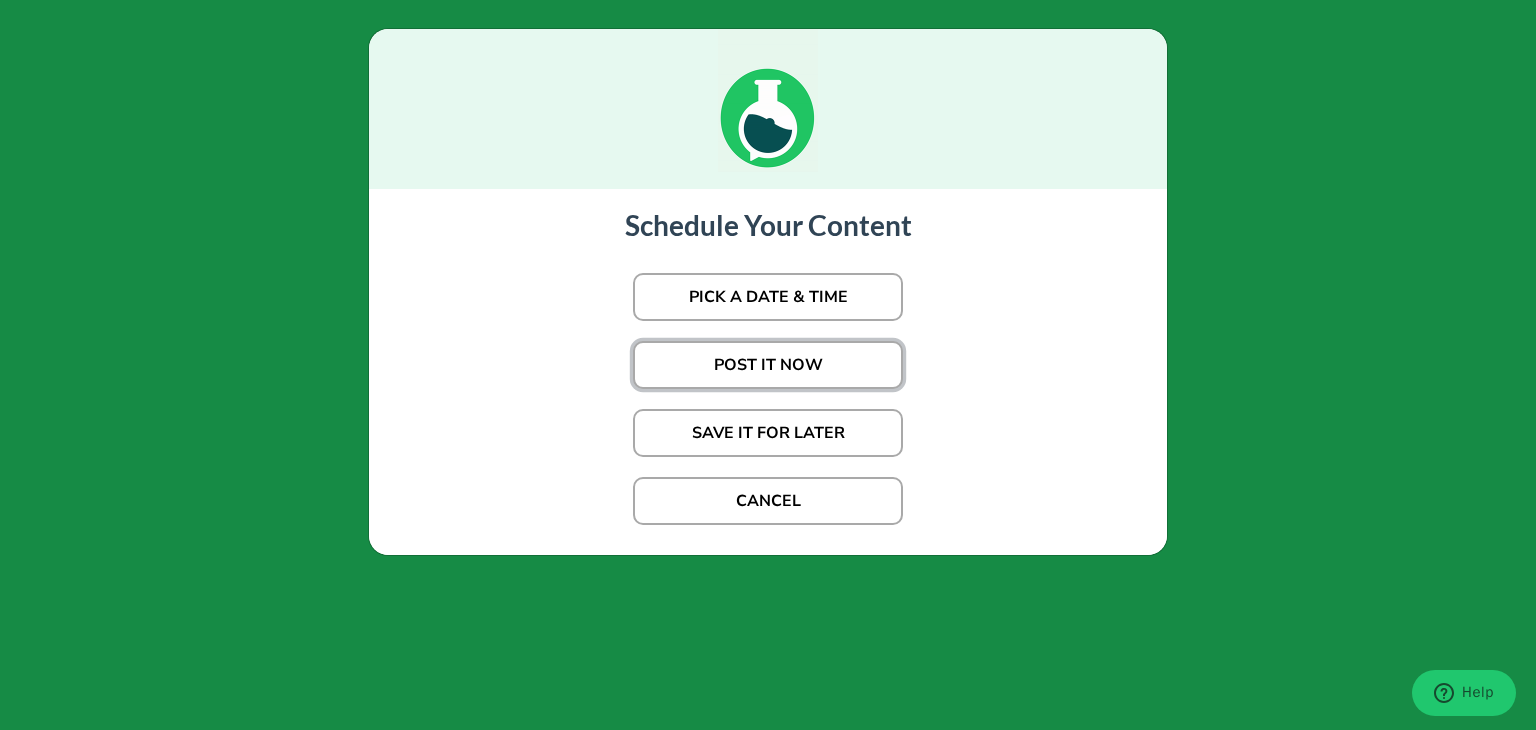 click on "POST IT NOW" at bounding box center (768, 365) 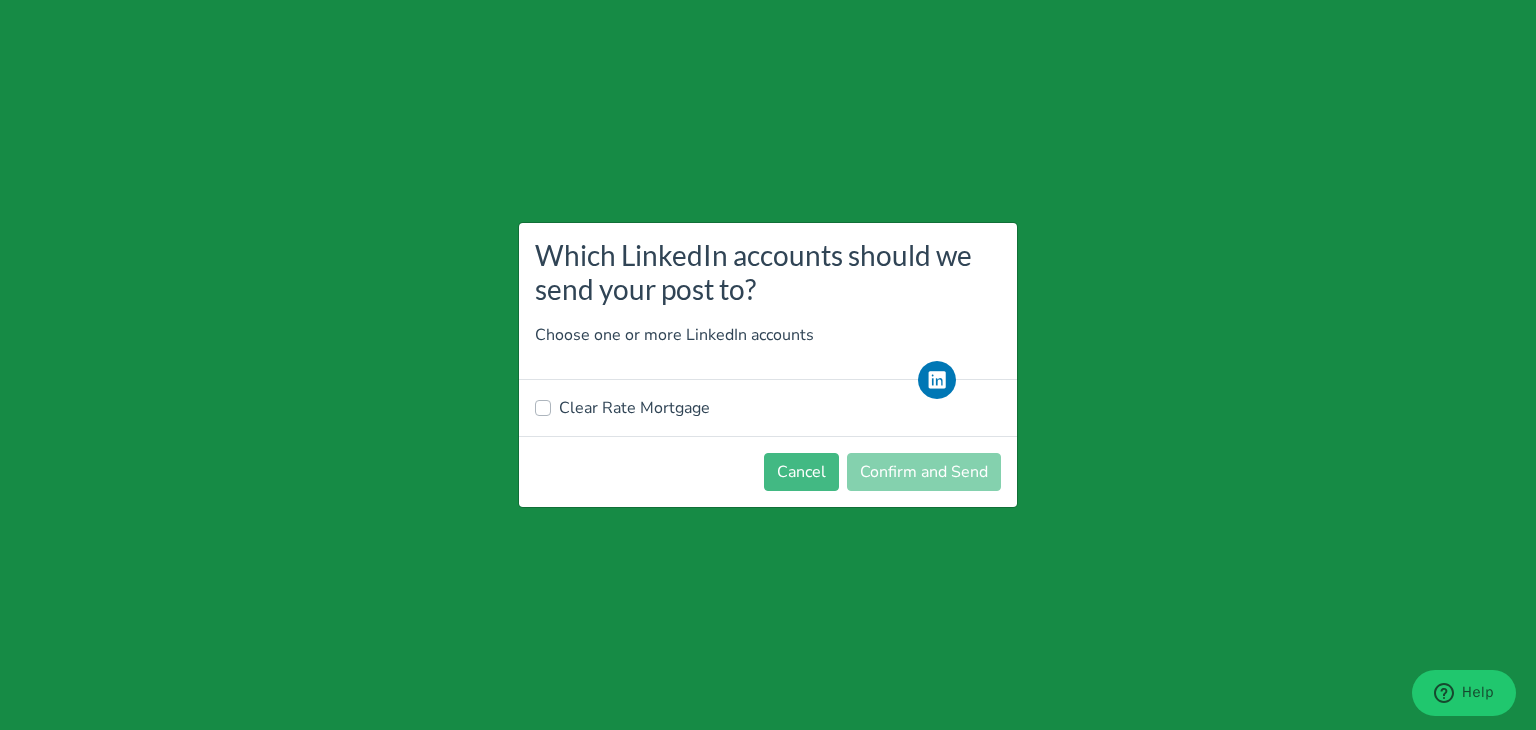 drag, startPoint x: 677, startPoint y: 406, endPoint x: 797, endPoint y: 433, distance: 123 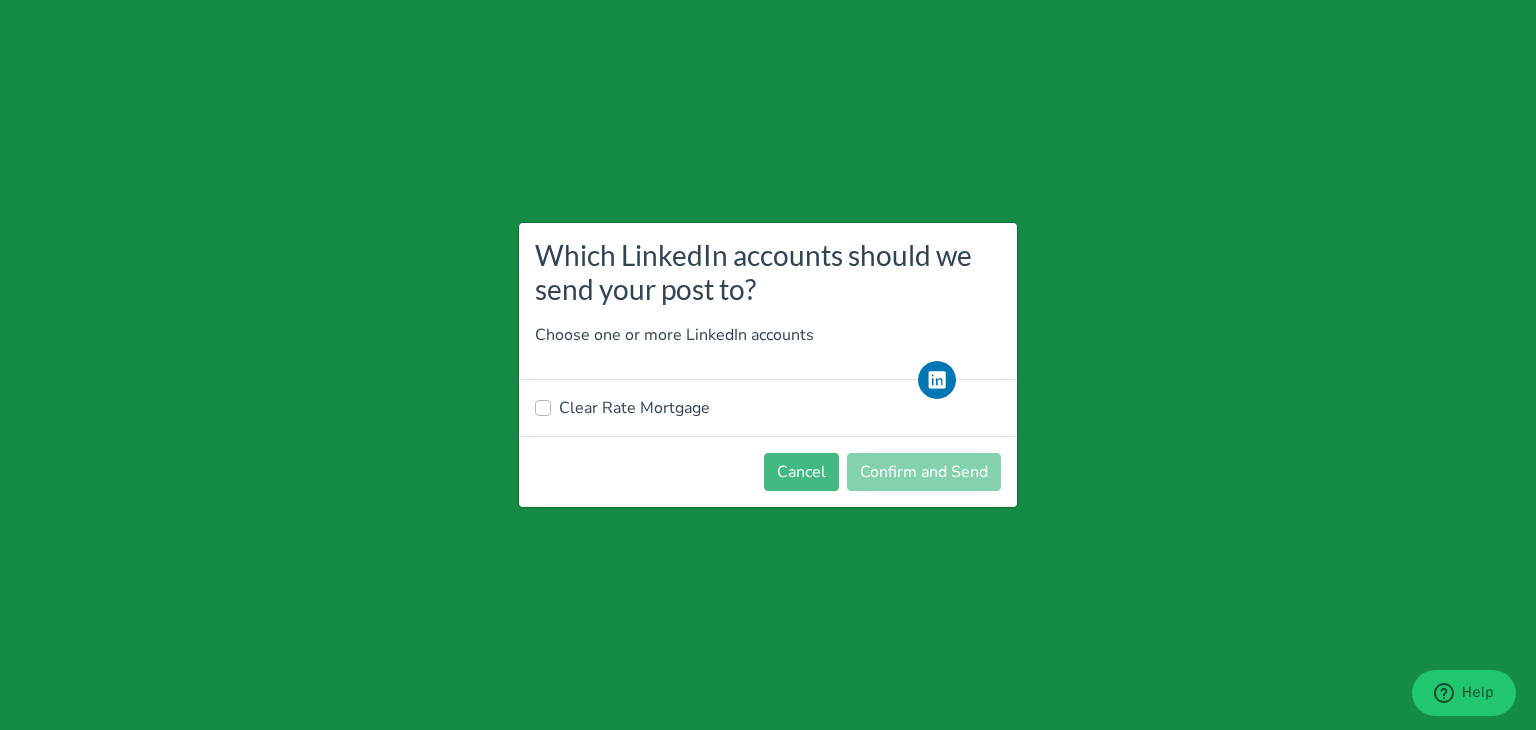 click on "Clear Rate Mortgage" at bounding box center (768, 408) 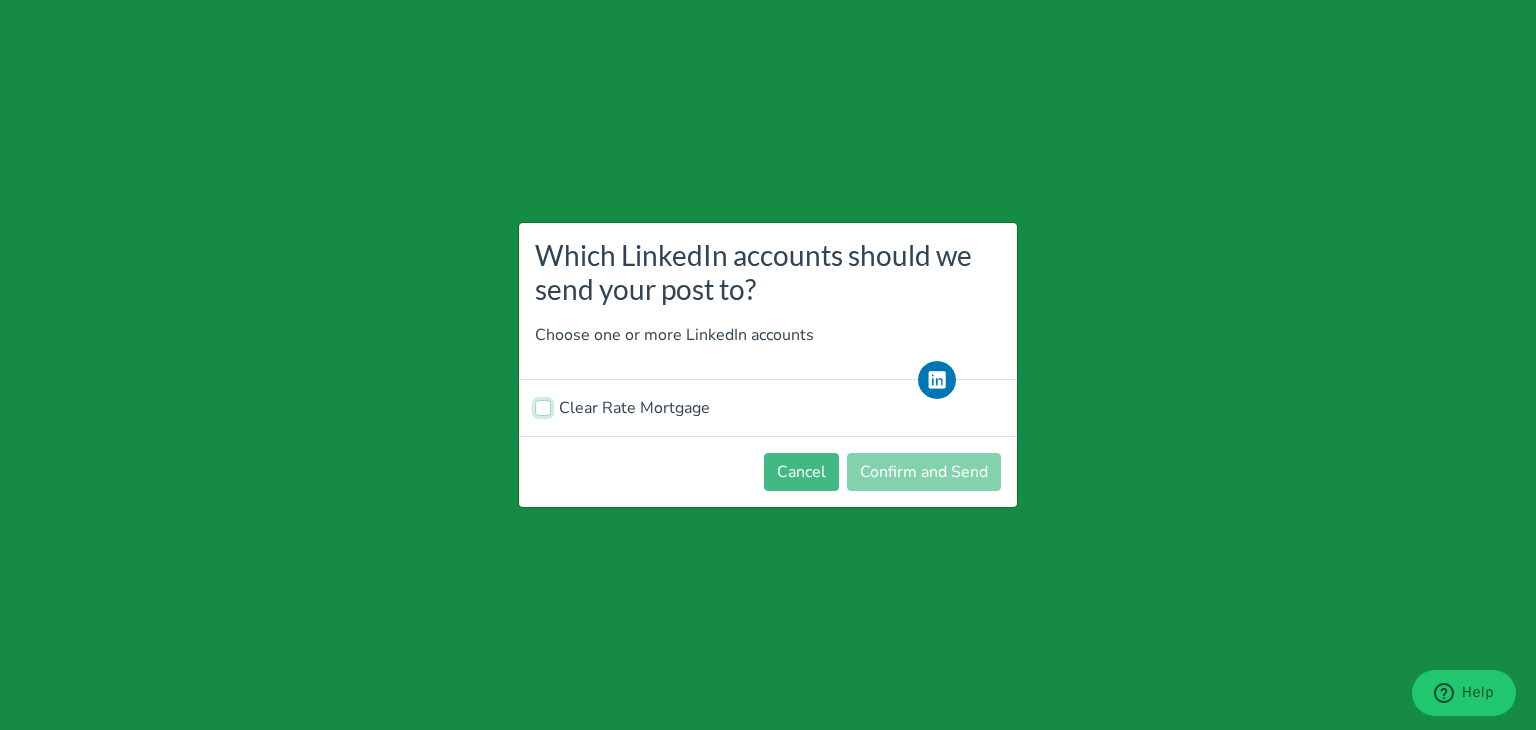 checkbox on "true" 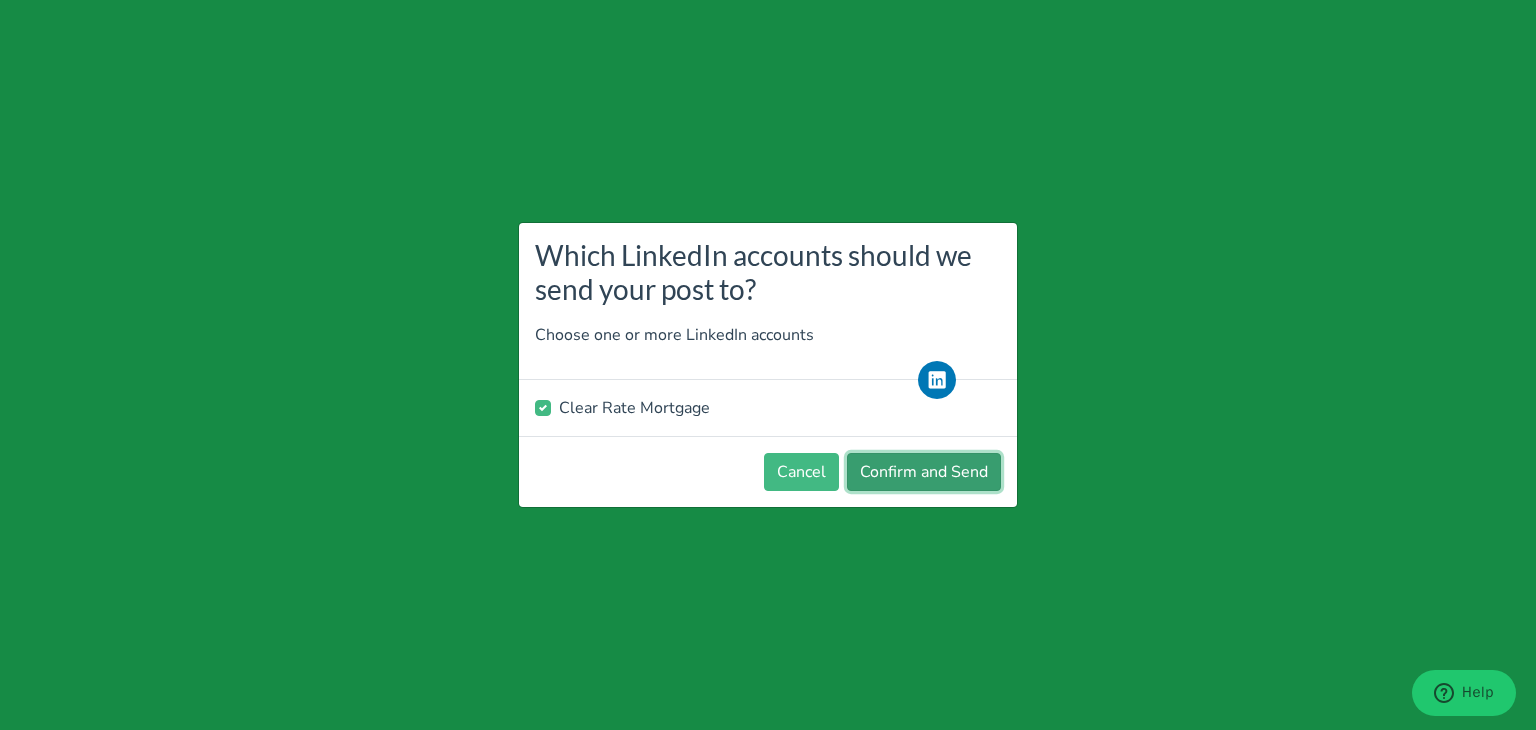 click on "Confirm and Send" at bounding box center (924, 472) 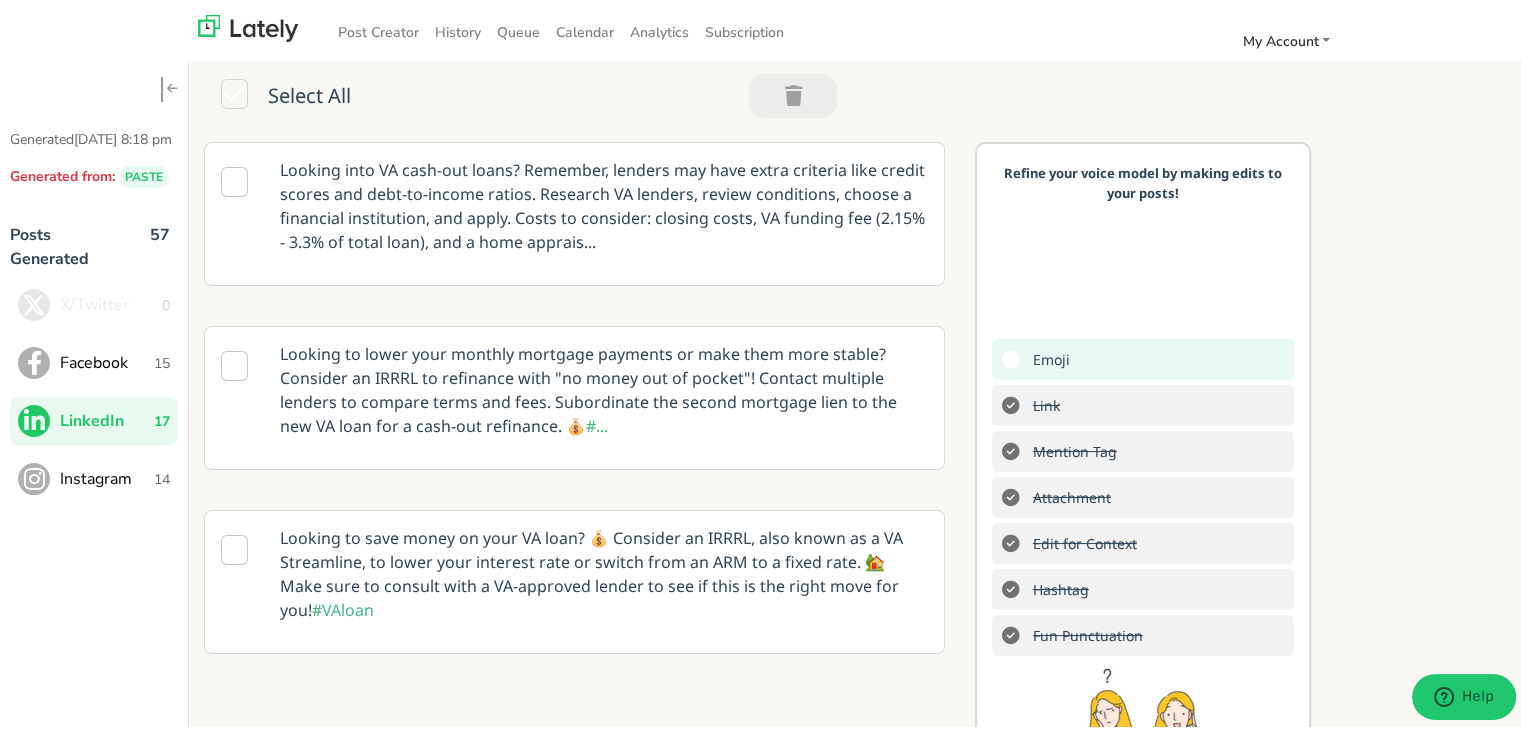 click on "Instagram 14" at bounding box center (94, 475) 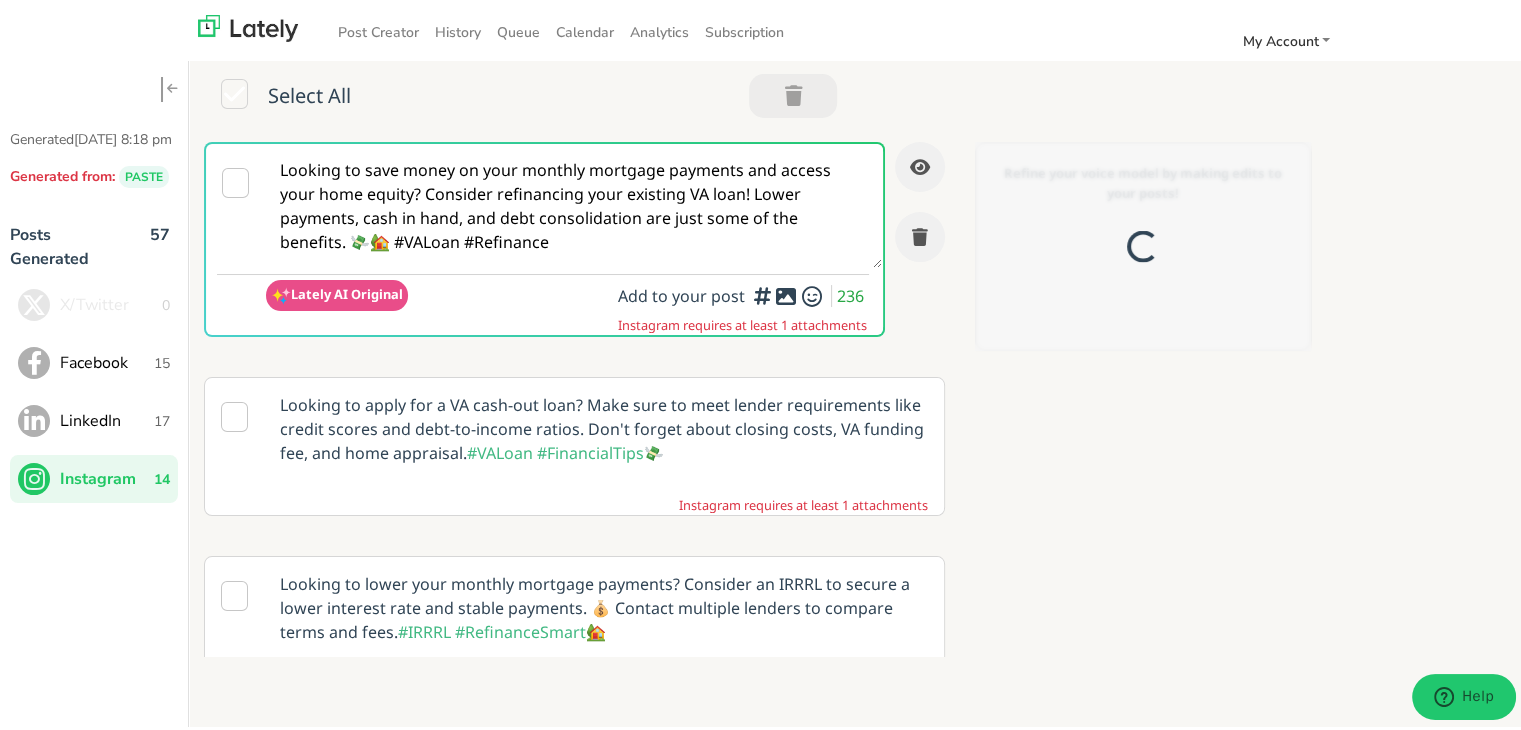click on "Looking to save money on your monthly mortgage payments and access your home equity? Consider refinancing your existing VA loan! Lower payments, cash in hand, and debt consolidation are just some of the benefits. 💸🏡 #VALoan #Refinance" at bounding box center (574, 202) 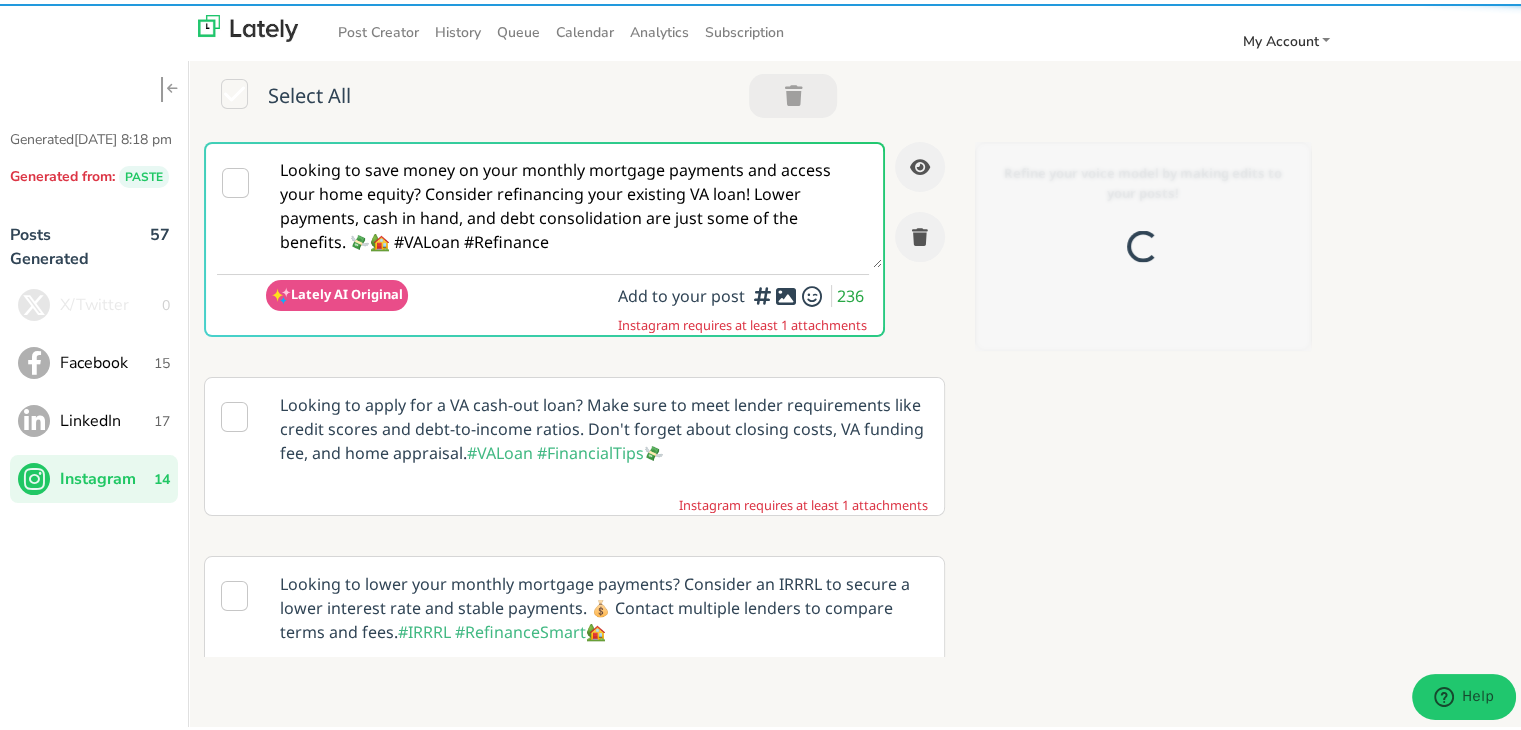click on "Looking to save money on your monthly mortgage payments and access your home equity? Consider refinancing your existing VA loan! Lower payments, cash in hand, and debt consolidation are just some of the benefits. 💸🏡 #VALoan #Refinance" at bounding box center [574, 202] 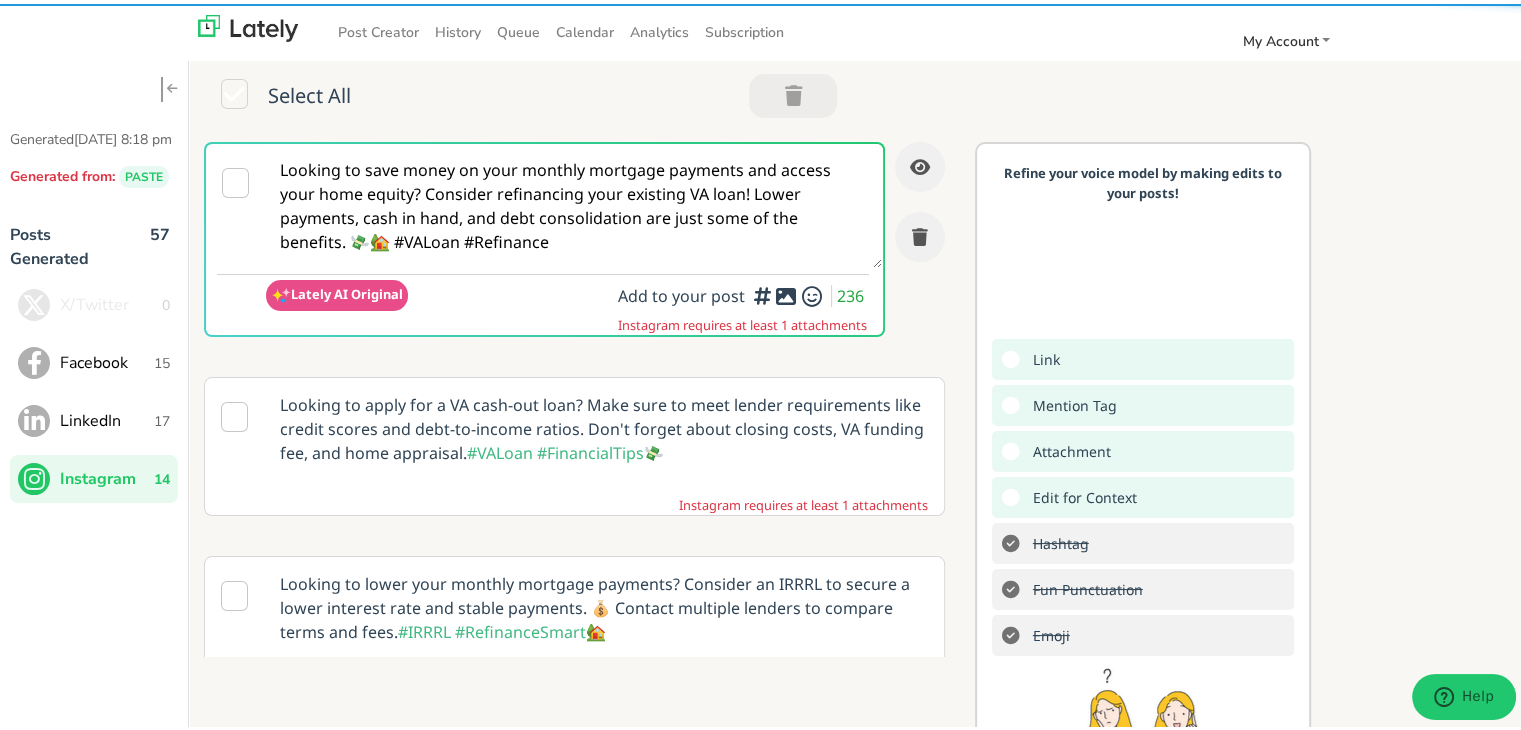 click on "Looking to save money on your monthly mortgage payments and access your home equity? Consider refinancing your existing VA loan! Lower payments, cash in hand, and debt consolidation are just some of the benefits. 💸🏡 #VALoan #Refinance" at bounding box center [574, 202] 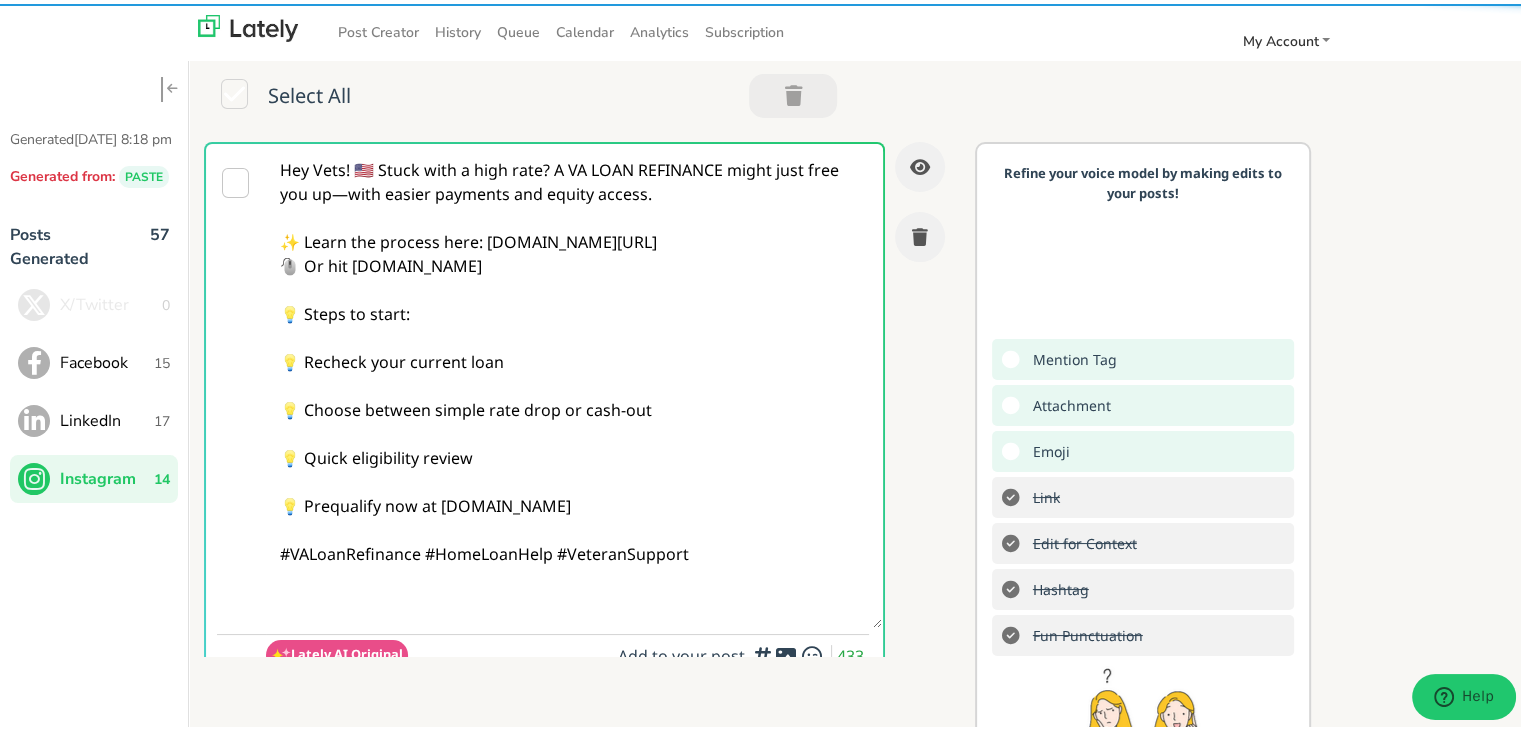 click on "Hey Vets! 🇺🇸 Stuck with a high rate? A VA LOAN REFINANCE might just free you up—with easier payments and equity access.
✨ Learn the process here: [DOMAIN_NAME][URL]
🖱️ Or hit [DOMAIN_NAME]
💡 Steps to start:
💡 Recheck your current loan
💡 Choose between simple rate drop or cash-out
💡 Quick eligibility review
💡 Prequalify now at [DOMAIN_NAME]
#VALoanRefinance #HomeLoanHelp #VeteranSupport" at bounding box center (574, 382) 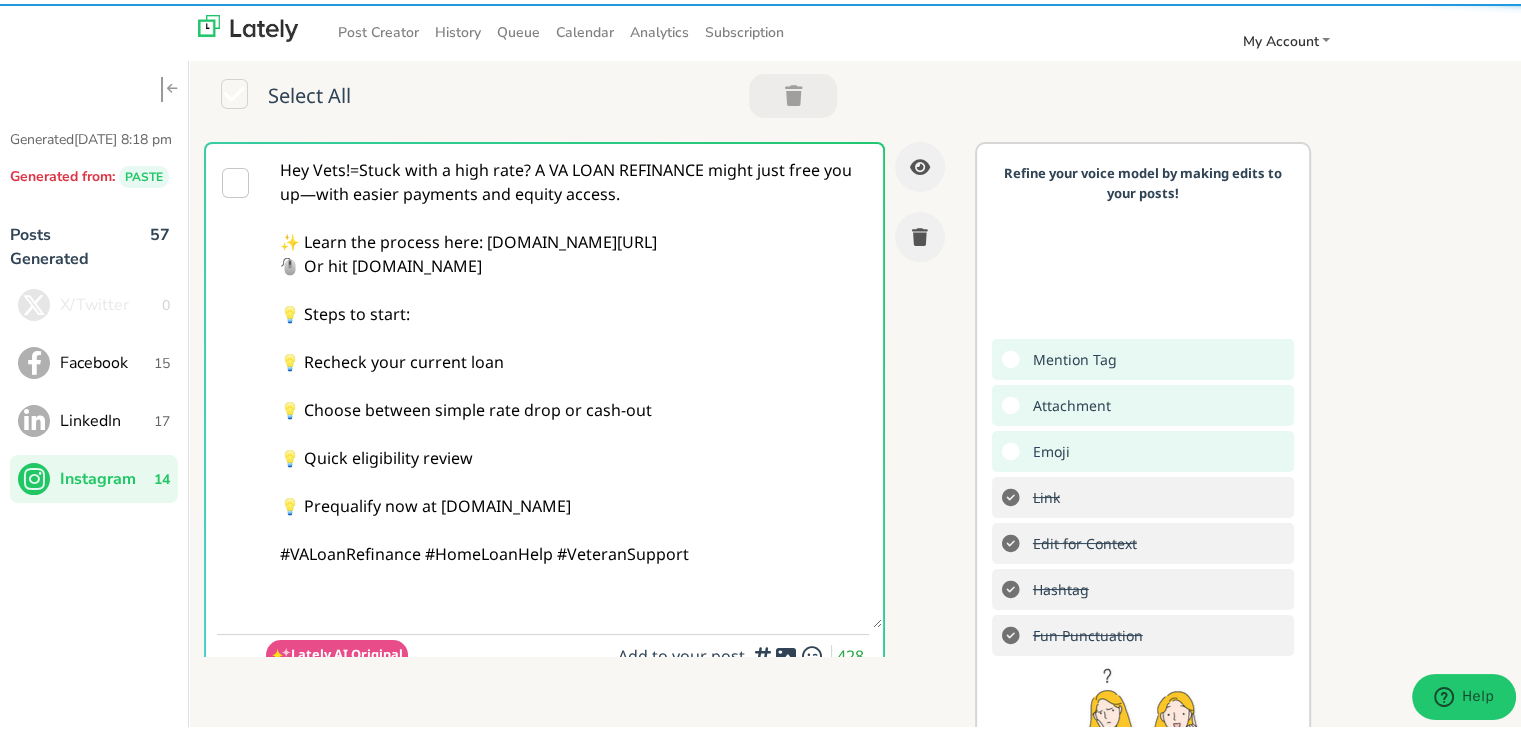 click on "Hey Vets!=Stuck with a high rate? A VA LOAN REFINANCE might just free you up—with easier payments and equity access.
✨ Learn the process here: [DOMAIN_NAME][URL]
🖱️ Or hit [DOMAIN_NAME]
💡 Steps to start:
💡 Recheck your current loan
💡 Choose between simple rate drop or cash-out
💡 Quick eligibility review
💡 Prequalify now at [DOMAIN_NAME]
#VALoanRefinance #HomeLoanHelp #VeteranSupport" at bounding box center (574, 382) 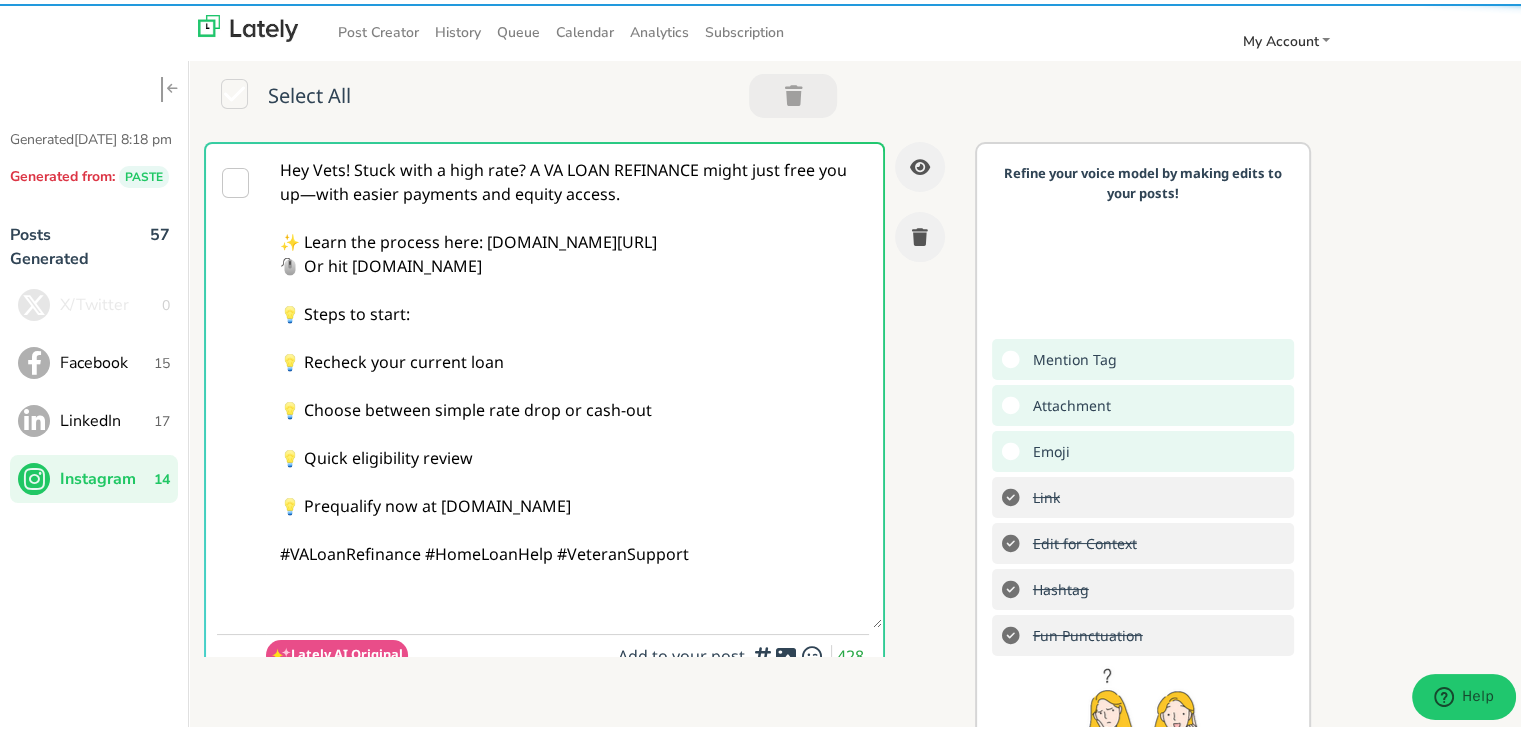 click on "Hey Vets! Stuck with a high rate? A VA LOAN REFINANCE might just free you up—with easier payments and equity access.
✨ Learn the process here: [DOMAIN_NAME][URL]
🖱️ Or hit [DOMAIN_NAME]
💡 Steps to start:
💡 Recheck your current loan
💡 Choose between simple rate drop or cash-out
💡 Quick eligibility review
💡 Prequalify now at [DOMAIN_NAME]
#VALoanRefinance #HomeLoanHelp #VeteranSupport" at bounding box center (574, 382) 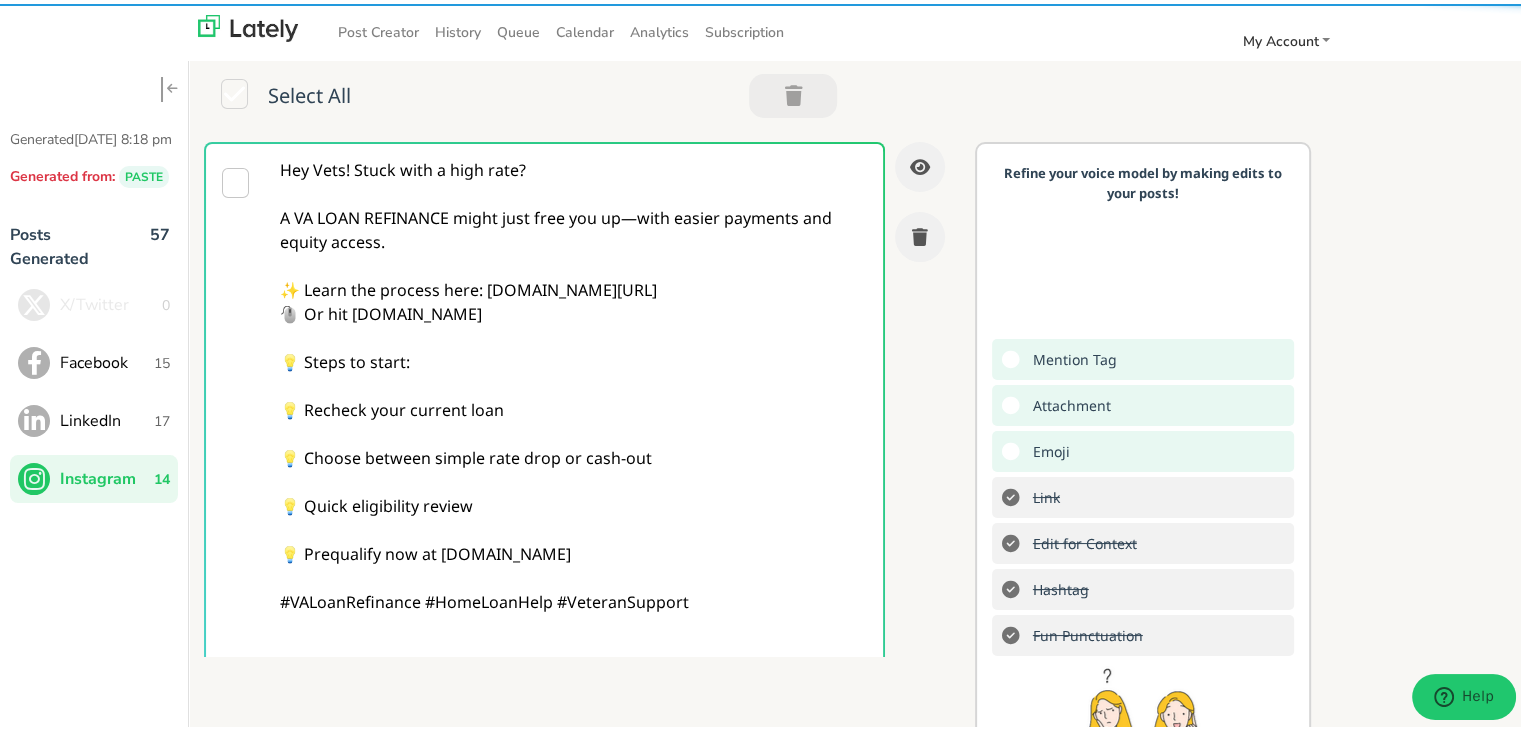 click on "Hey Vets! Stuck with a high rate?
A VA LOAN REFINANCE might just free you up—with easier payments and equity access.
✨ Learn the process here: [DOMAIN_NAME][URL]
🖱️ Or hit [DOMAIN_NAME]
💡 Steps to start:
💡 Recheck your current loan
💡 Choose between simple rate drop or cash-out
💡 Quick eligibility review
💡 Prequalify now at [DOMAIN_NAME]
#VALoanRefinance #HomeLoanHelp #VeteranSupport" at bounding box center (574, 406) 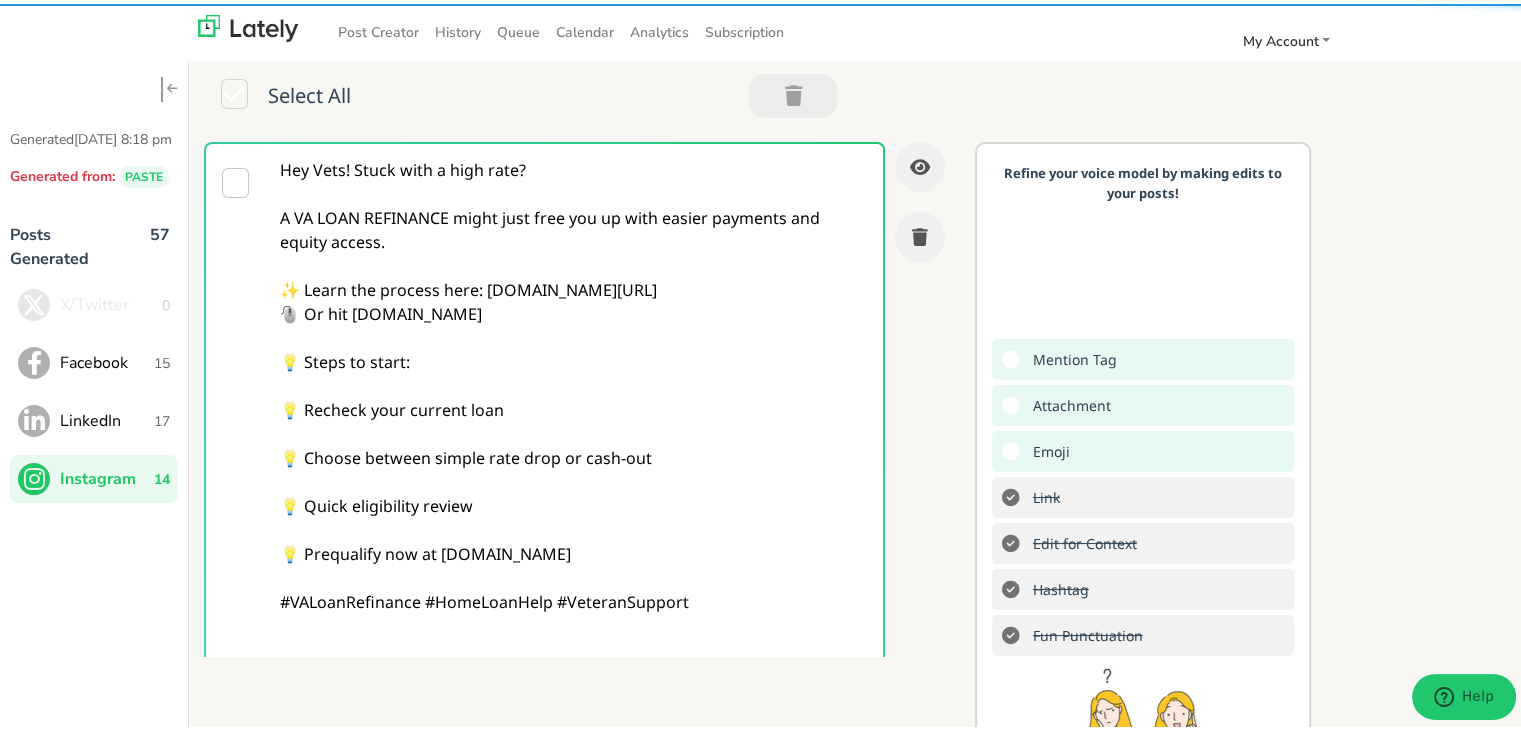 click on "Hey Vets! Stuck with a high rate?
A VA LOAN REFINANCE might just free you up with easier payments and equity access.
✨ Learn the process here: [DOMAIN_NAME][URL]
🖱️ Or hit [DOMAIN_NAME]
💡 Steps to start:
💡 Recheck your current loan
💡 Choose between simple rate drop or cash-out
💡 Quick eligibility review
💡 Prequalify now at [DOMAIN_NAME]
#VALoanRefinance #HomeLoanHelp #VeteranSupport" at bounding box center (574, 406) 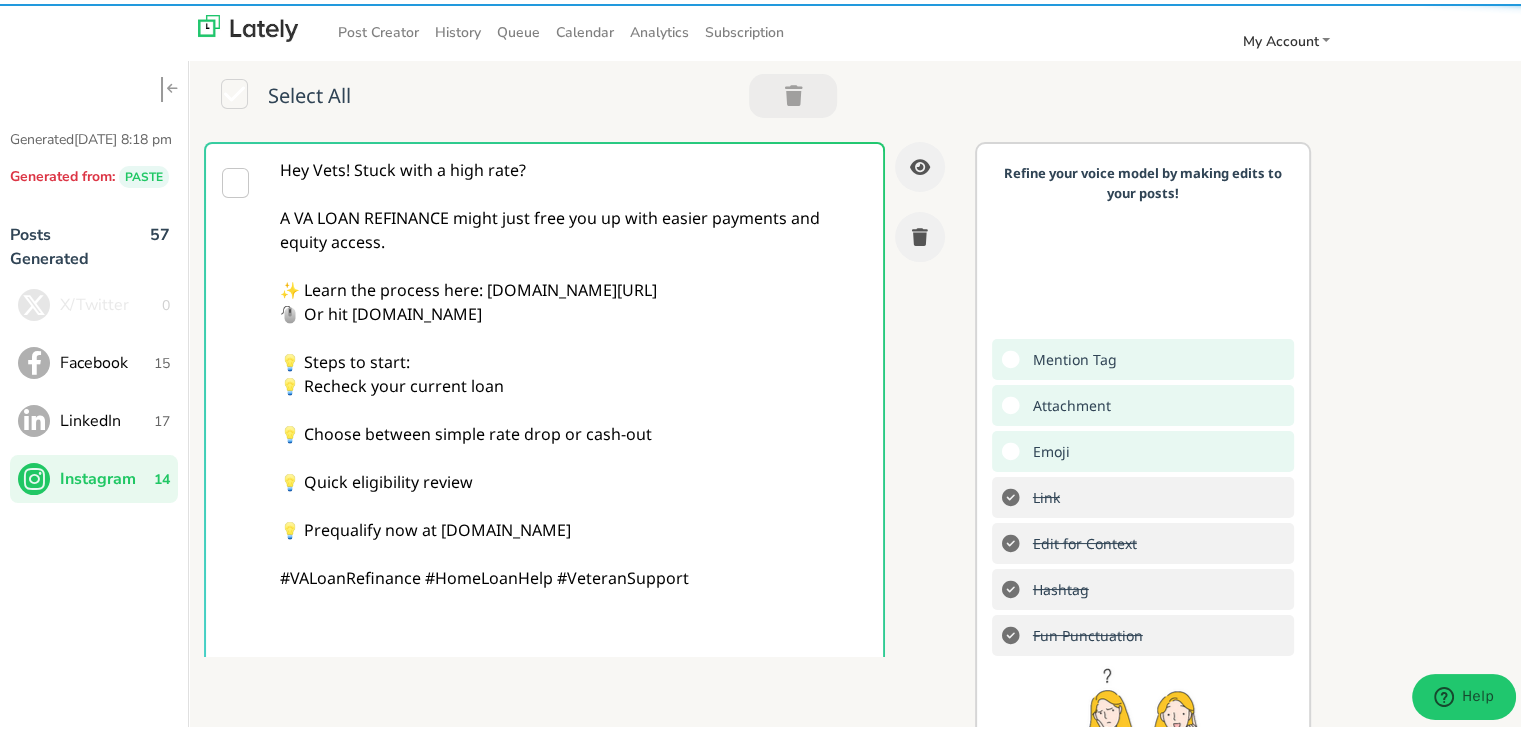 click on "Hey Vets! Stuck with a high rate?
A VA LOAN REFINANCE might just free you up with easier payments and equity access.
✨ Learn the process here: [DOMAIN_NAME][URL]
🖱️ Or hit [DOMAIN_NAME]
💡 Steps to start:
💡 Recheck your current loan
💡 Choose between simple rate drop or cash-out
💡 Quick eligibility review
💡 Prequalify now at [DOMAIN_NAME]
#VALoanRefinance #HomeLoanHelp #VeteranSupport" at bounding box center [574, 406] 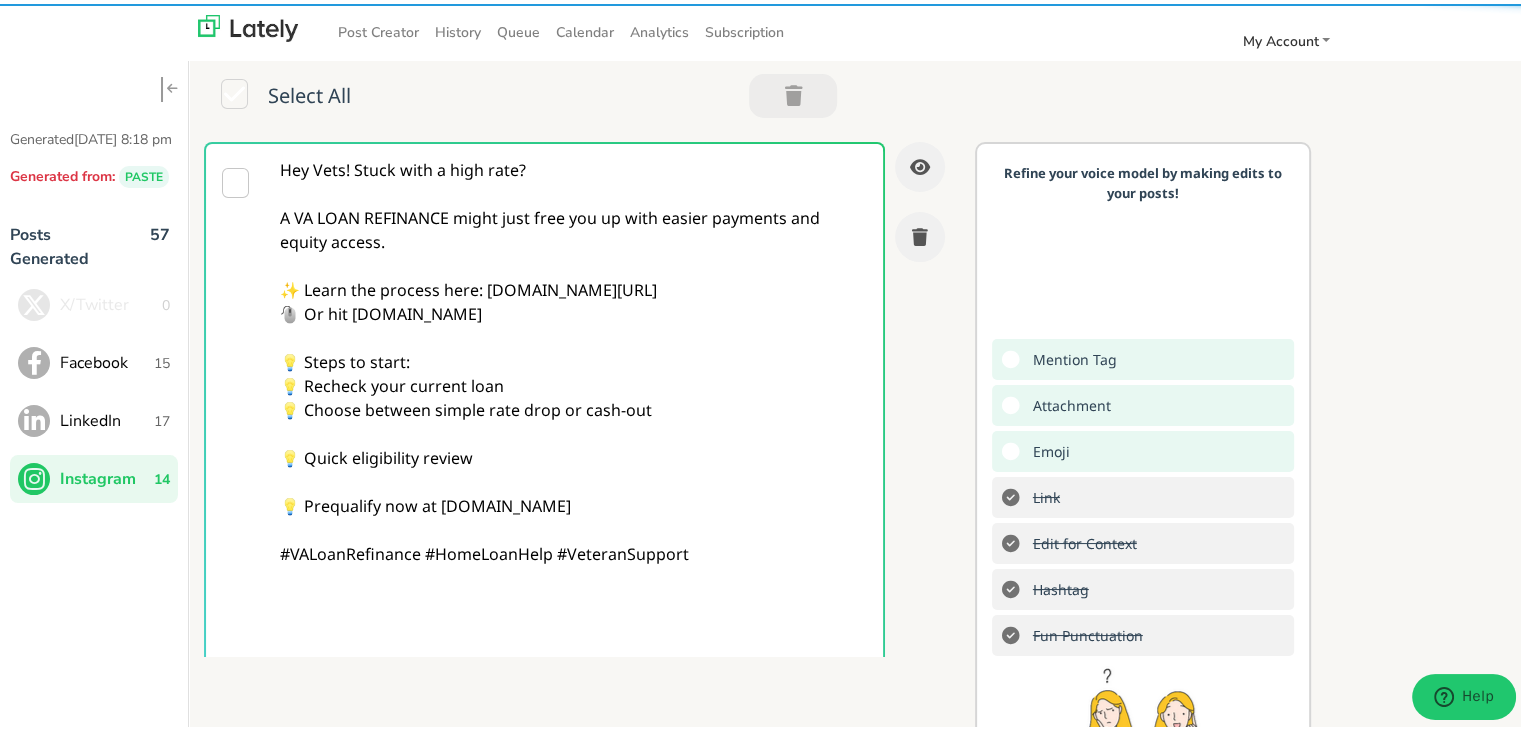 click on "Hey Vets! Stuck with a high rate?
A VA LOAN REFINANCE might just free you up with easier payments and equity access.
✨ Learn the process here: [DOMAIN_NAME][URL]
🖱️ Or hit [DOMAIN_NAME]
💡 Steps to start:
💡 Recheck your current loan
💡 Choose between simple rate drop or cash-out
💡 Quick eligibility review
💡 Prequalify now at [DOMAIN_NAME]
#VALoanRefinance #HomeLoanHelp #VeteranSupport" at bounding box center [574, 406] 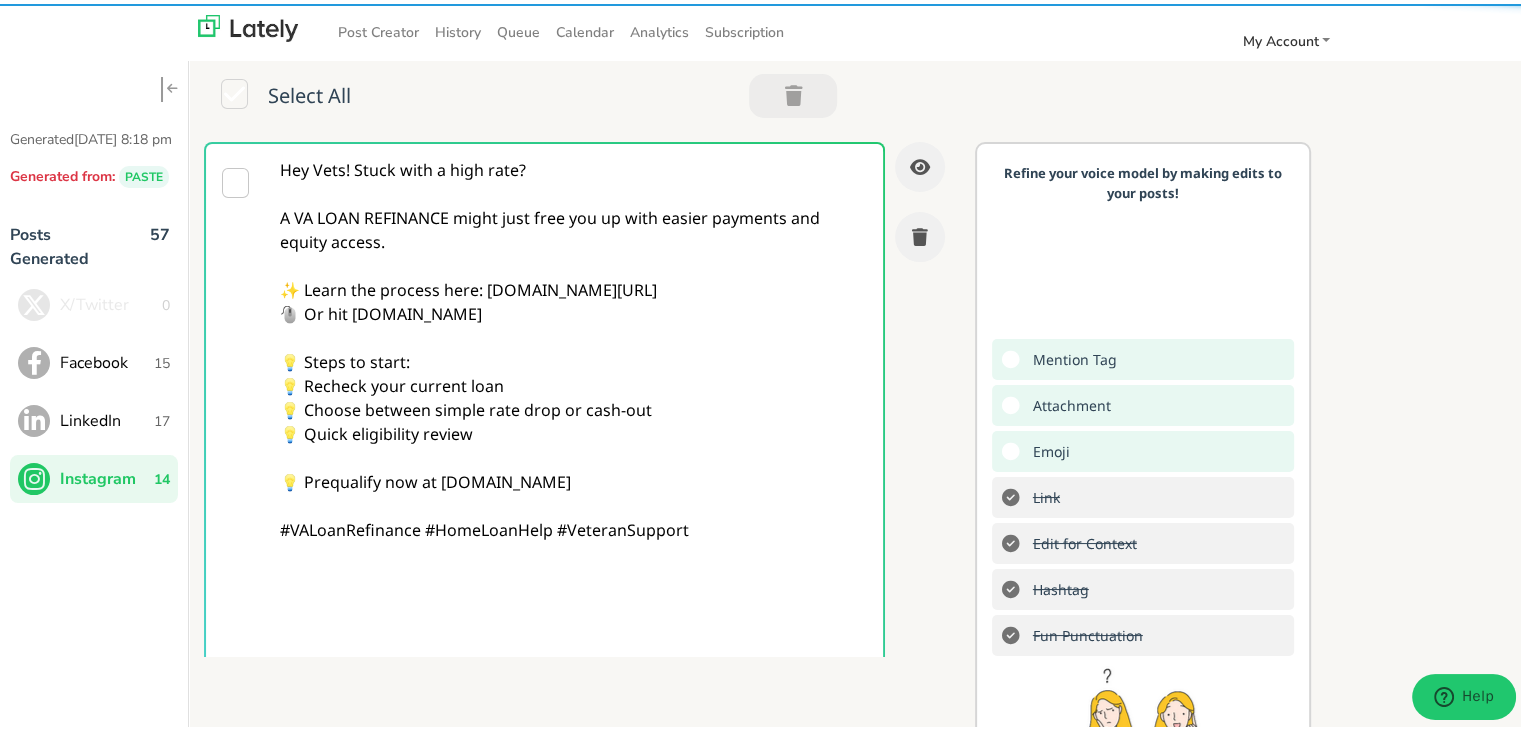 click on "Hey Vets! Stuck with a high rate?
A VA LOAN REFINANCE might just free you up with easier payments and equity access.
✨ Learn the process here: [DOMAIN_NAME][URL]
🖱️ Or hit [DOMAIN_NAME]
💡 Steps to start:
💡 Recheck your current loan
💡 Choose between simple rate drop or cash-out
💡 Quick eligibility review
💡 Prequalify now at [DOMAIN_NAME]
#VALoanRefinance #HomeLoanHelp #VeteranSupport" at bounding box center (574, 406) 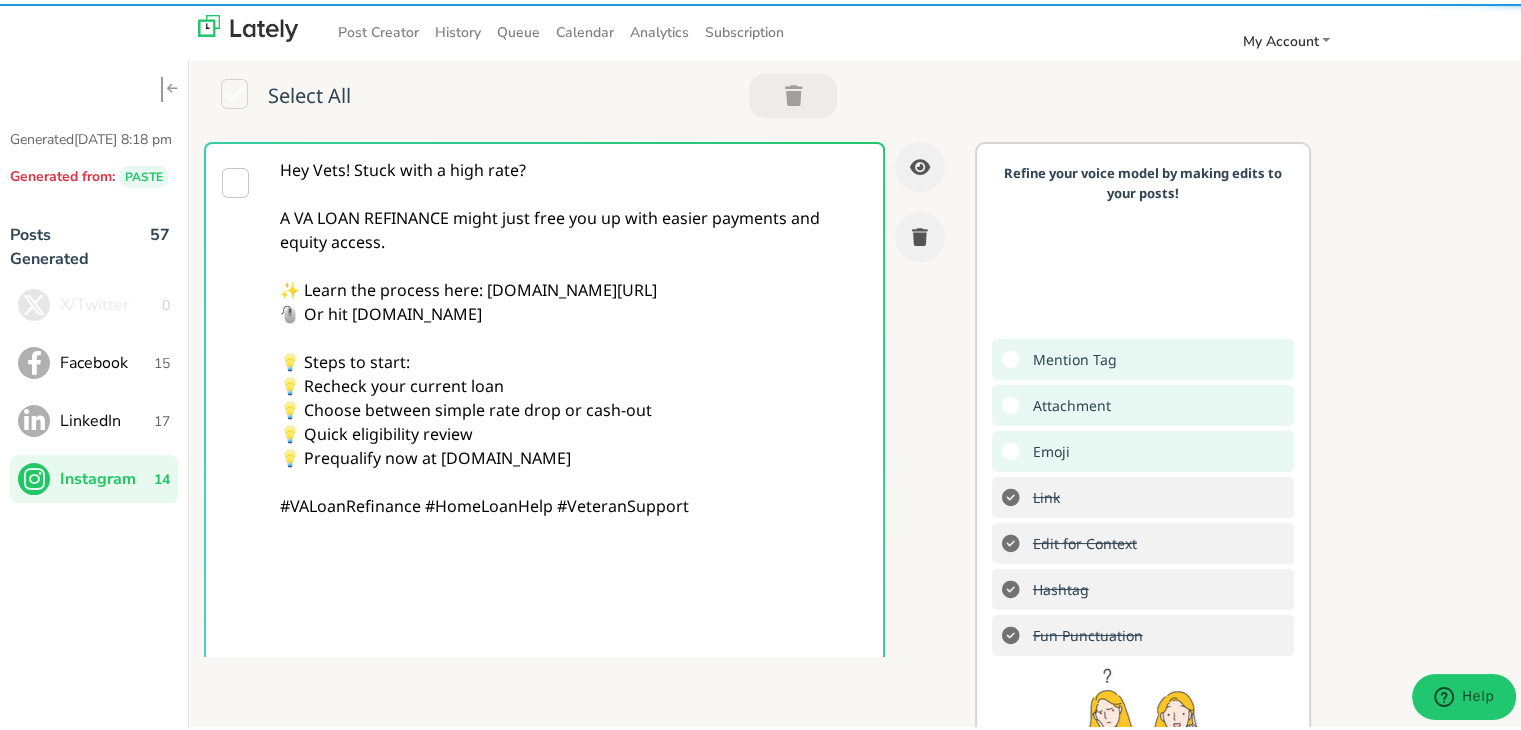 click on "Hey Vets! Stuck with a high rate?
A VA LOAN REFINANCE might just free you up with easier payments and equity access.
✨ Learn the process here: [DOMAIN_NAME][URL]
🖱️ Or hit [DOMAIN_NAME]
💡 Steps to start:
💡 Recheck your current loan
💡 Choose between simple rate drop or cash-out
💡 Quick eligibility review
💡 Prequalify now at [DOMAIN_NAME]
#VALoanRefinance #HomeLoanHelp #VeteranSupport" at bounding box center (574, 406) 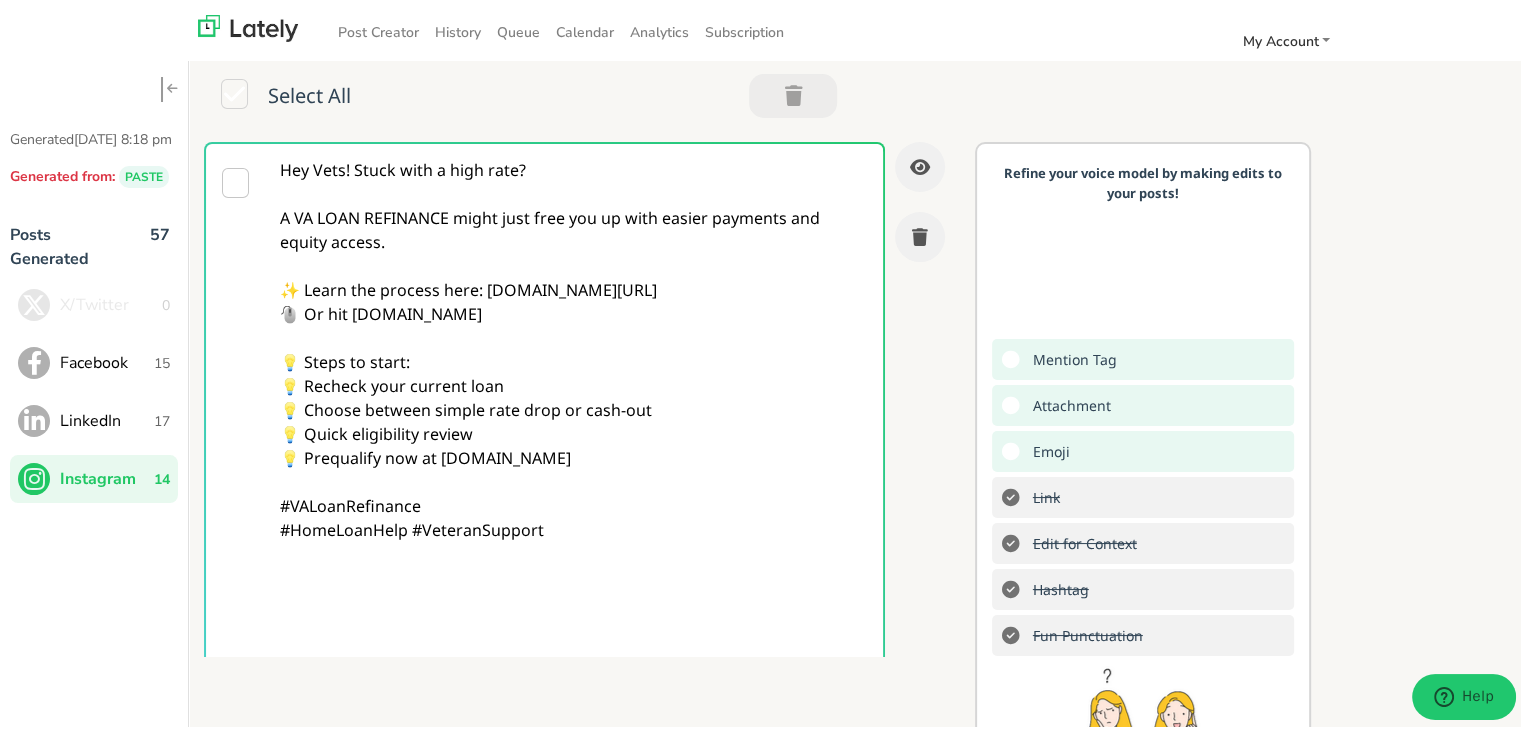 click on "Hey Vets! Stuck with a high rate?
A VA LOAN REFINANCE might just free you up with easier payments and equity access.
✨ Learn the process here: [DOMAIN_NAME][URL]
🖱️ Or hit [DOMAIN_NAME]
💡 Steps to start:
💡 Recheck your current loan
💡 Choose between simple rate drop or cash-out
💡 Quick eligibility review
💡 Prequalify now at [DOMAIN_NAME]
#VALoanRefinance
#HomeLoanHelp #VeteranSupport" at bounding box center [574, 406] 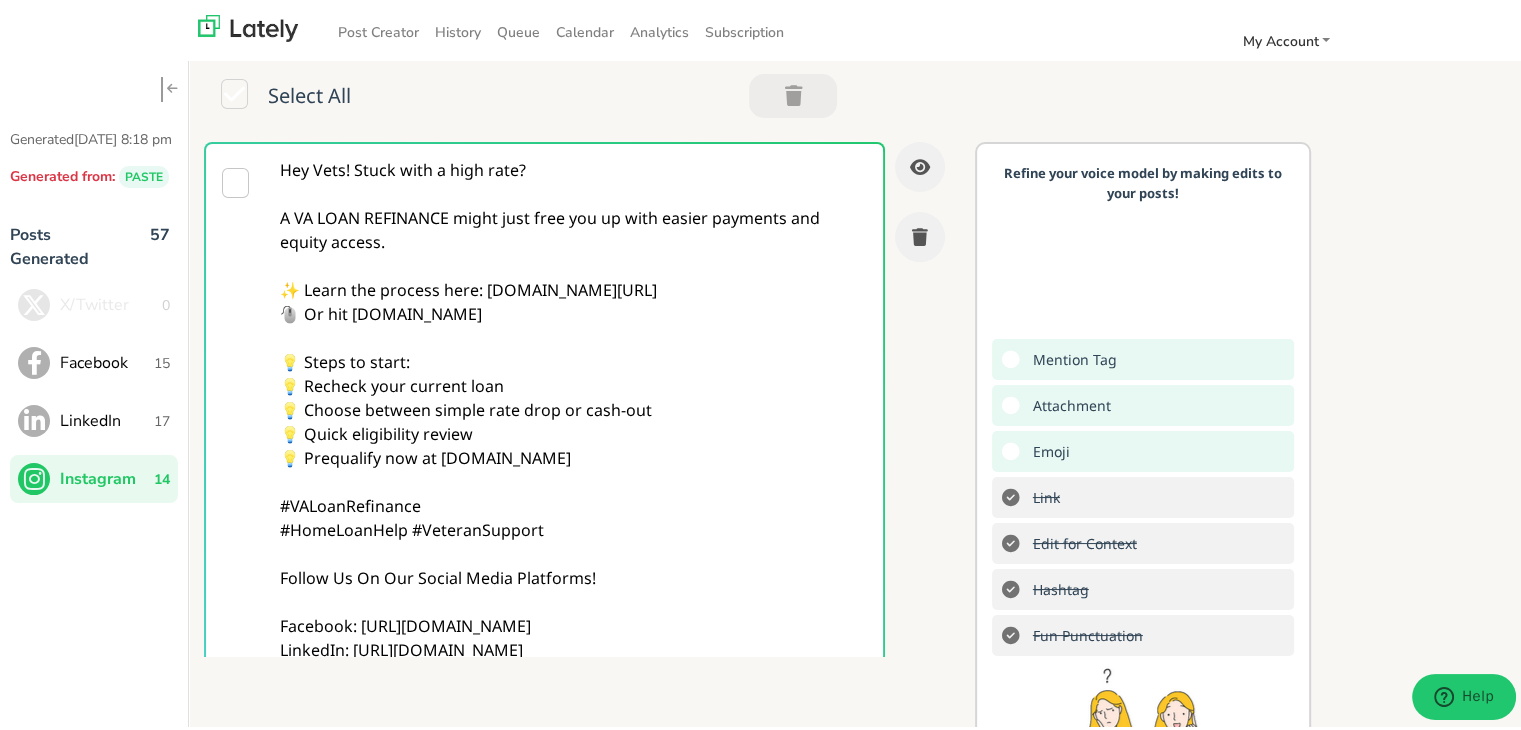 scroll, scrollTop: 51, scrollLeft: 0, axis: vertical 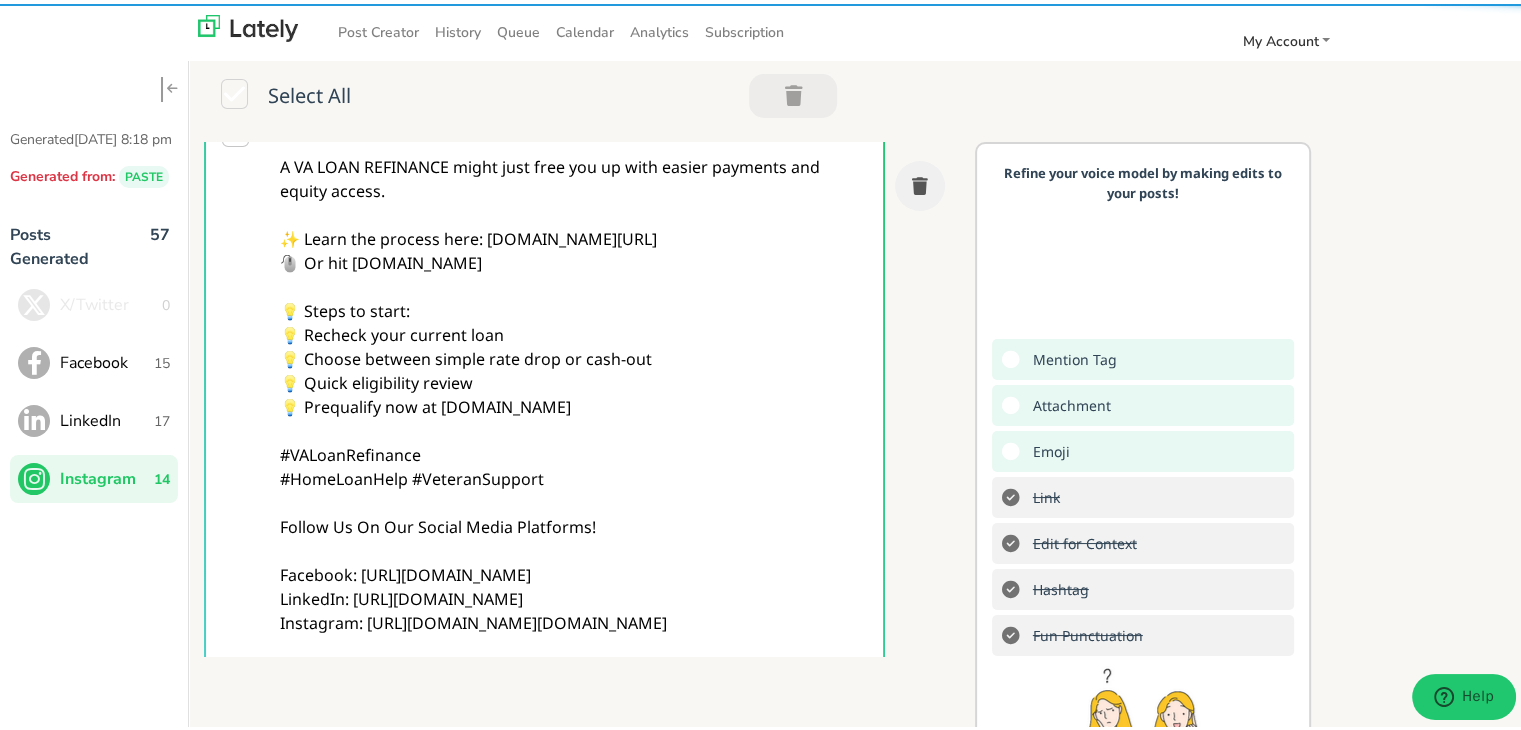 type on "Hey Vets! Stuck with a high rate?
A VA LOAN REFINANCE might just free you up with easier payments and equity access.
✨ Learn the process here: [DOMAIN_NAME][URL]
🖱️ Or hit [DOMAIN_NAME]
💡 Steps to start:
💡 Recheck your current loan
💡 Choose between simple rate drop or cash-out
💡 Quick eligibility review
💡 Prequalify now at [DOMAIN_NAME]
#VALoanRefinance
#HomeLoanHelp #VeteranSupport
Follow Us On Our Social Media Platforms!
Facebook: [URL][DOMAIN_NAME]
LinkedIn: [URL][DOMAIN_NAME]
Instagram: [URL][DOMAIN_NAME][DOMAIN_NAME]" 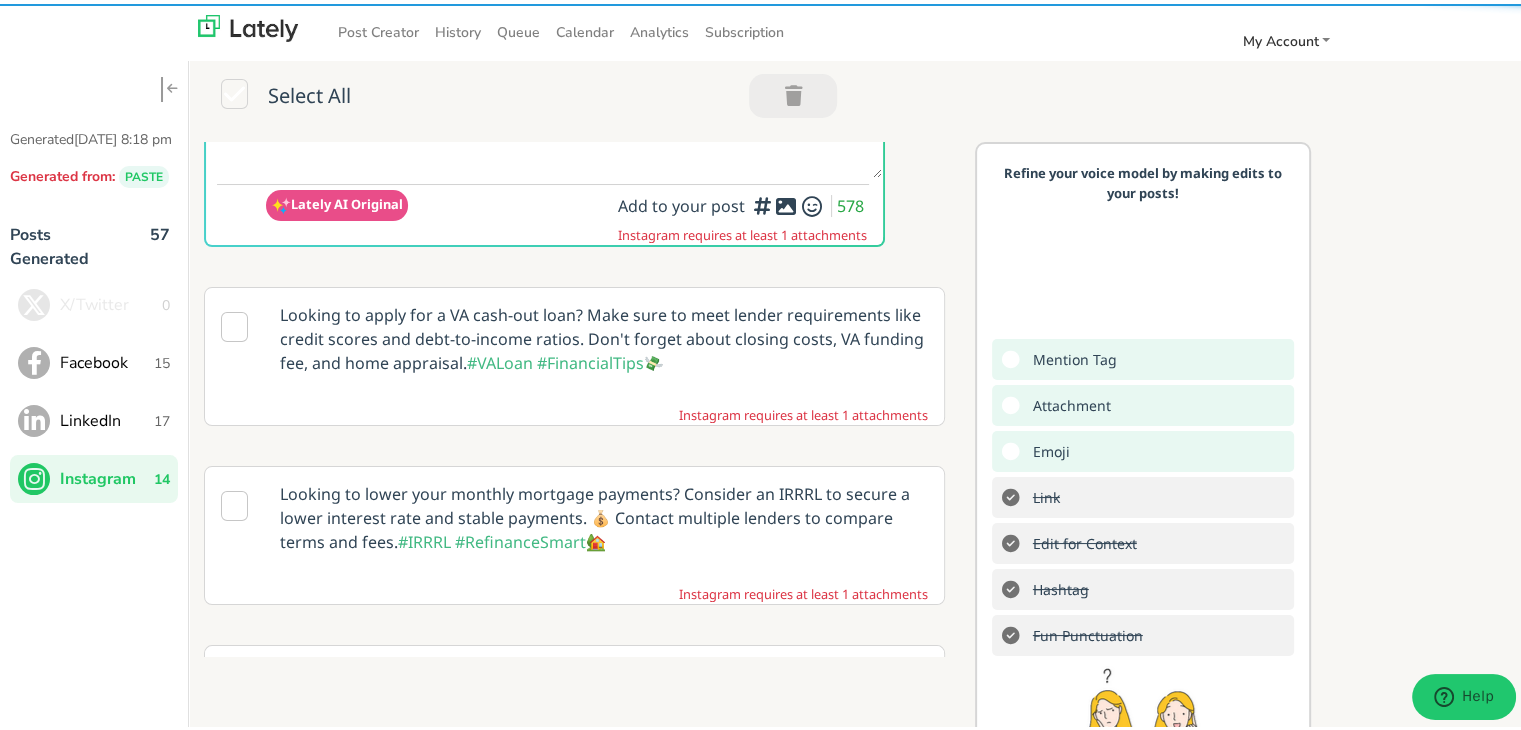 scroll, scrollTop: 551, scrollLeft: 0, axis: vertical 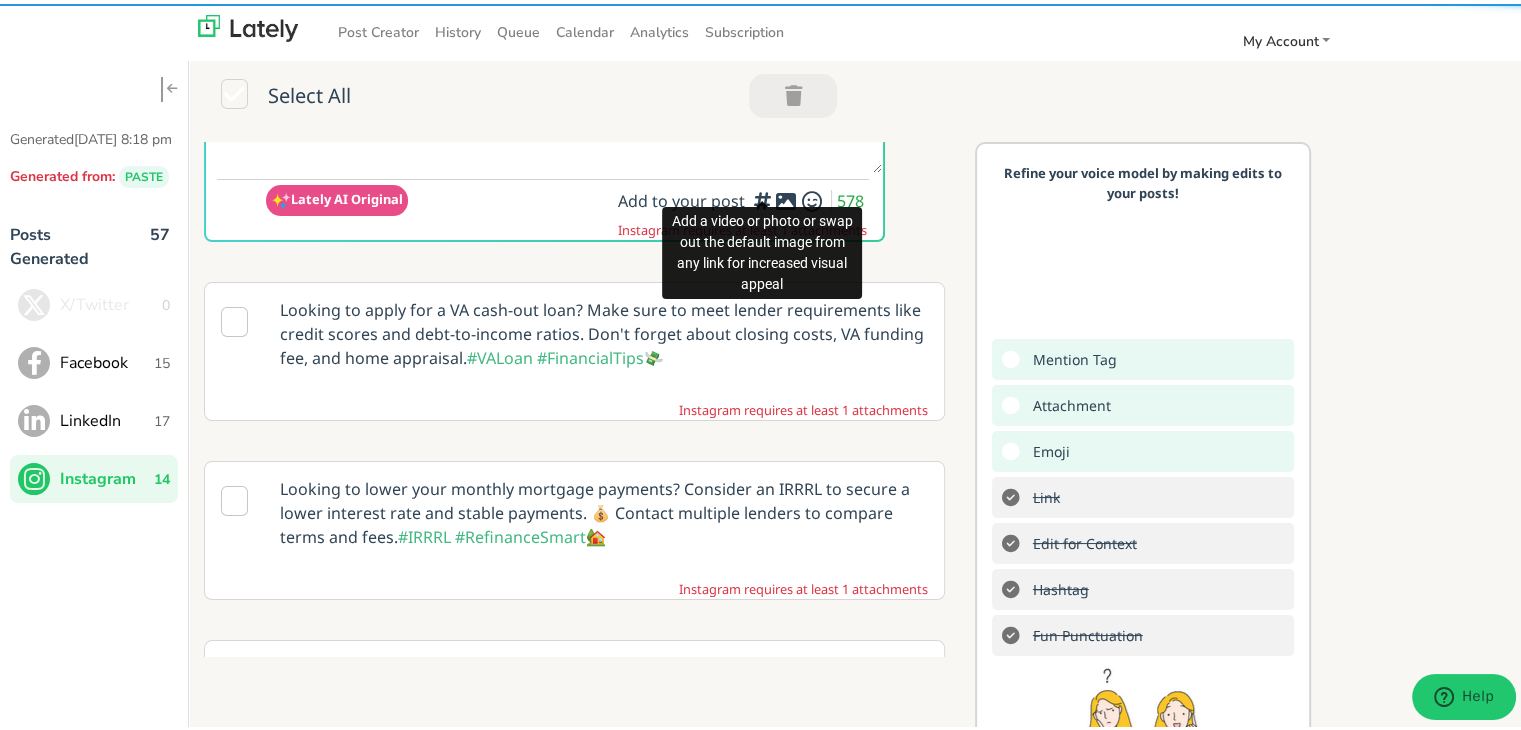 click on "Add a video or photo or swap out the default image from any link for increased visual appeal" at bounding box center [762, 249] 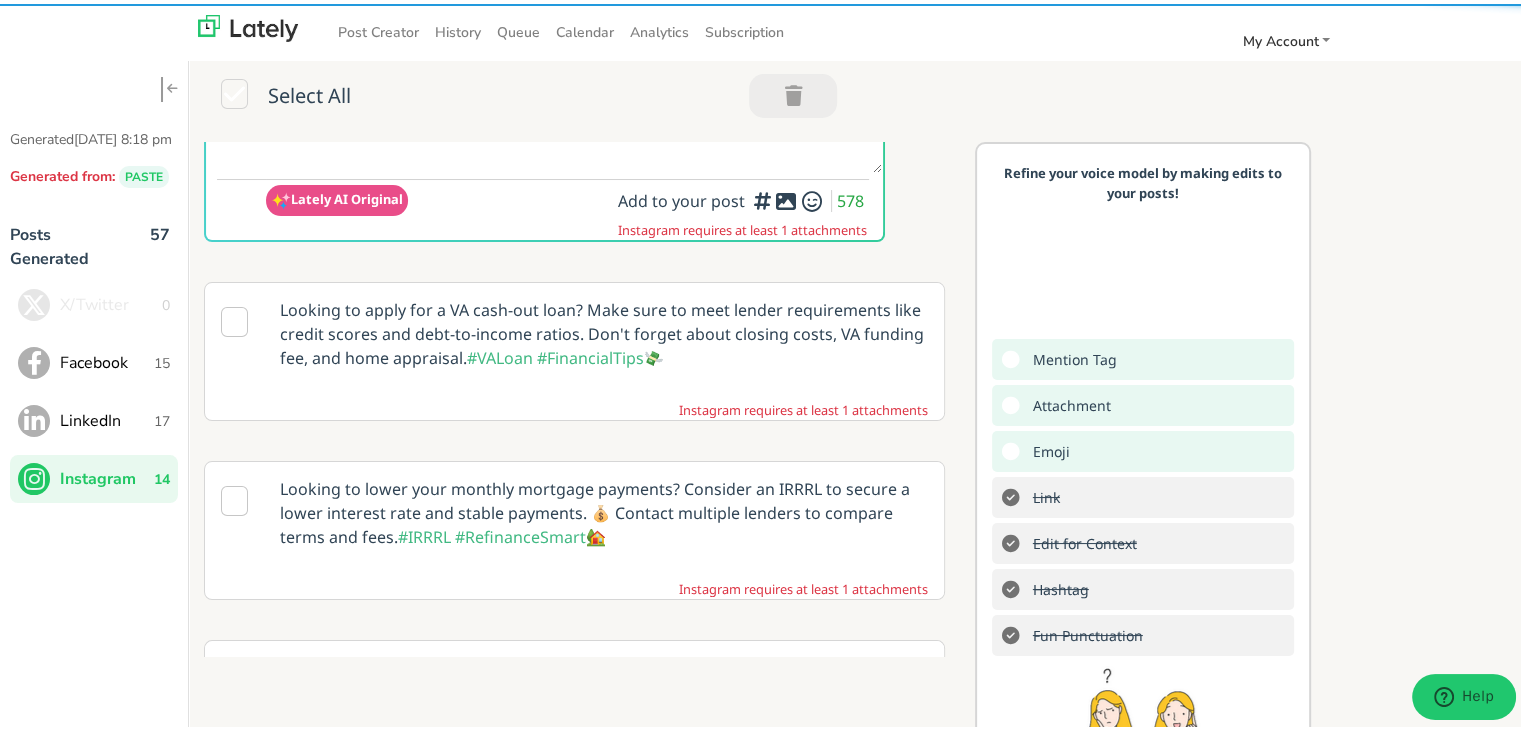 click at bounding box center [762, 200] 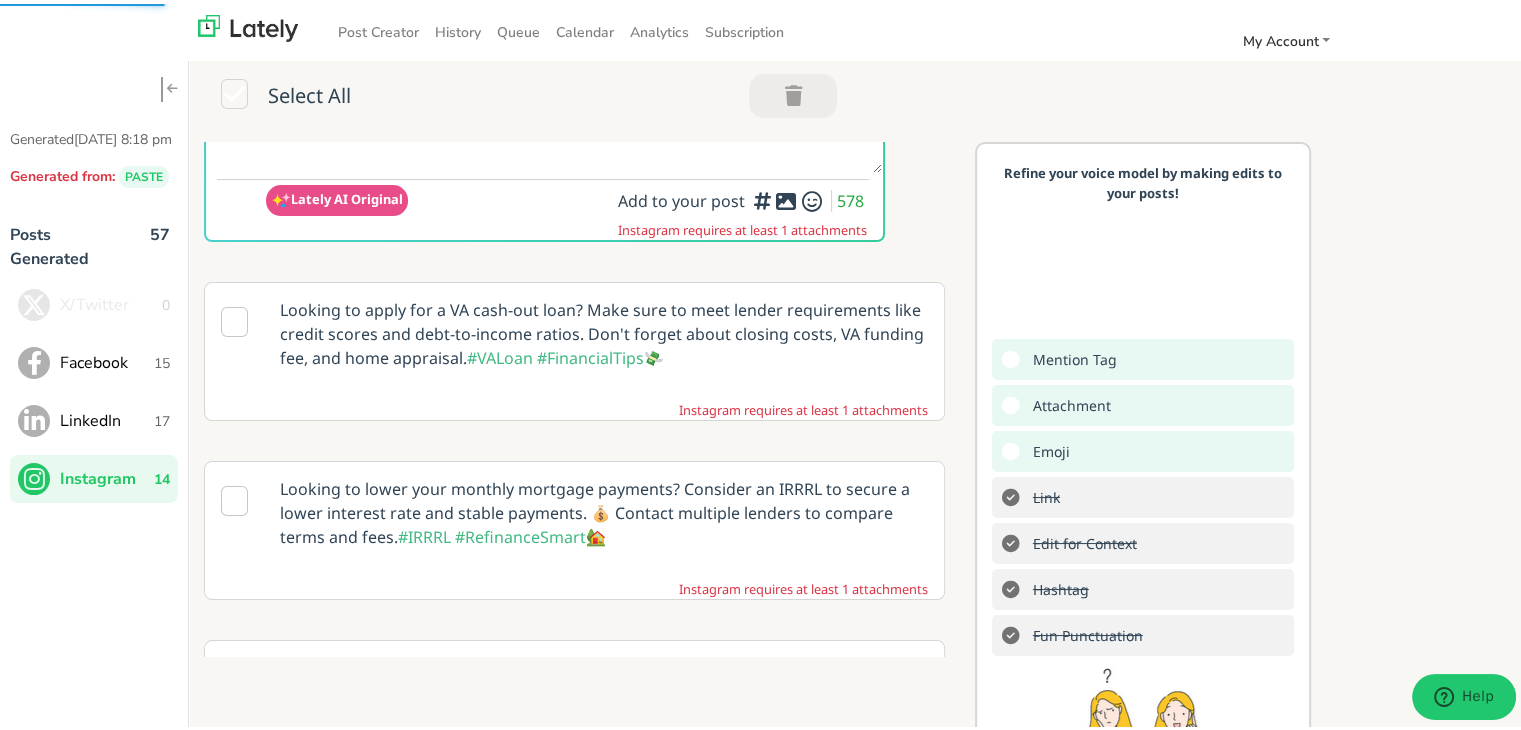 click at bounding box center (762, 200) 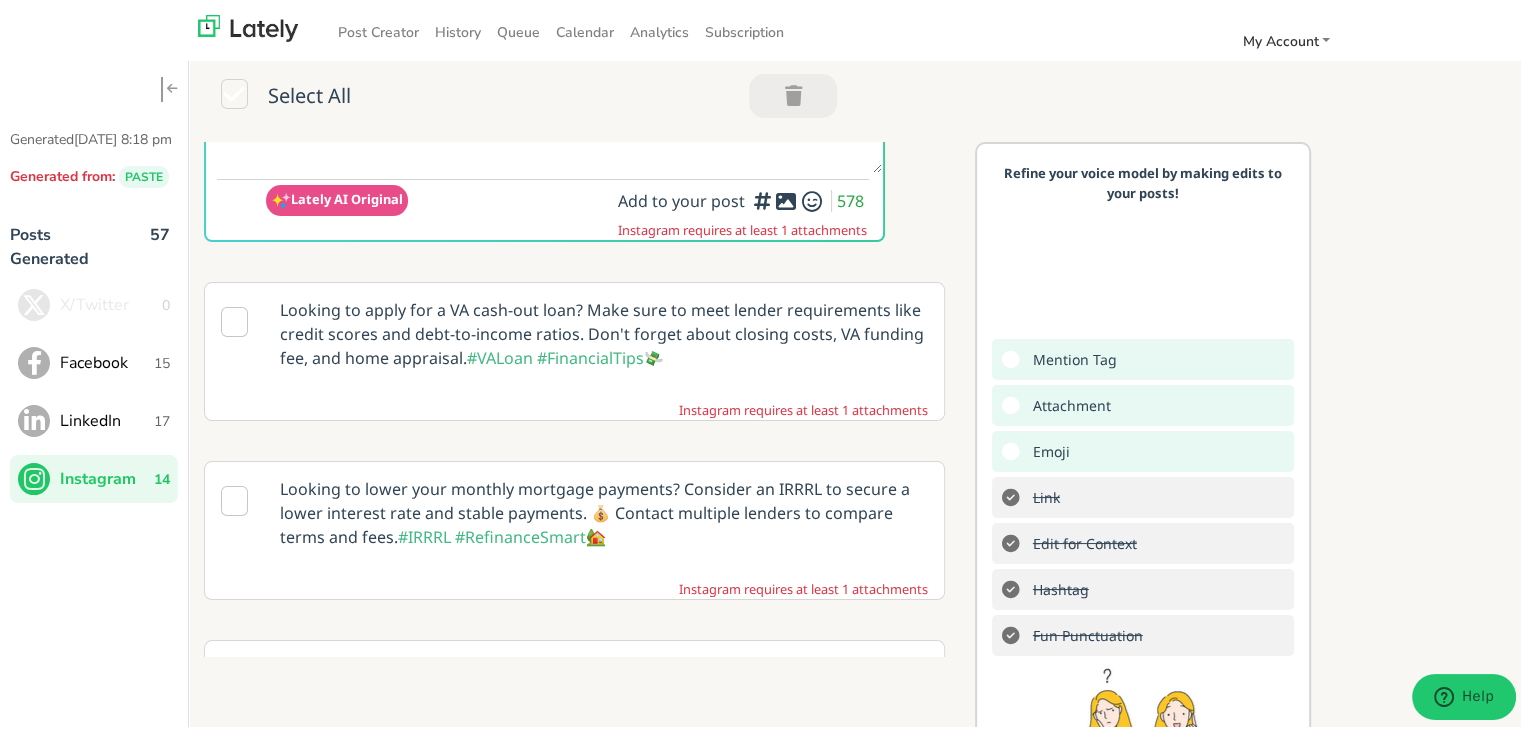 click at bounding box center (762, 200) 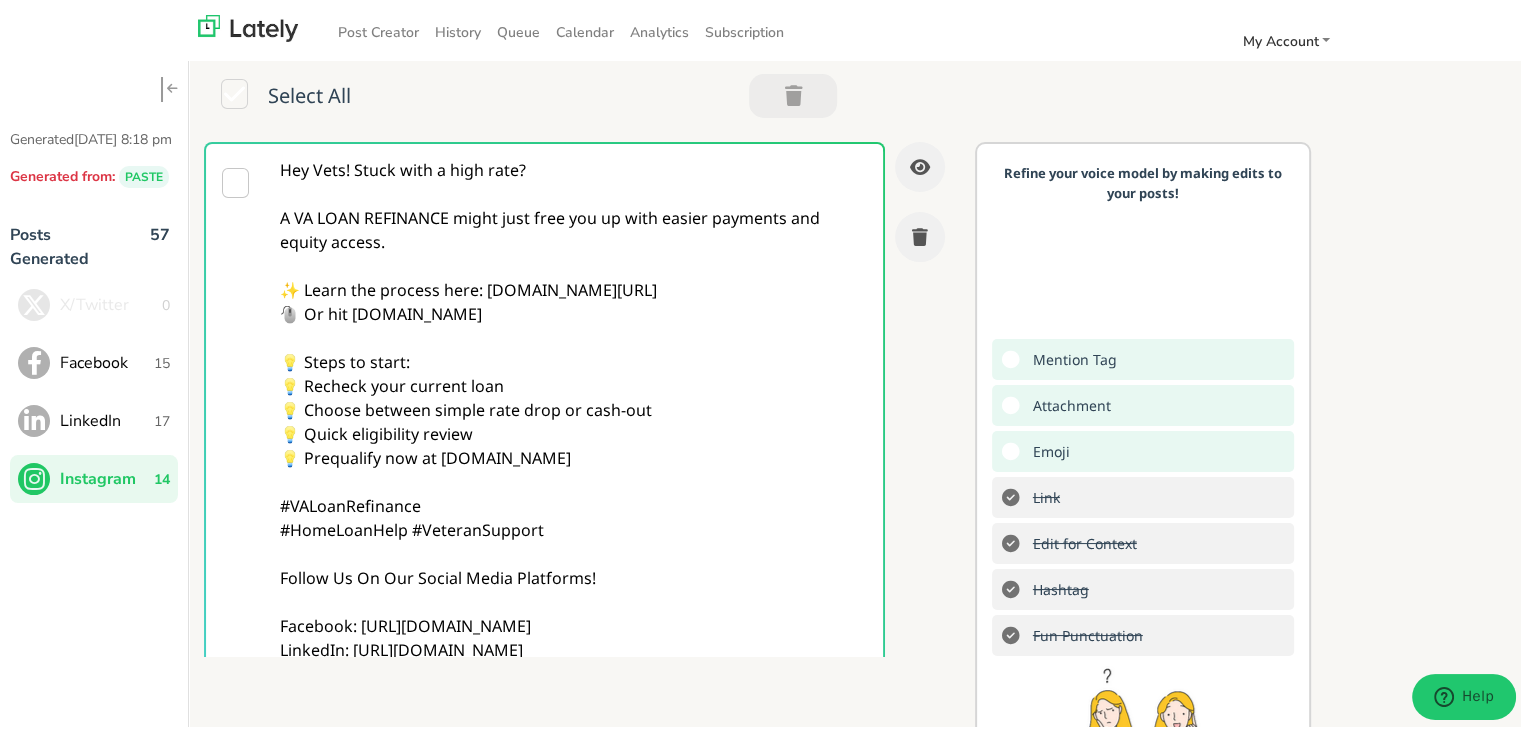 scroll, scrollTop: 500, scrollLeft: 0, axis: vertical 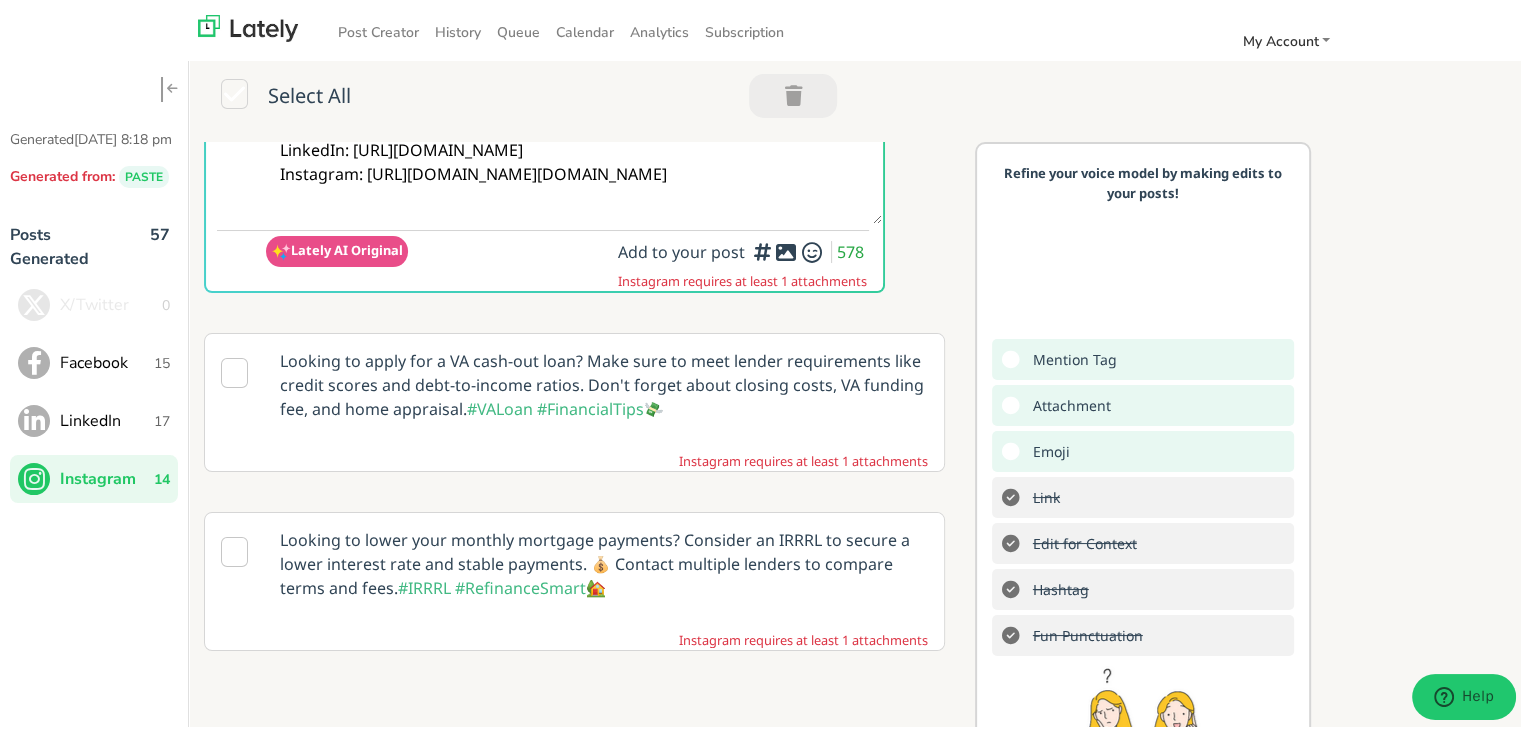 click at bounding box center (786, 248) 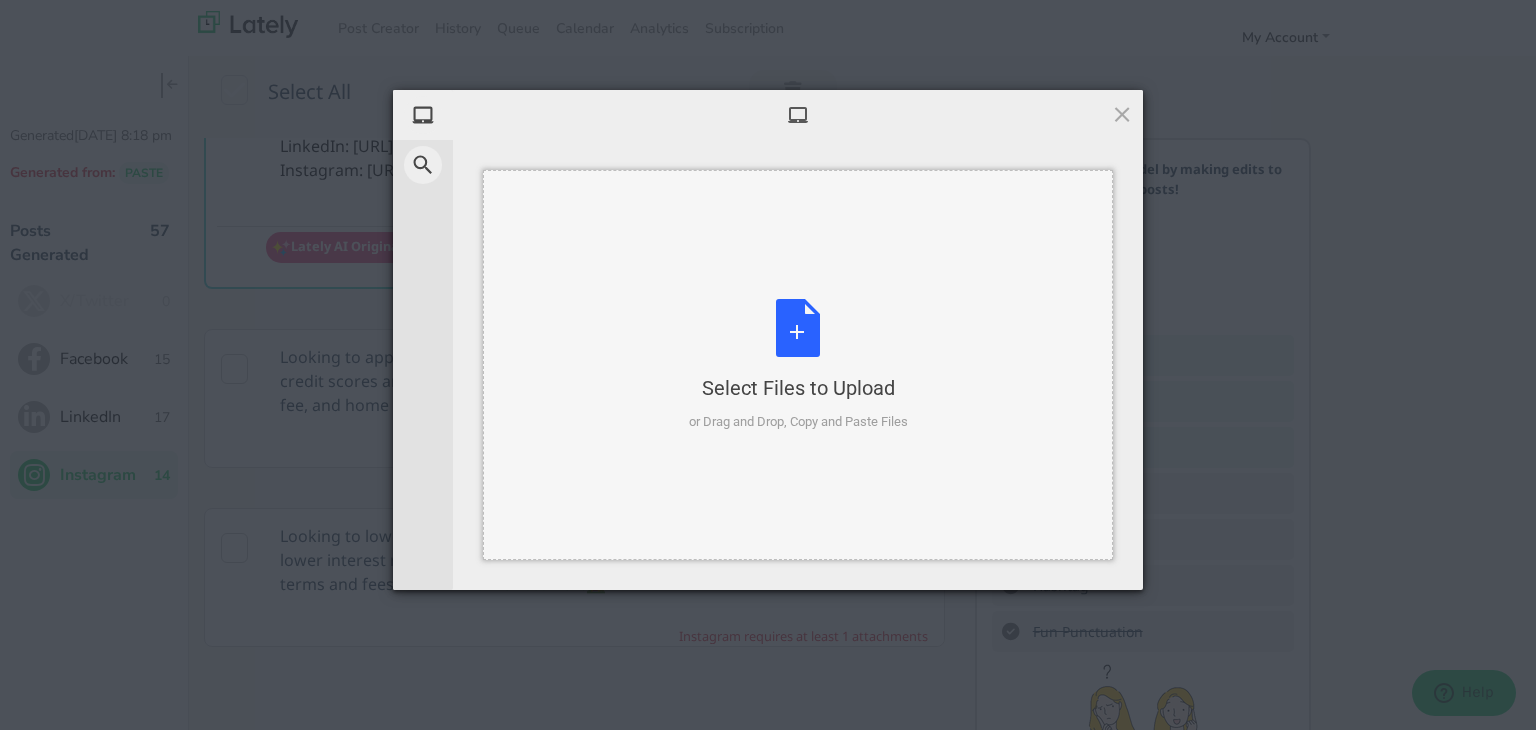 click on "Select Files to Upload
or Drag and Drop, Copy and Paste Files" at bounding box center (798, 365) 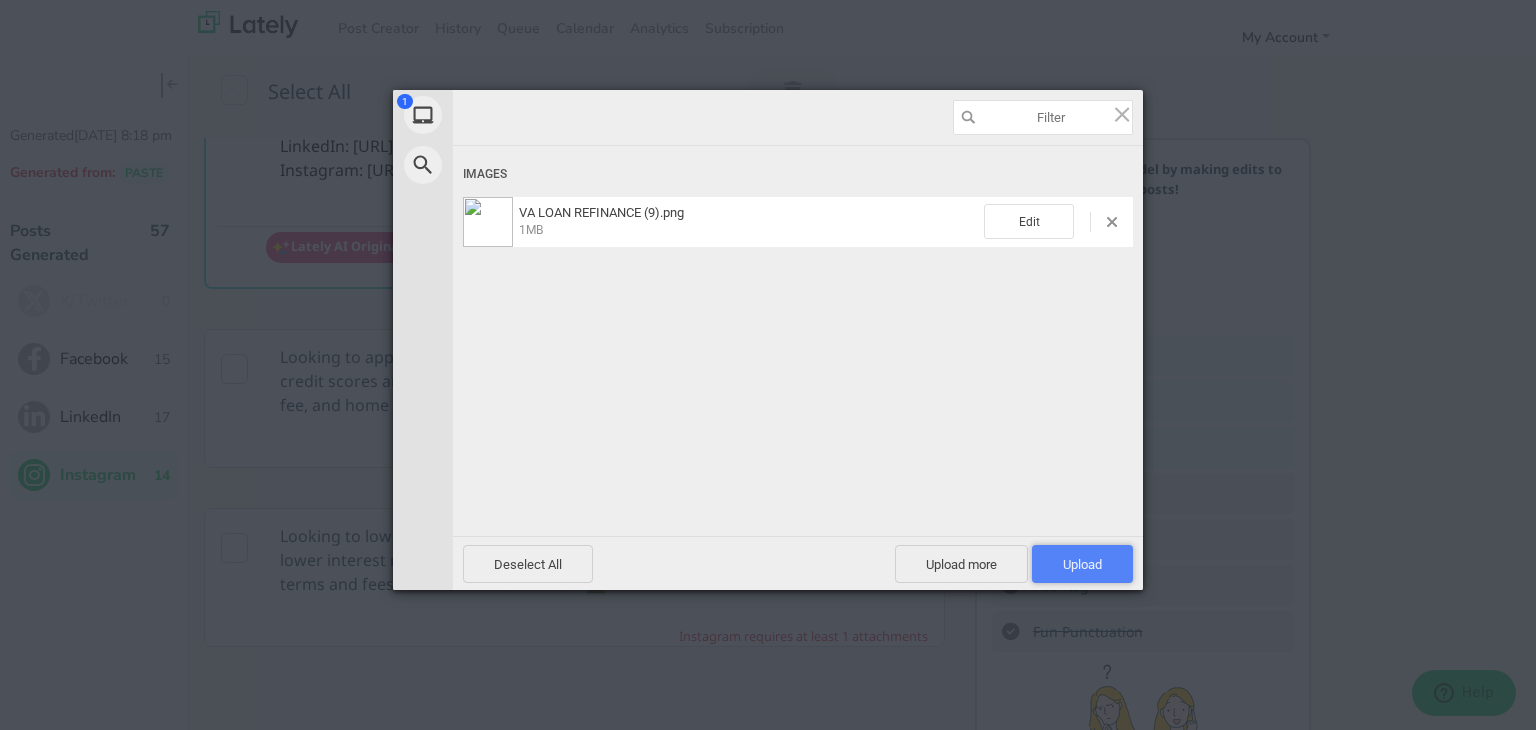 click on "Upload
1" at bounding box center (1082, 564) 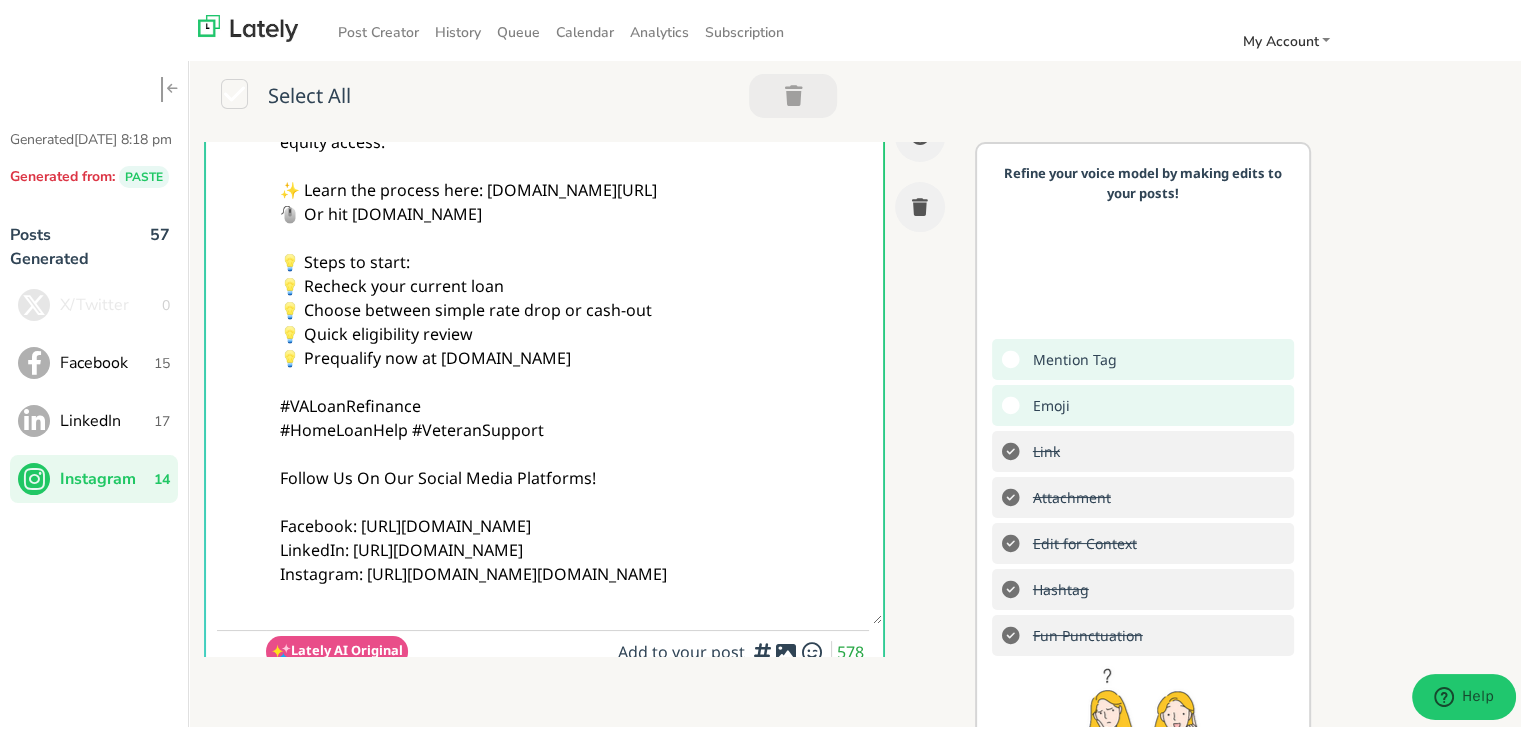 scroll, scrollTop: 0, scrollLeft: 0, axis: both 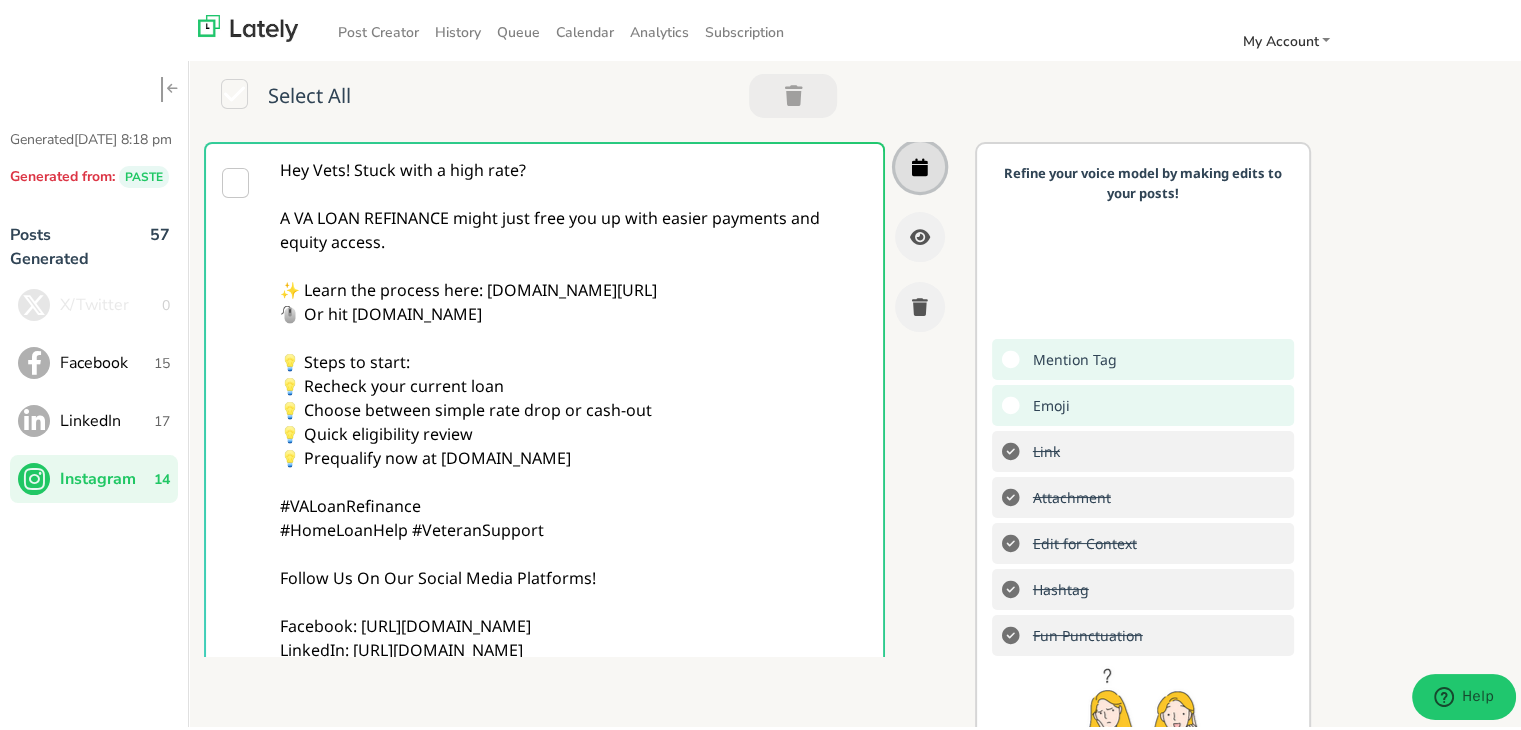 click at bounding box center [920, 163] 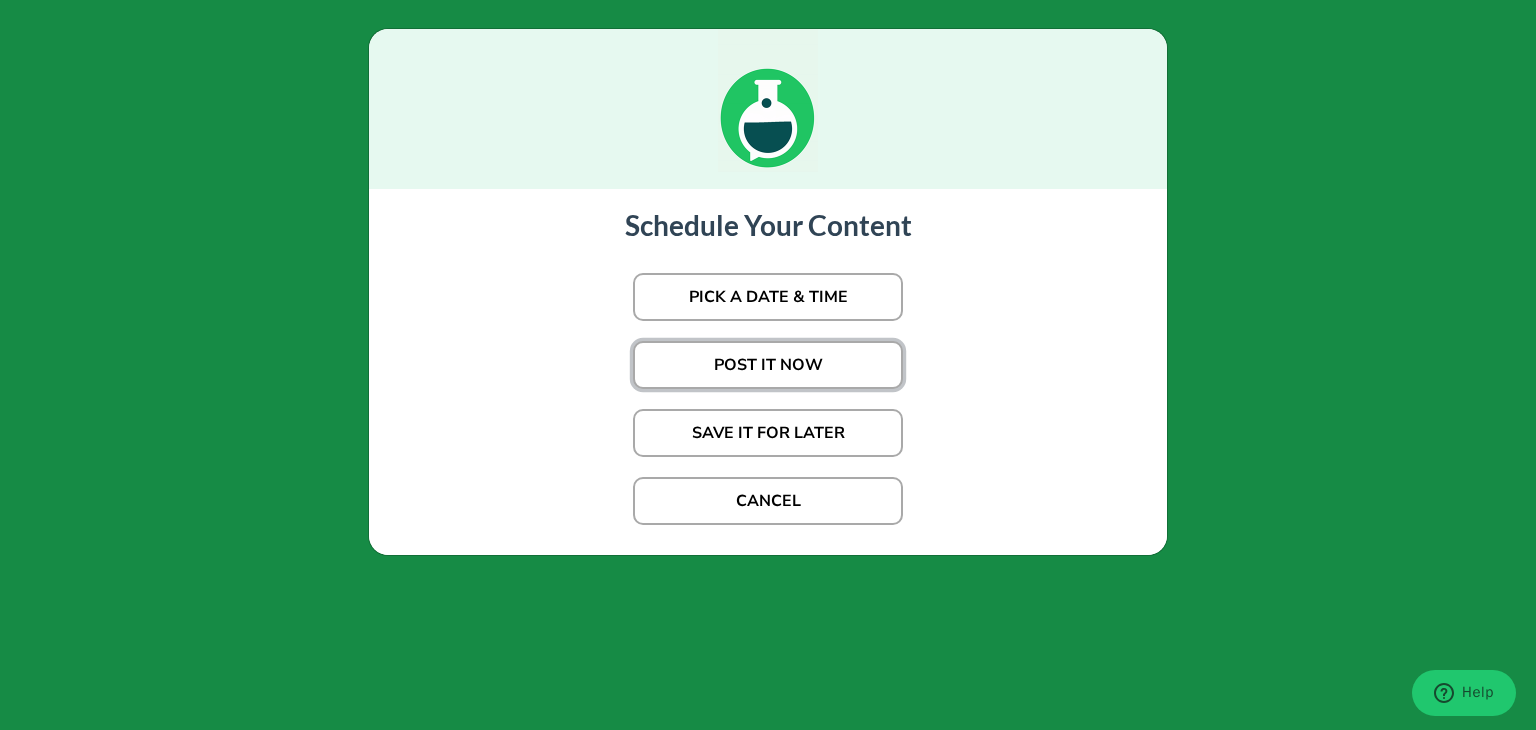 click on "POST IT NOW" at bounding box center (768, 365) 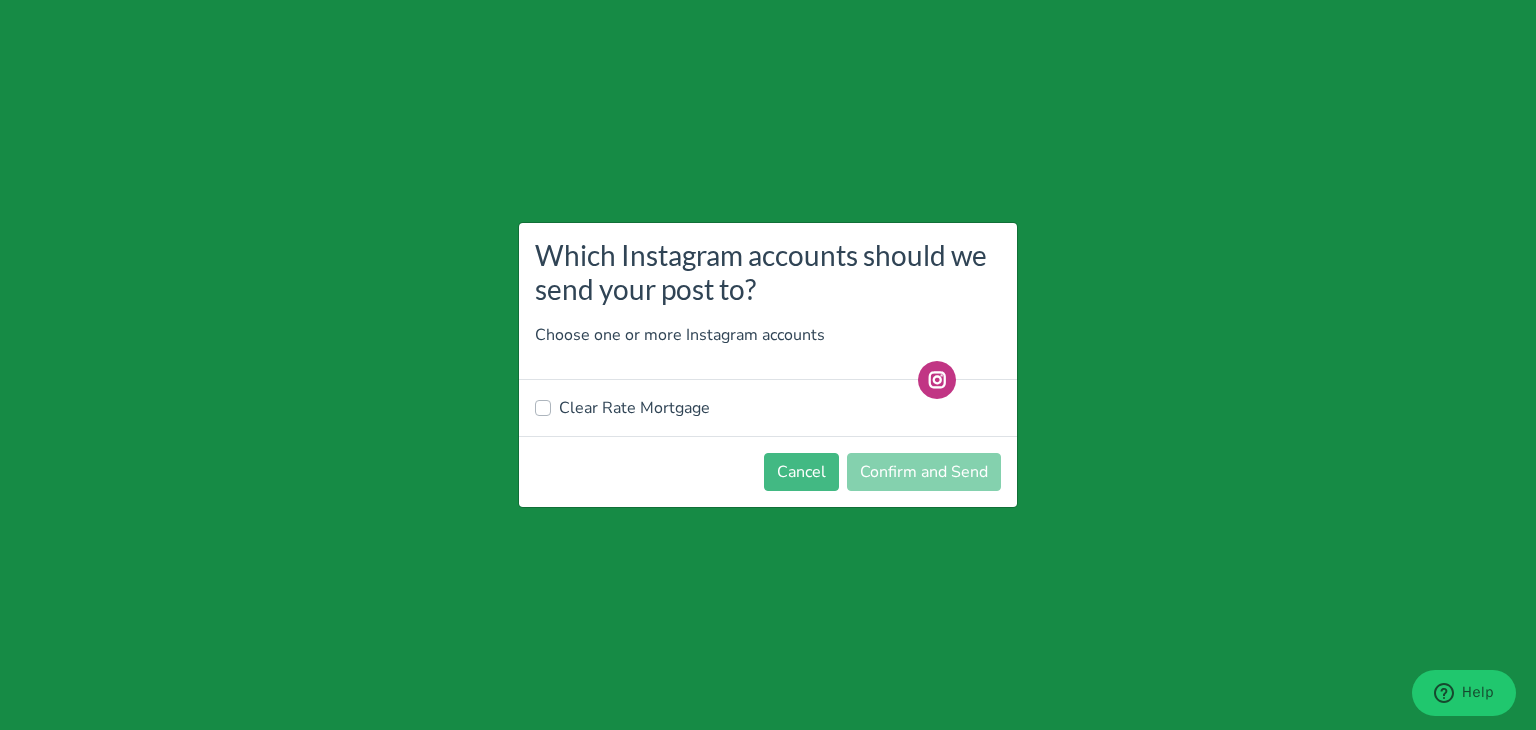 click on "Clear Rate Mortgage" at bounding box center [634, 408] 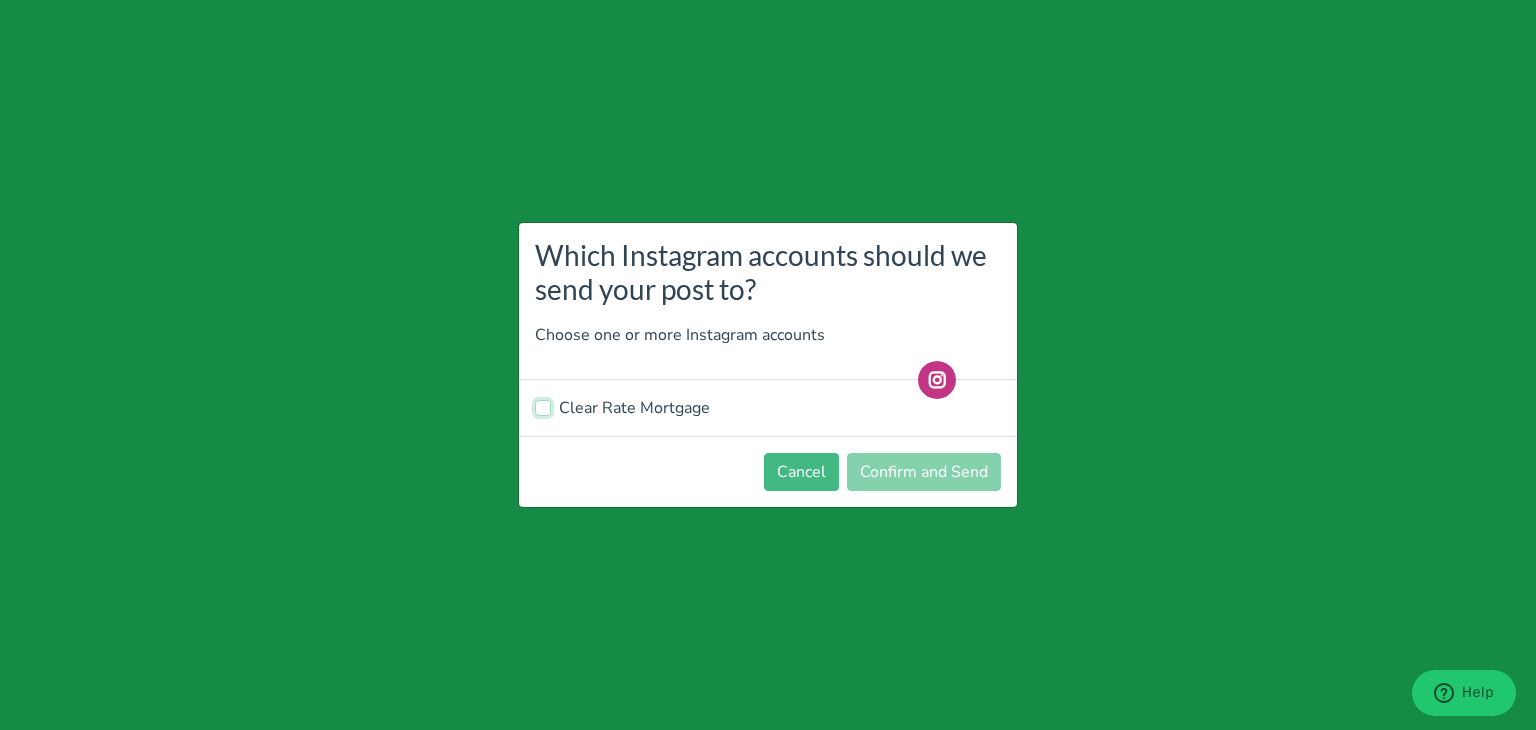 click on "Clear Rate Mortgage" at bounding box center [543, 406] 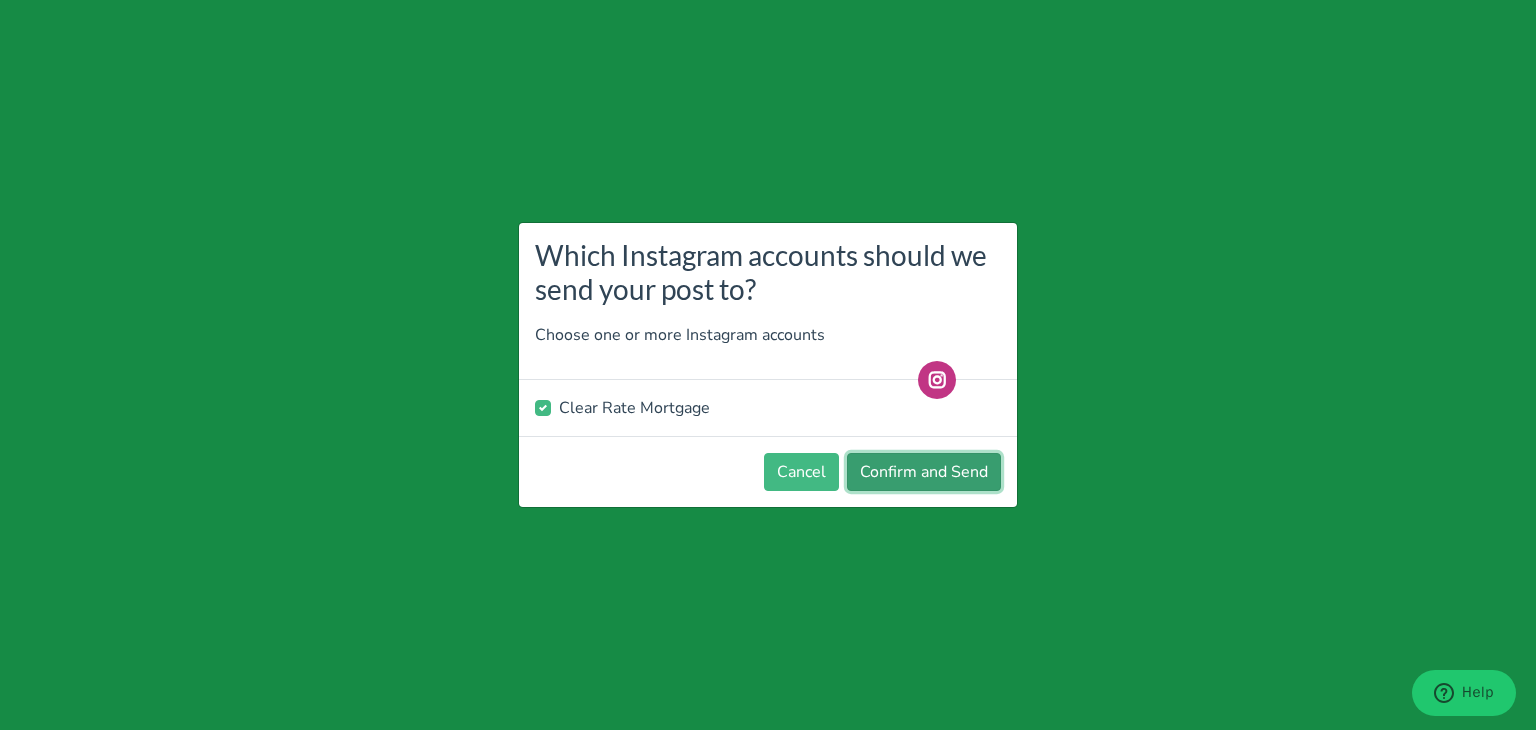 click on "Confirm and Send" at bounding box center (924, 472) 